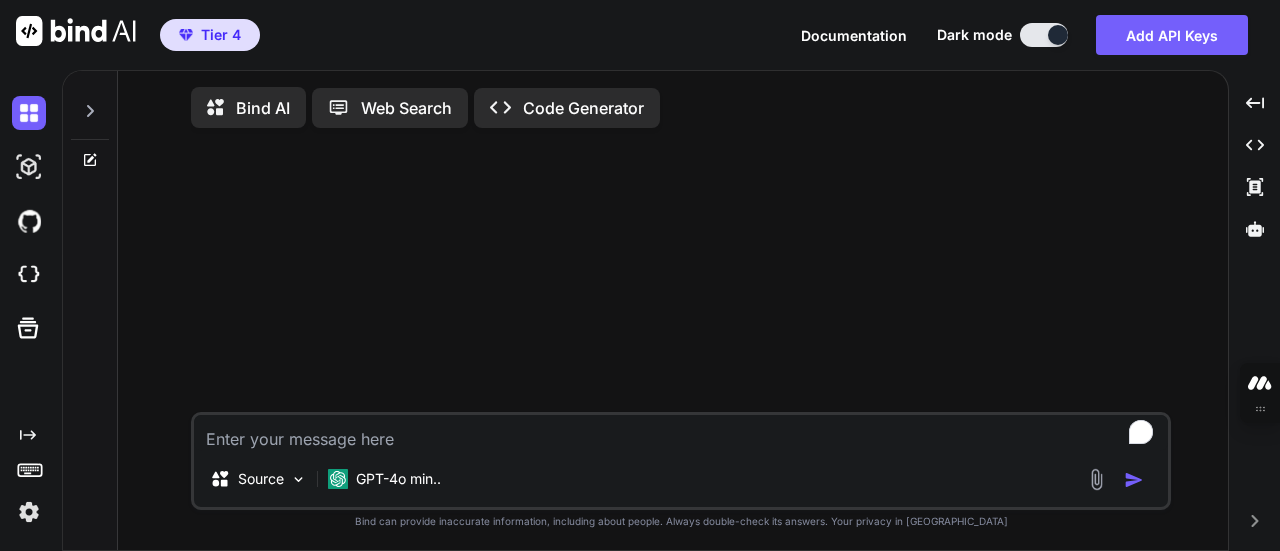 scroll, scrollTop: 0, scrollLeft: 0, axis: both 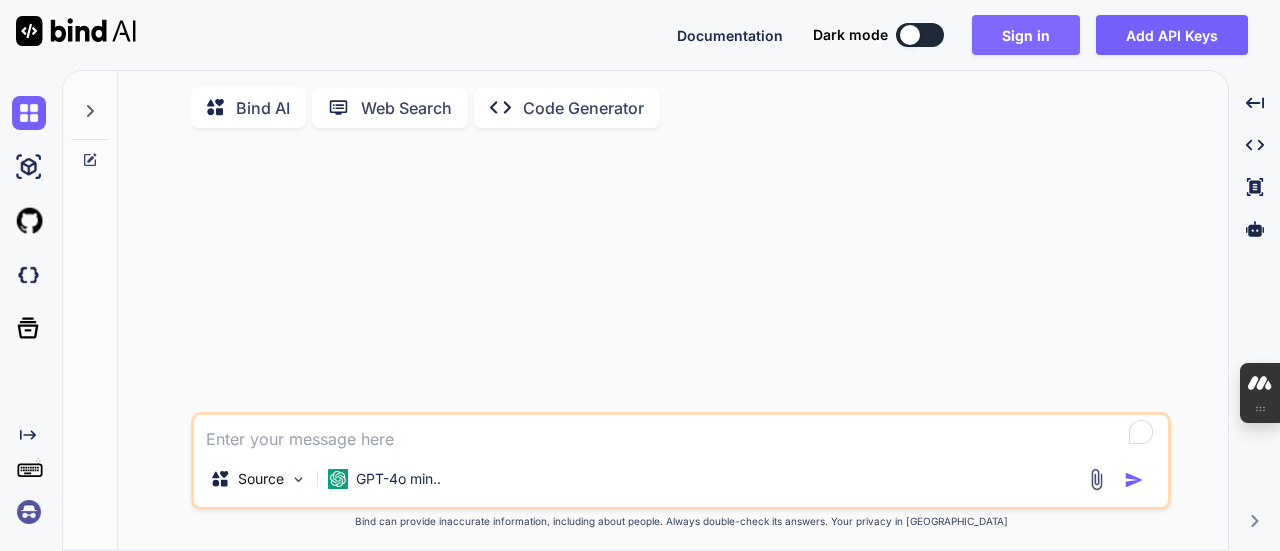 click on "Sign in" at bounding box center [1026, 35] 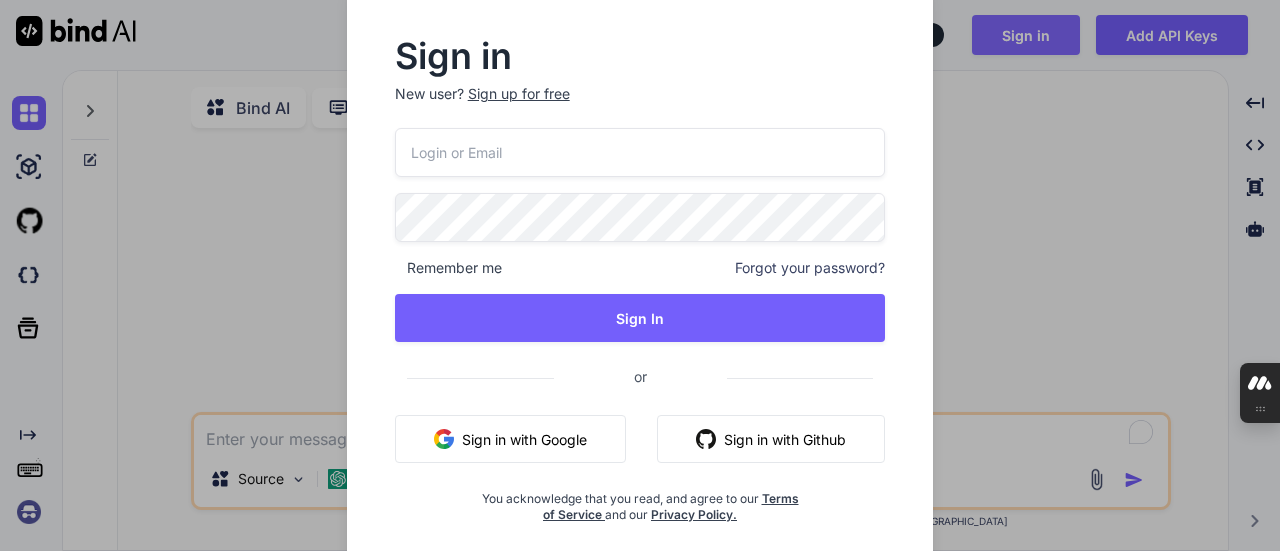 type 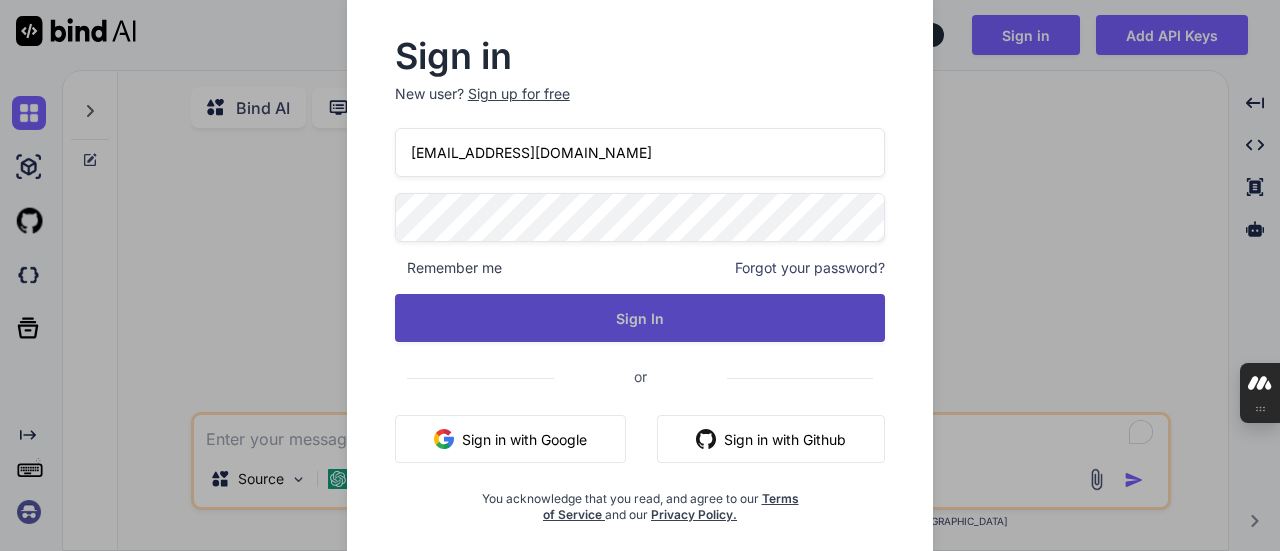click on "Sign In" at bounding box center [640, 318] 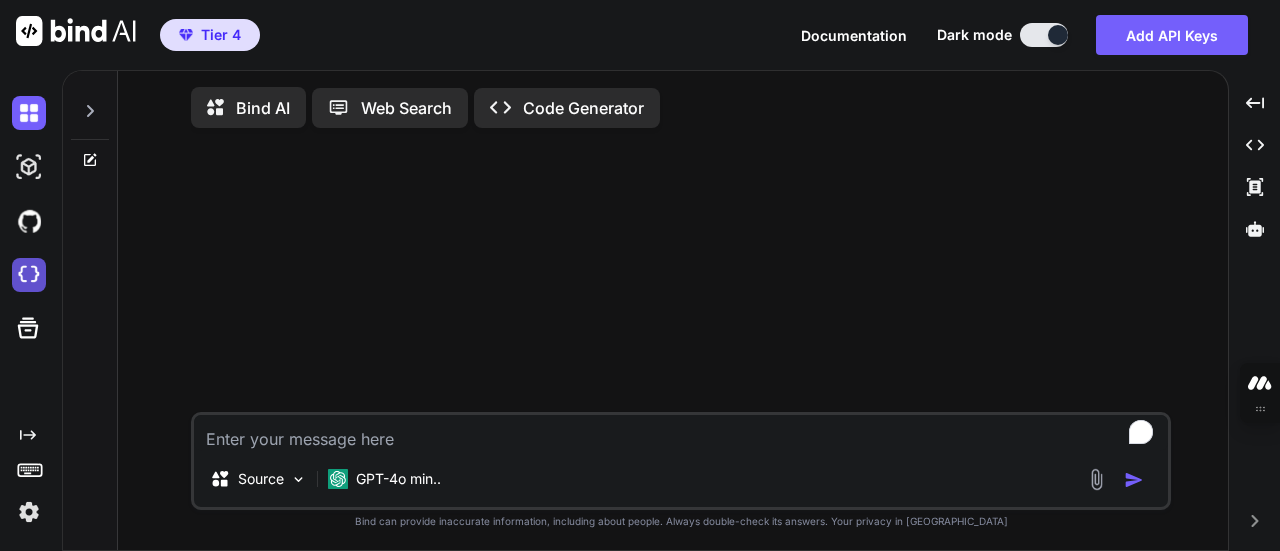 click at bounding box center [29, 275] 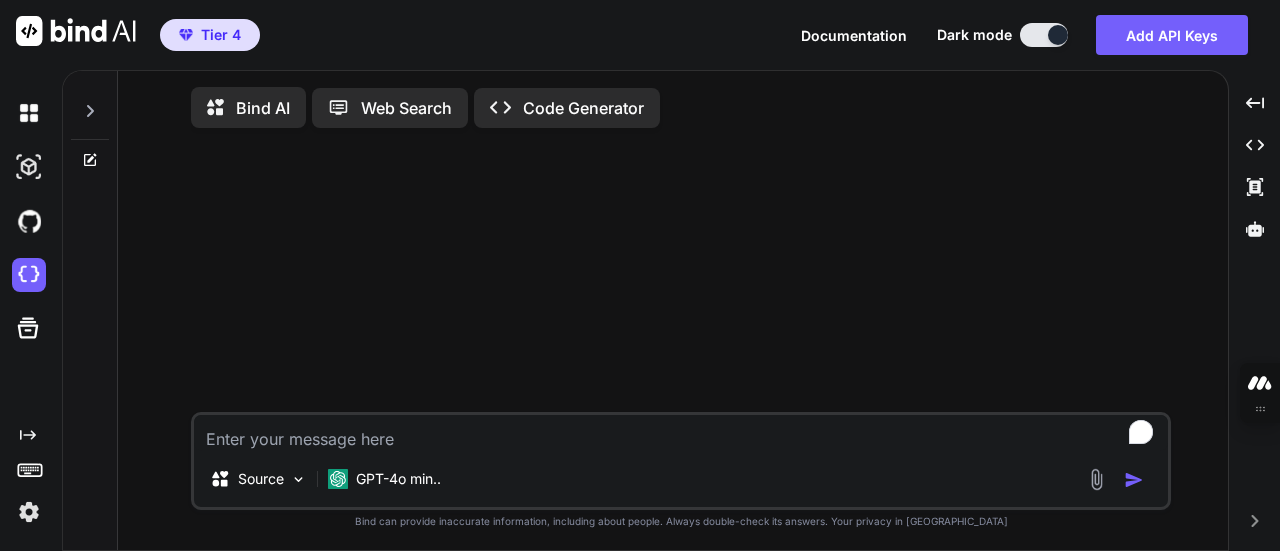 click 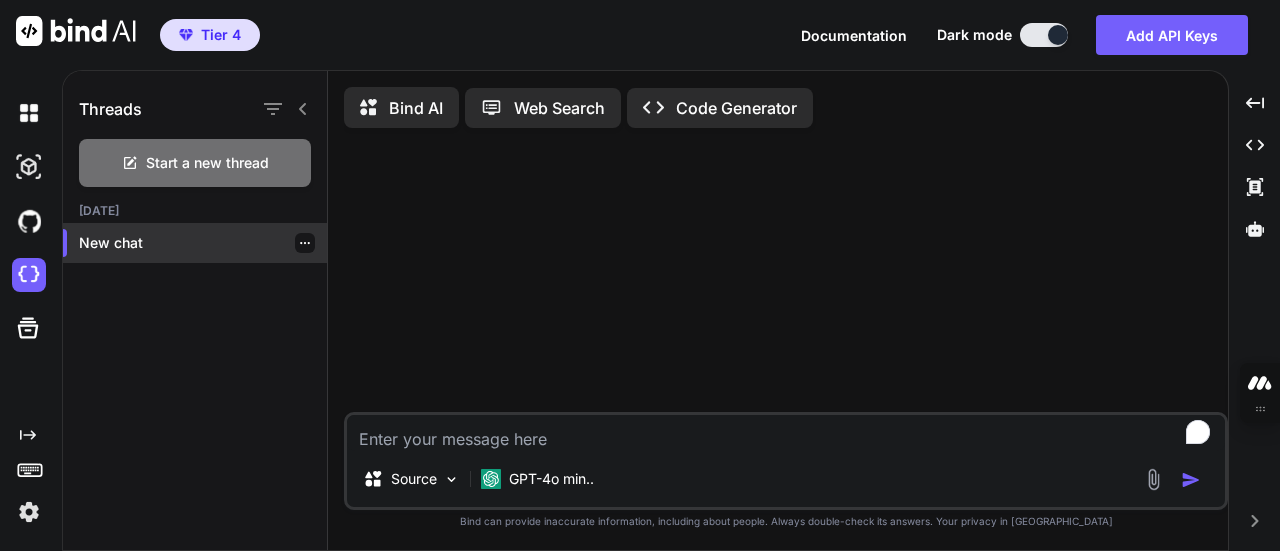 click on "New chat" at bounding box center [203, 243] 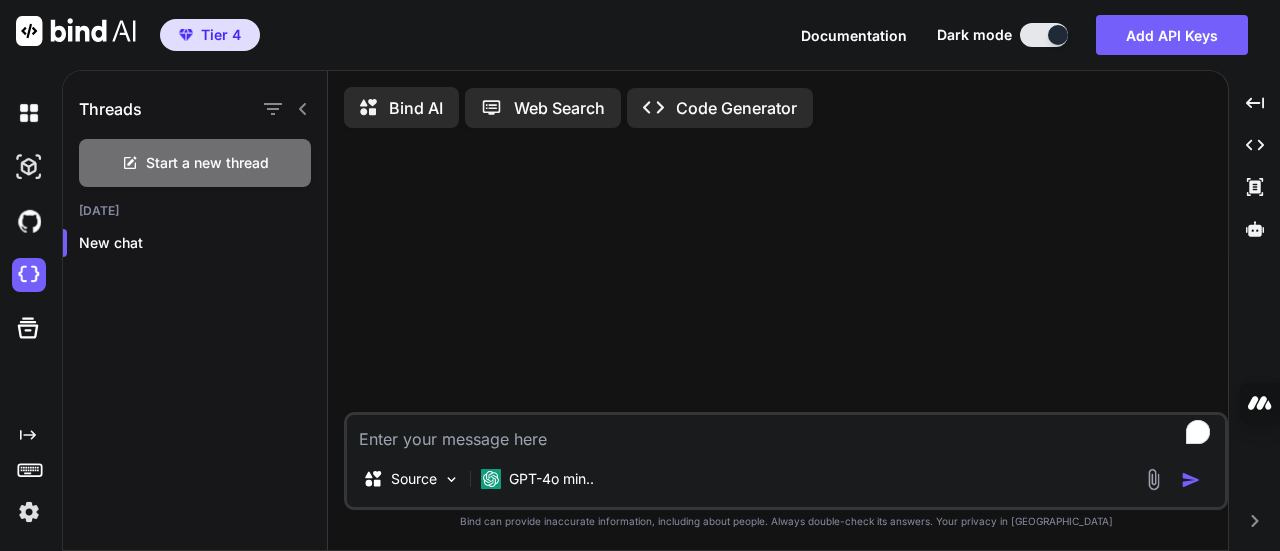 click on "Created with Pixso." 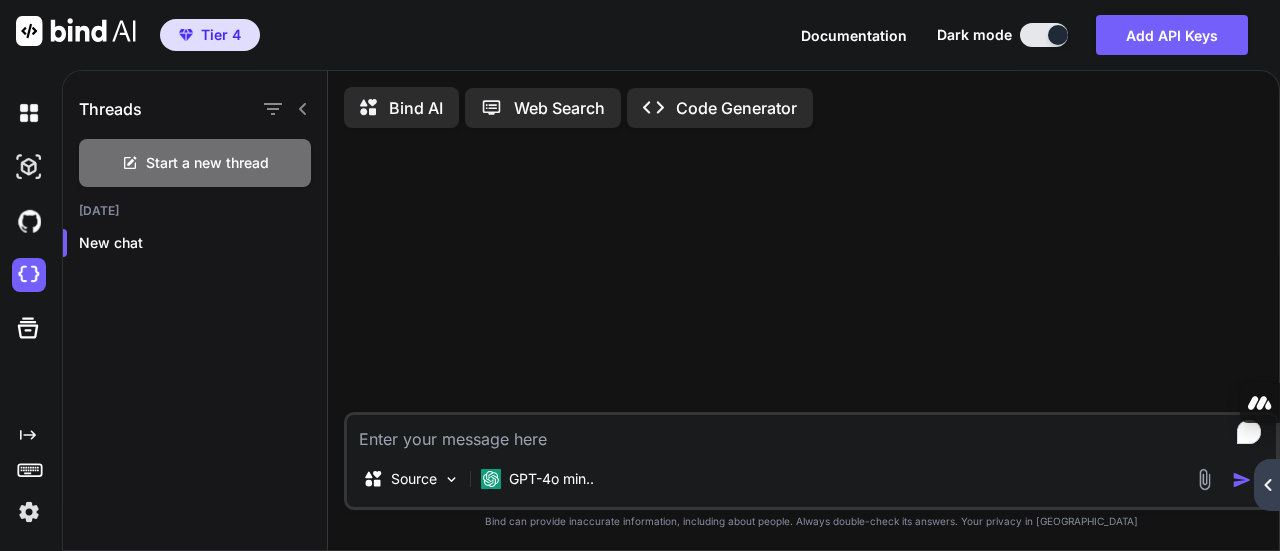 click on "Created with Pixso." 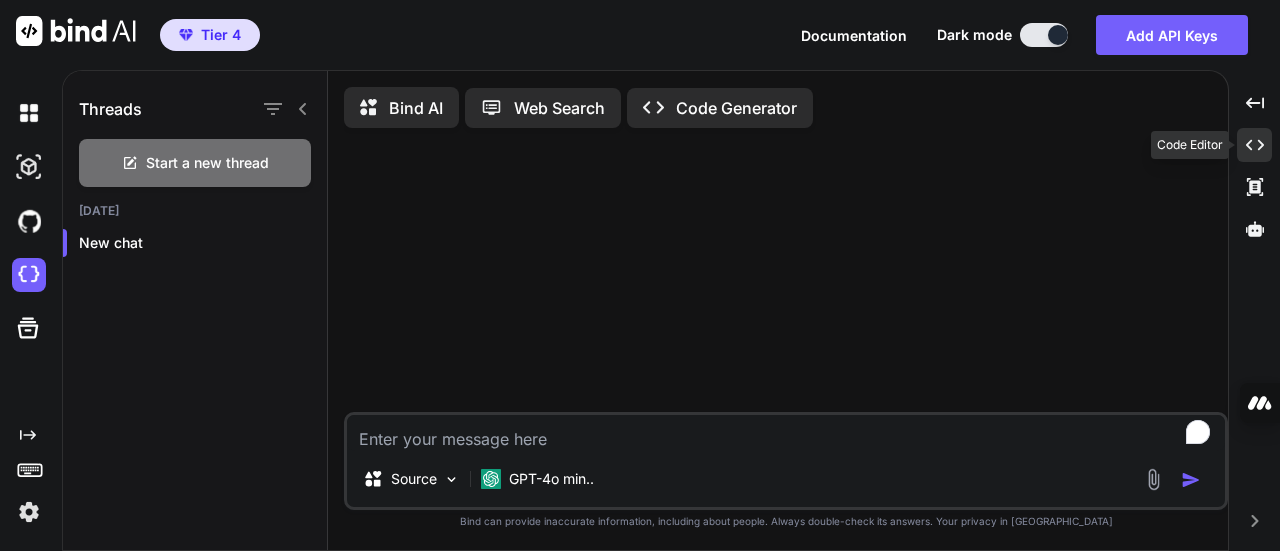 click on "Created with Pixso." at bounding box center (1254, 145) 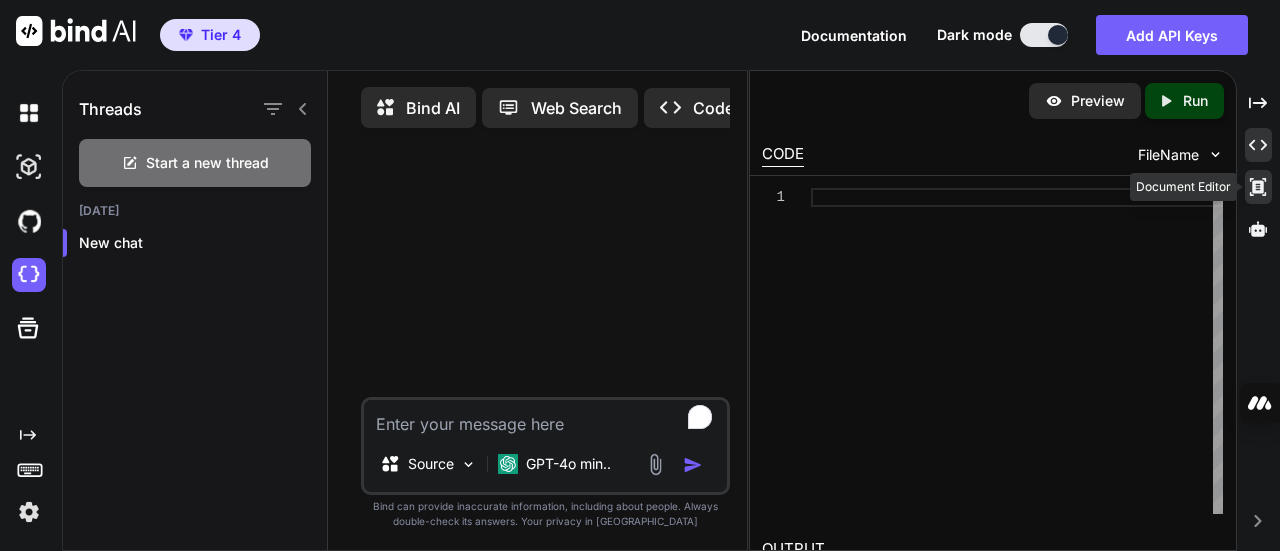 click on "Created with Pixso." 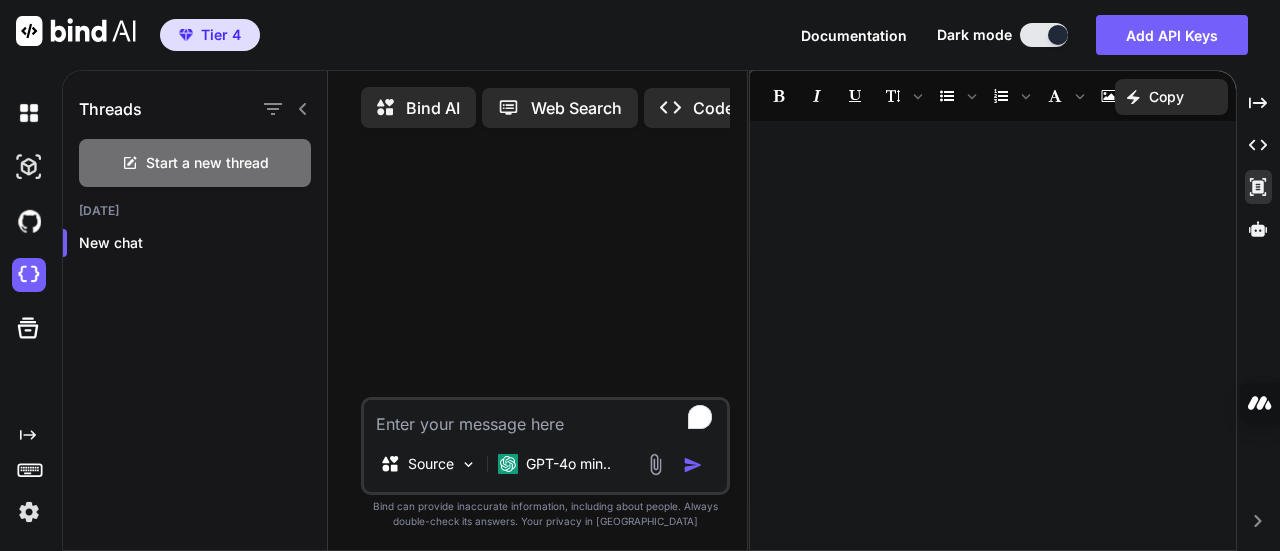 click at bounding box center [1044, 35] 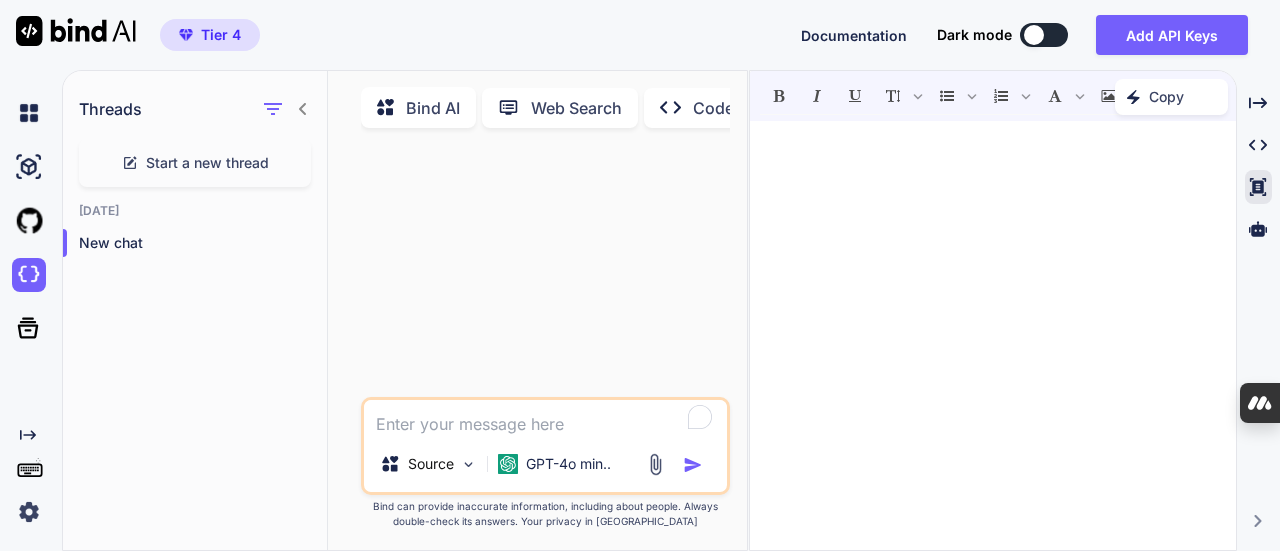 click at bounding box center [1044, 35] 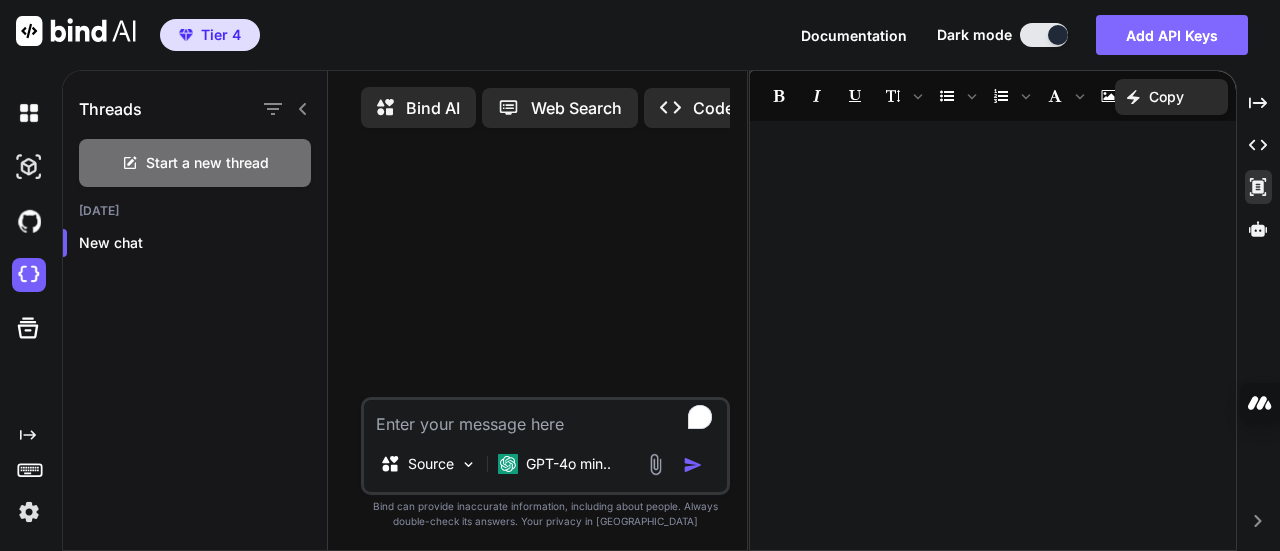 click on "Add API Keys" at bounding box center (1172, 35) 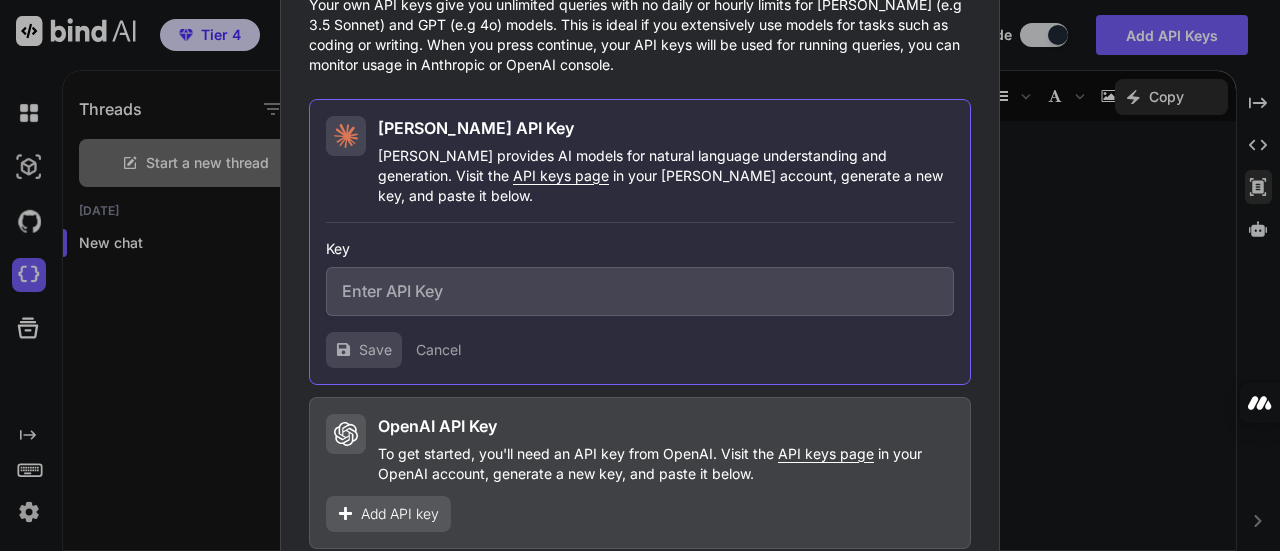 click on "Would you like to add your API keys? Your own API keys give you unlimited queries with no daily or hourly limits for Claude (e.g 3.5 Sonnet) and GPT (e.g 4o) models. This is ideal if you extensively use models for tasks such as coding or writing. When you press continue, your API keys will be used for running queries, you can monitor usage in Anthropic or OpenAI console. Claude API Key Claude provides AI models for natural language understanding and generation. Visit the   API keys page   in your Claude account, generate a new key, and paste it below. Key Save Cancel OpenAI API Key To get started, you'll need an API key from OpenAI. Visit the   API keys page   in your OpenAI account, generate a new key, and paste it below. Add API key Continue without adding API keys" at bounding box center (640, 275) 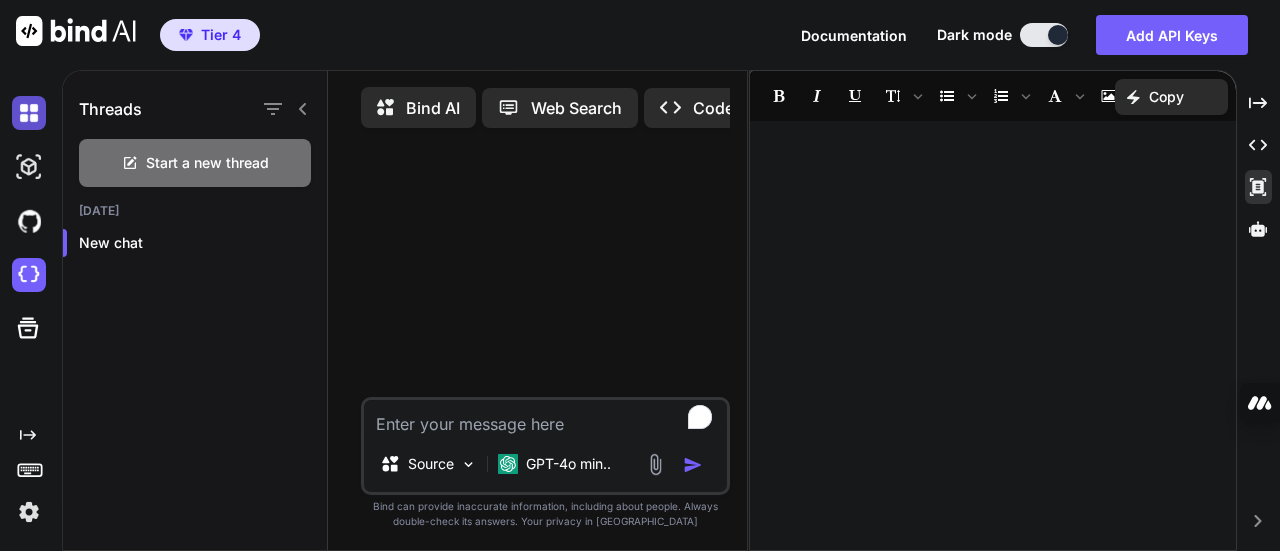 click at bounding box center [29, 113] 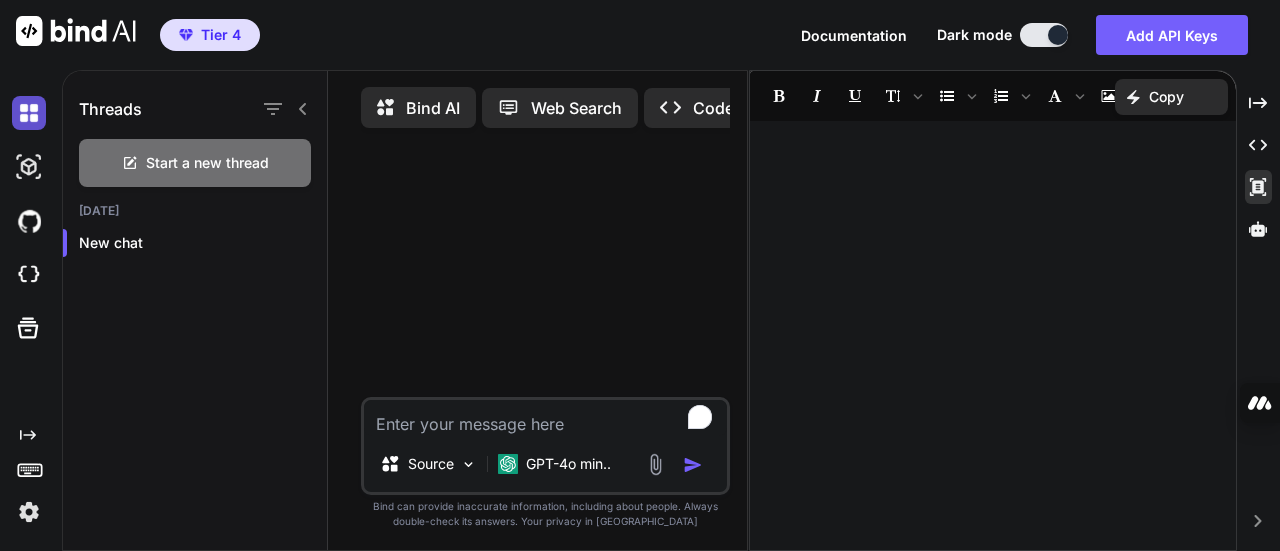 click at bounding box center (29, 113) 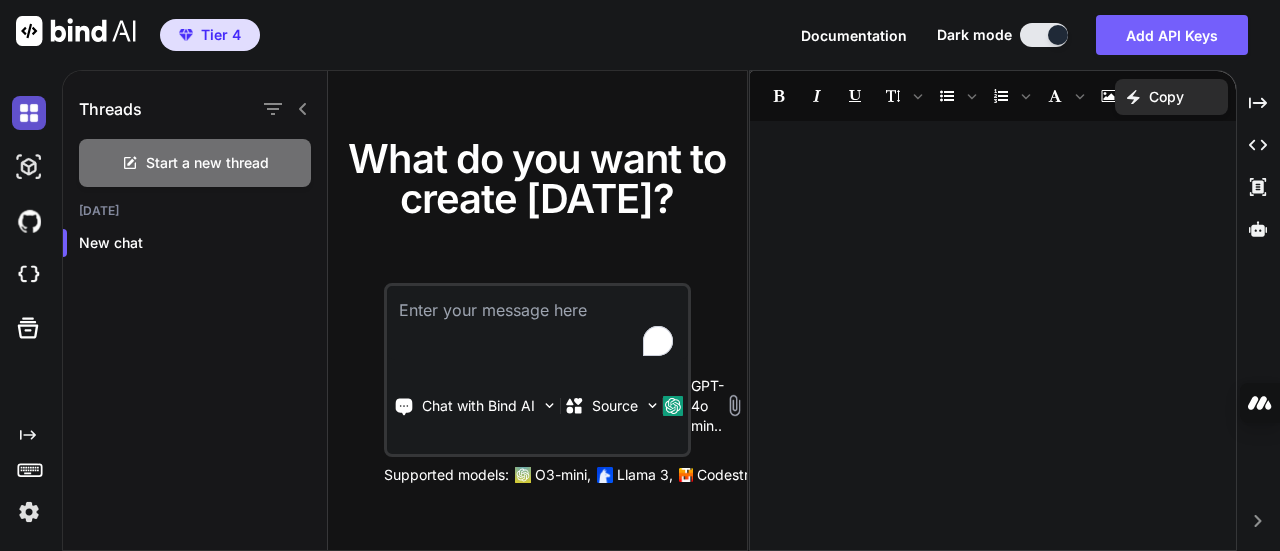 click at bounding box center (29, 113) 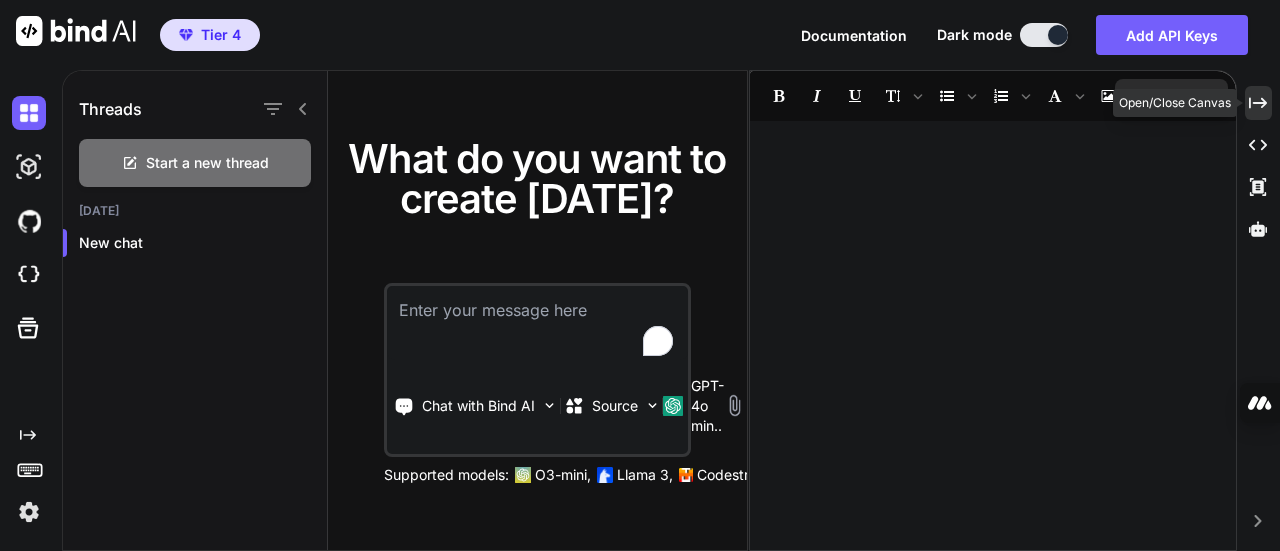 click 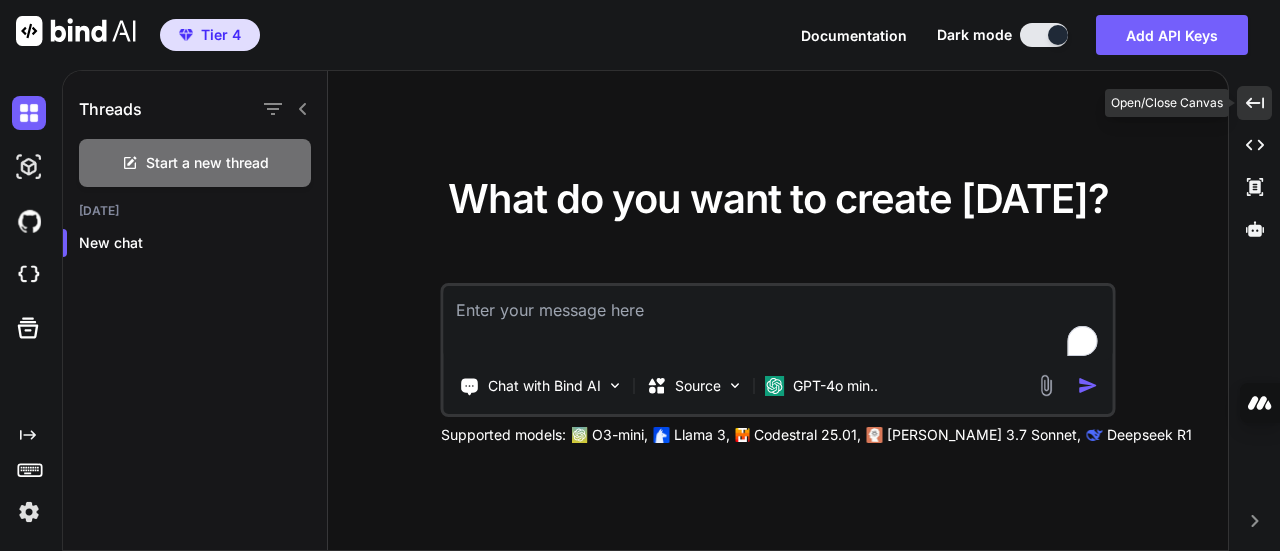 click on "Created with Pixso." 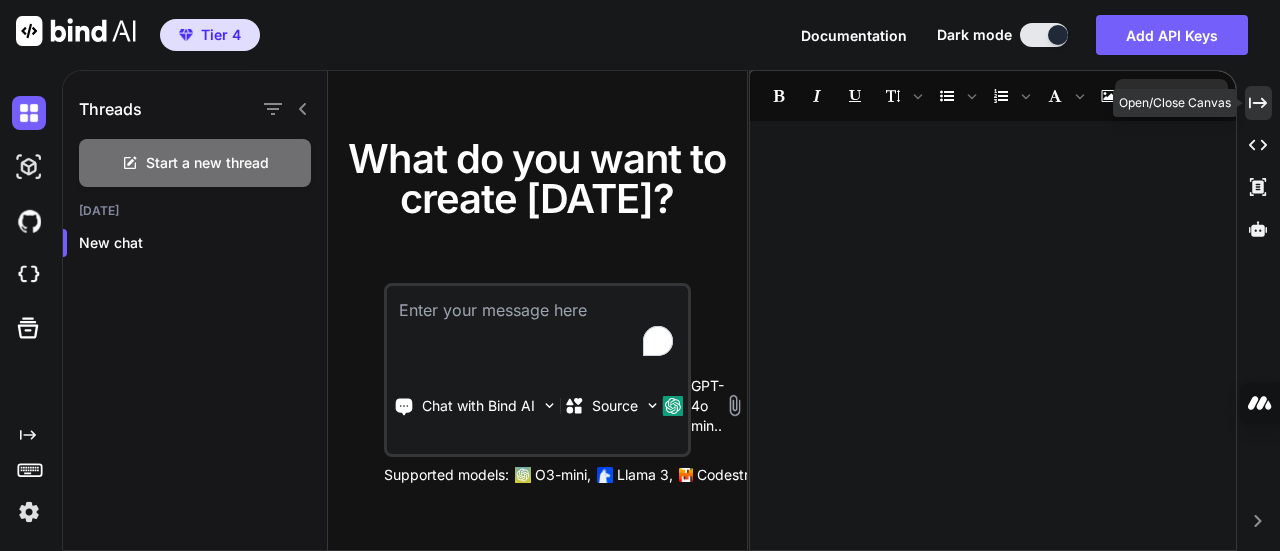 click on "Created with Pixso." 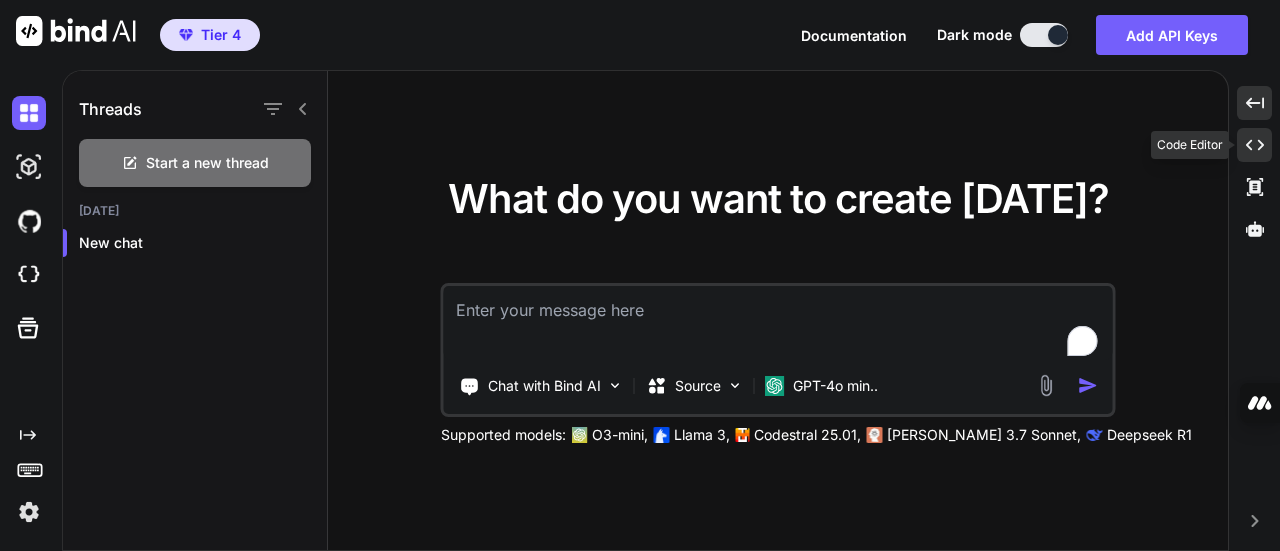 click on "Created with Pixso." 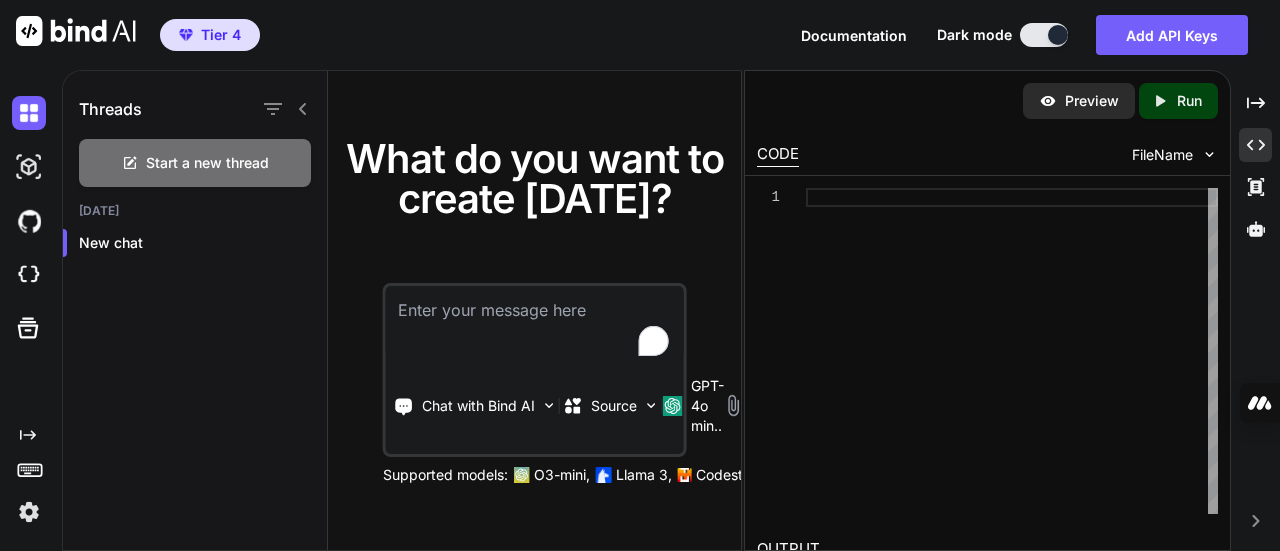 drag, startPoint x: 748, startPoint y: 97, endPoint x: 796, endPoint y: 97, distance: 48 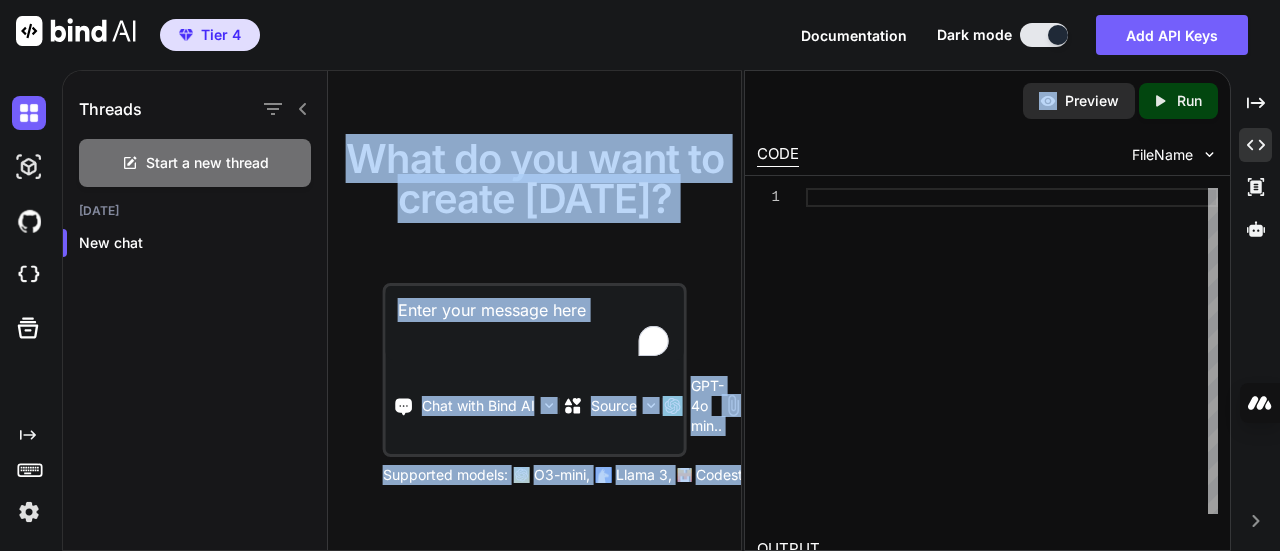 drag, startPoint x: 742, startPoint y: 109, endPoint x: 774, endPoint y: 110, distance: 32.01562 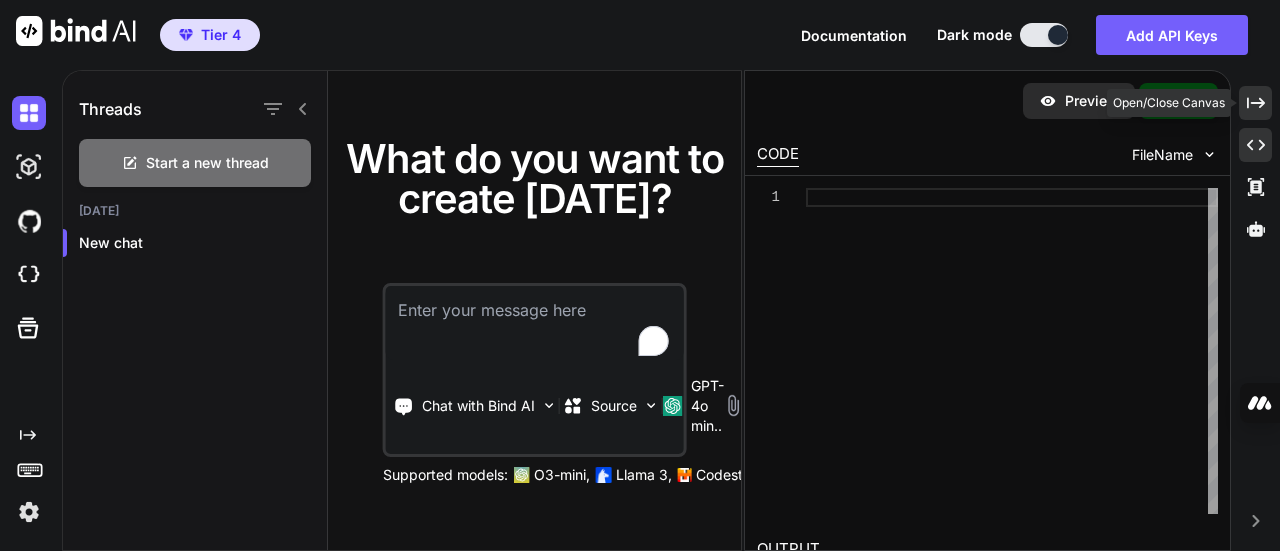 click on "Created with Pixso." 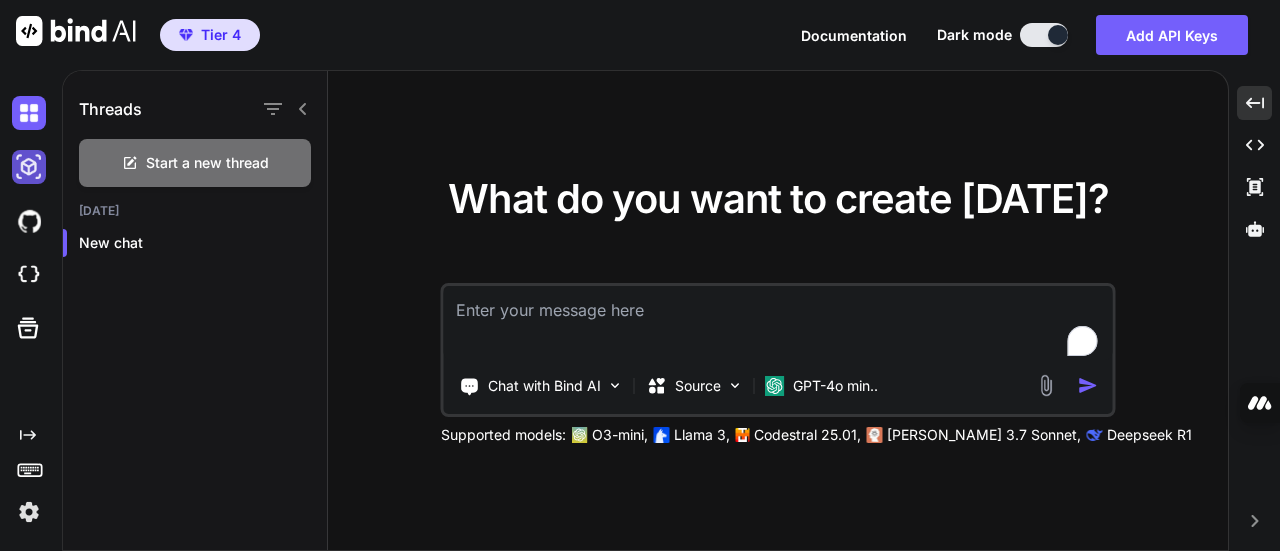 click at bounding box center (29, 167) 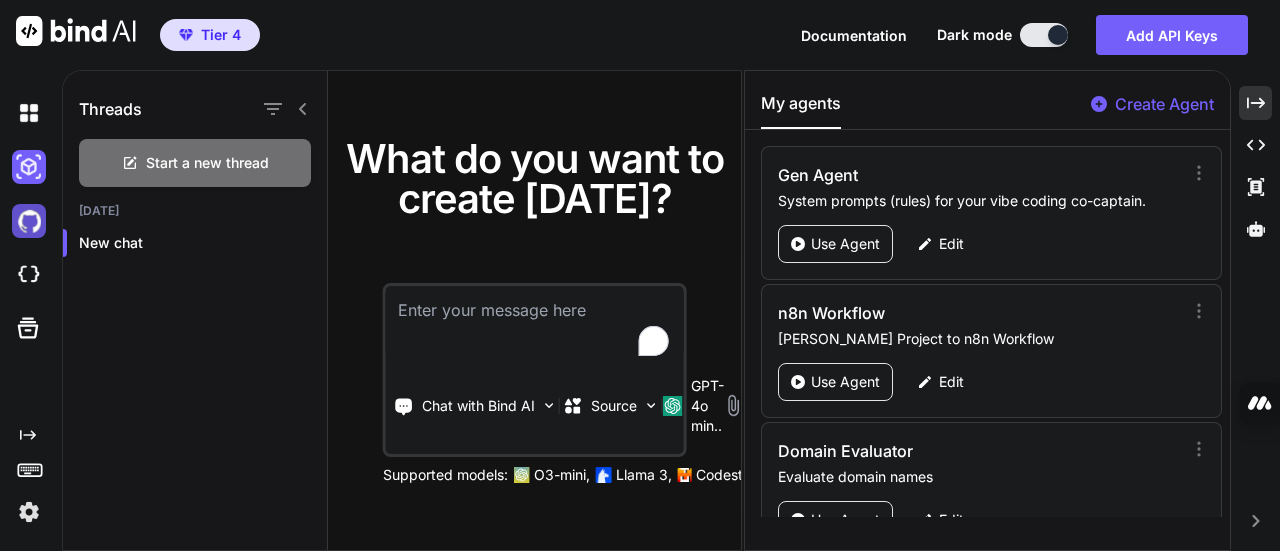 click at bounding box center (29, 221) 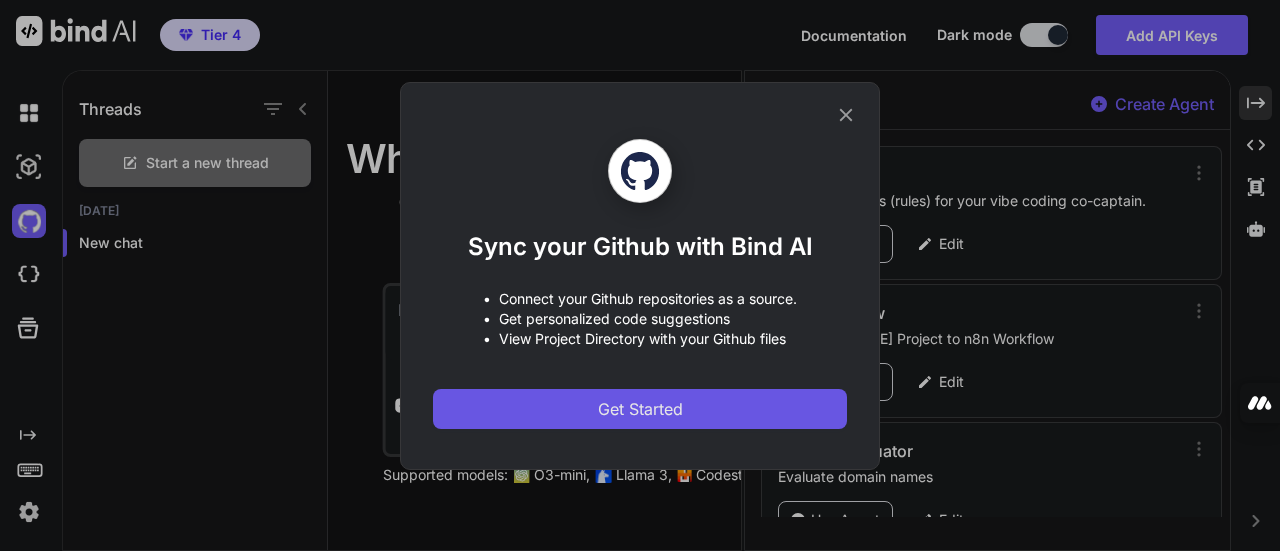click on "Get Started" at bounding box center [640, 409] 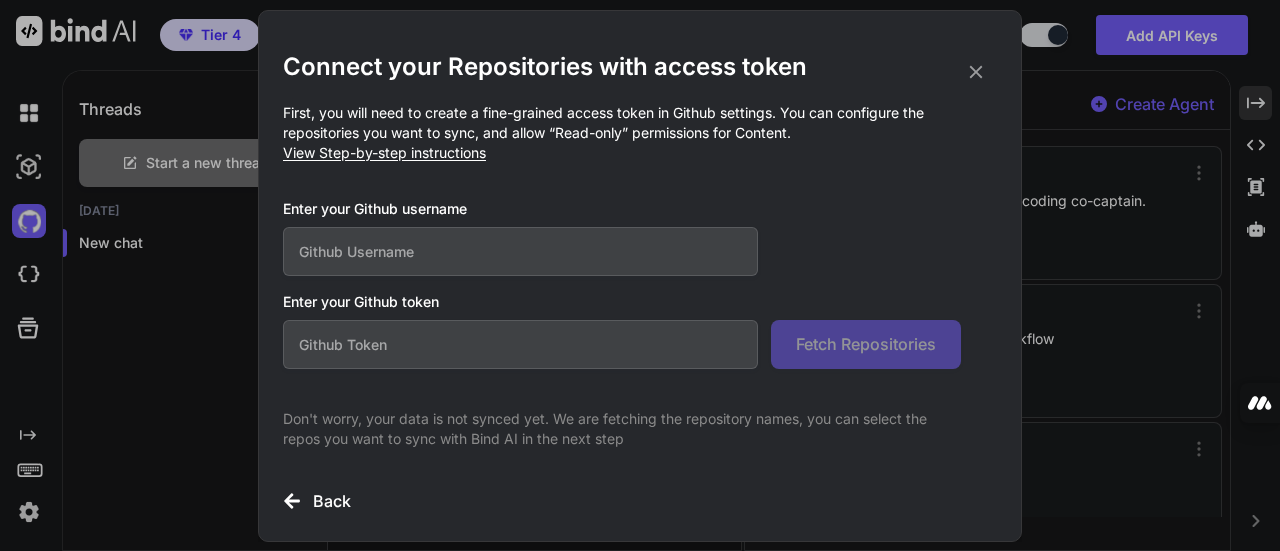 click 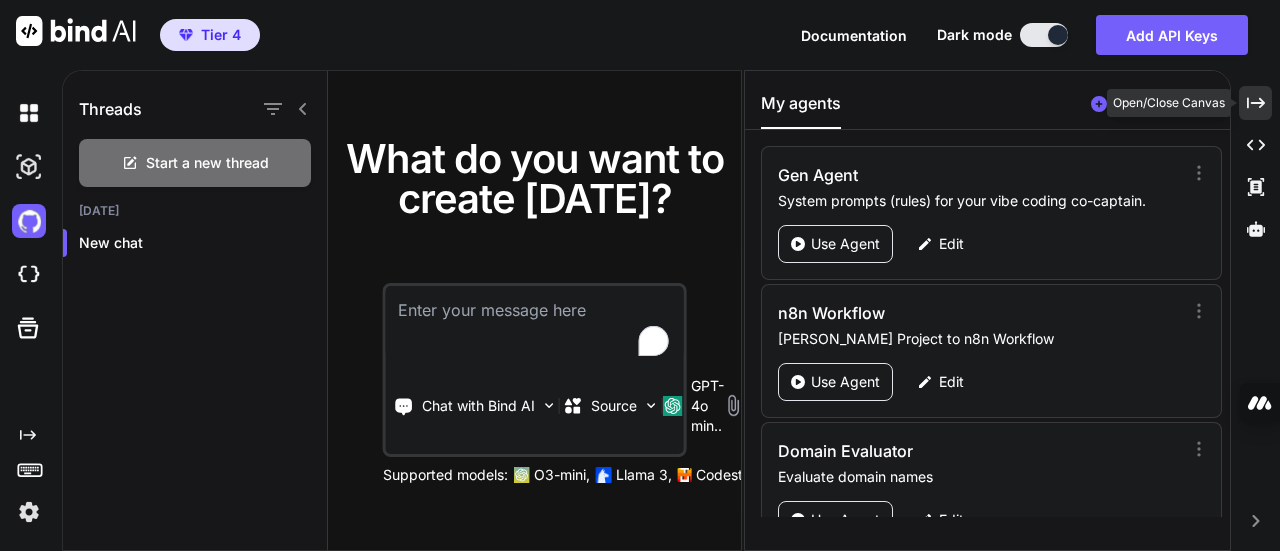 click 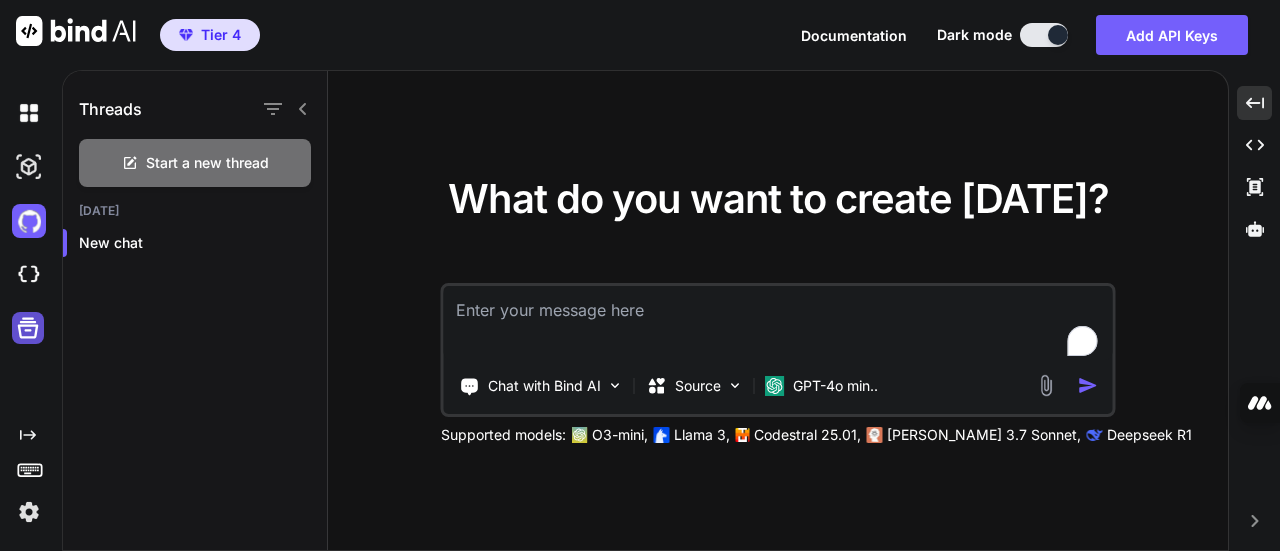 click 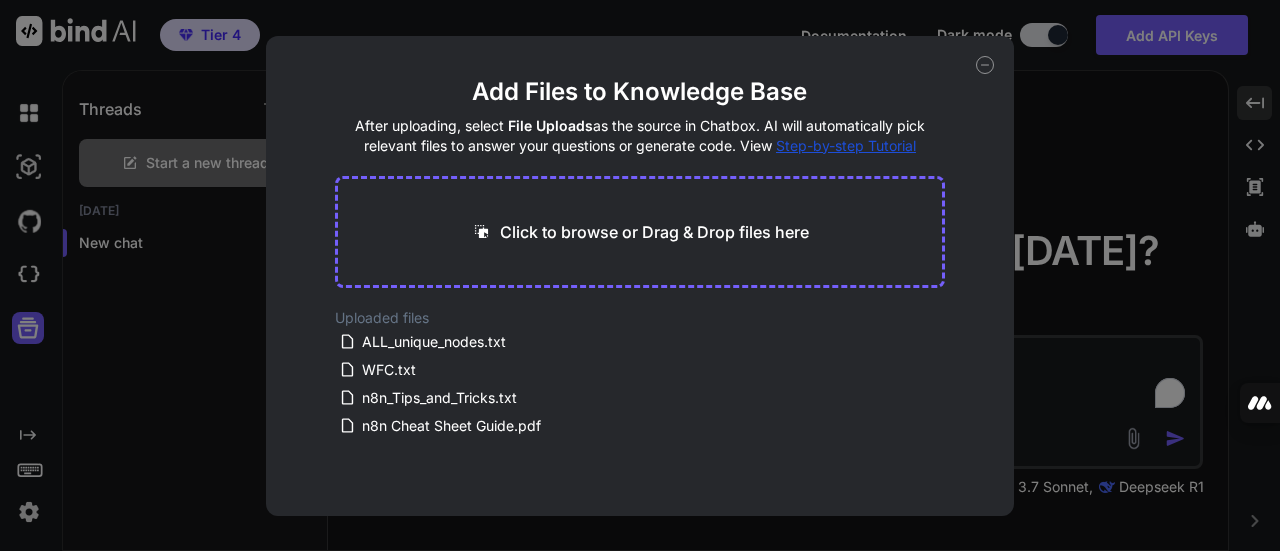 click on "Step-by-step Tutorial" at bounding box center (846, 145) 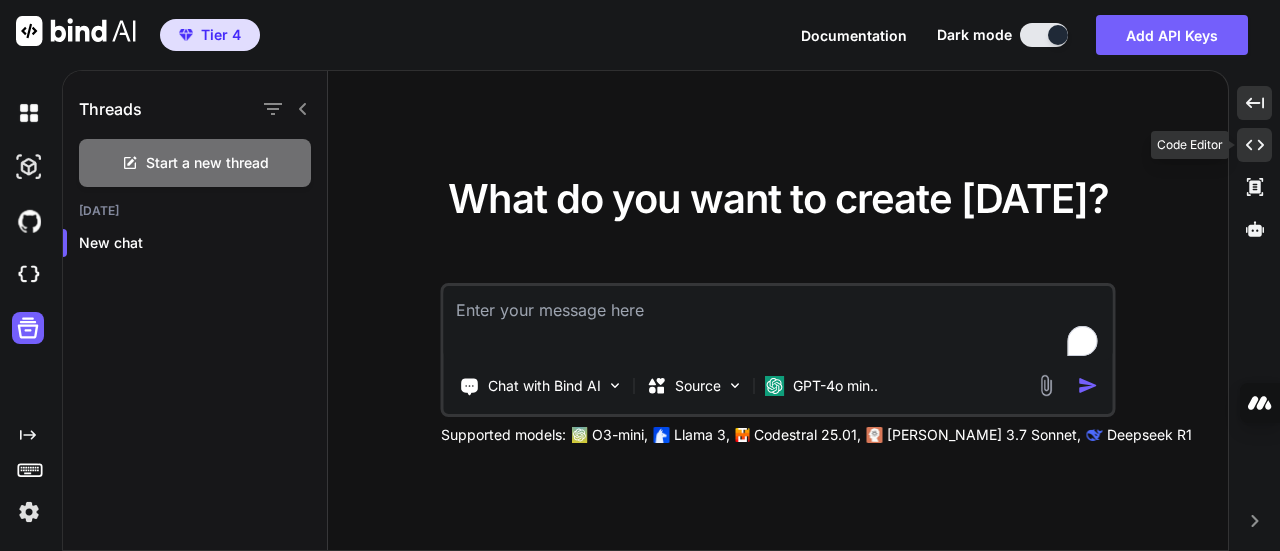 click 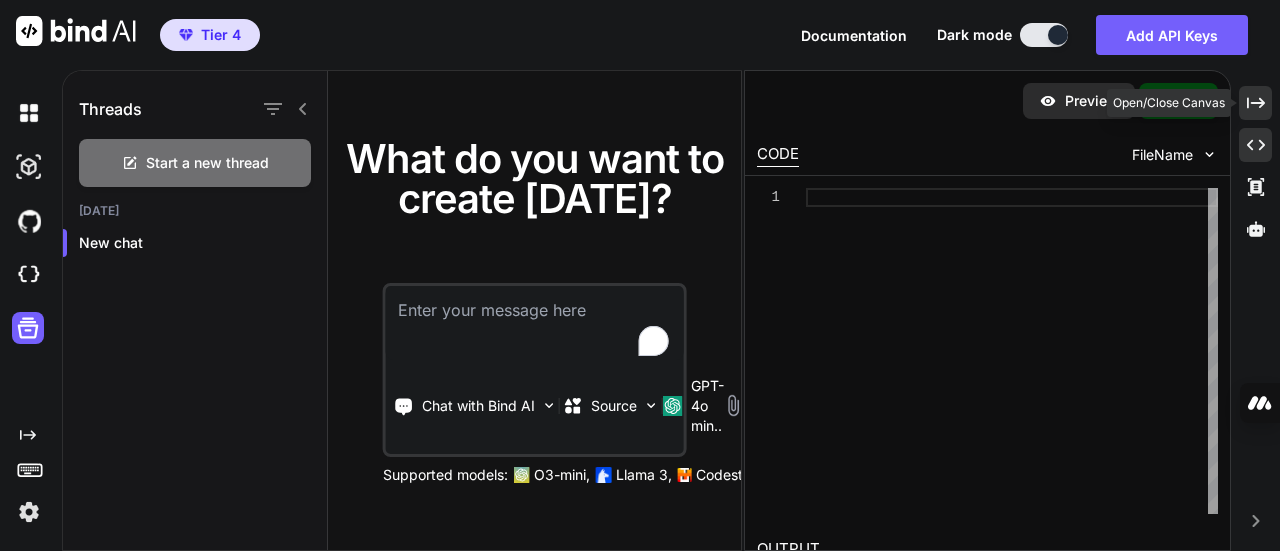 click 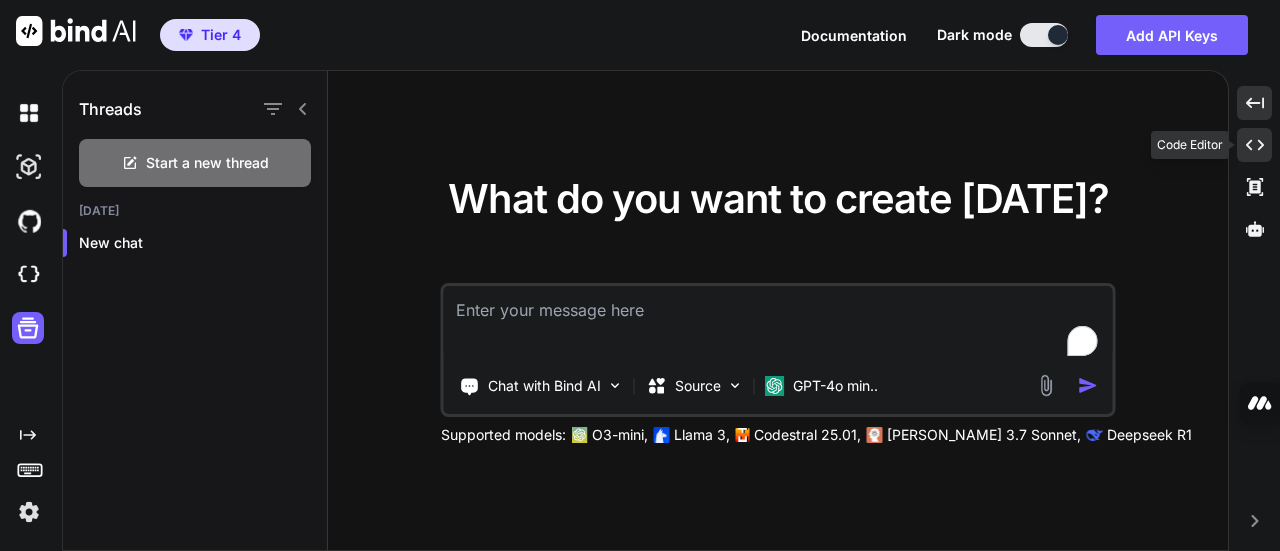 click on "Created with Pixso." 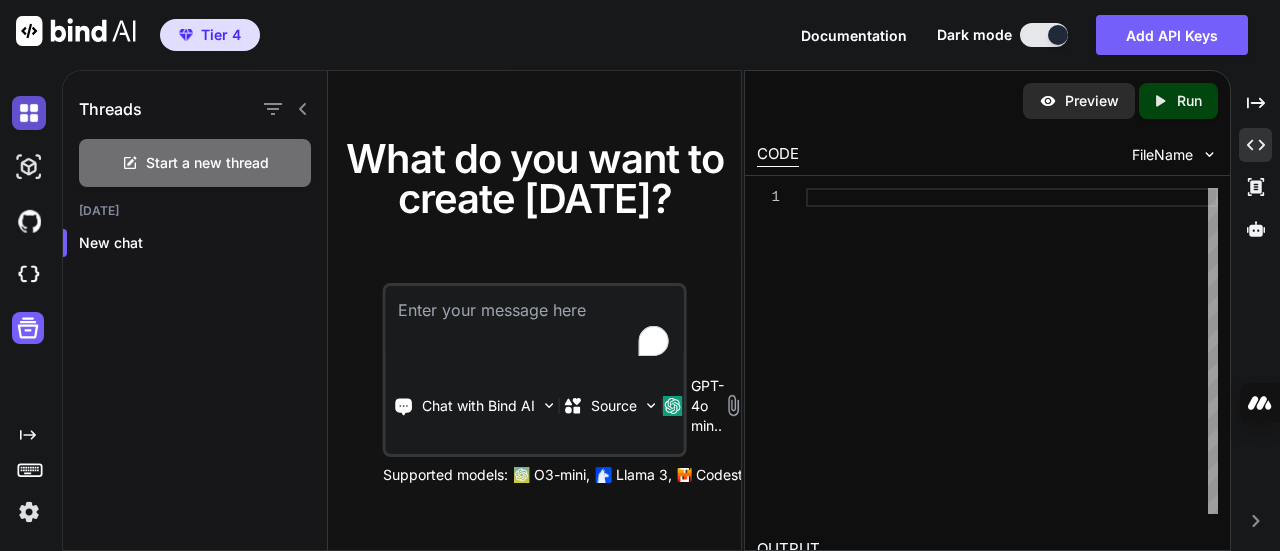 click at bounding box center [29, 113] 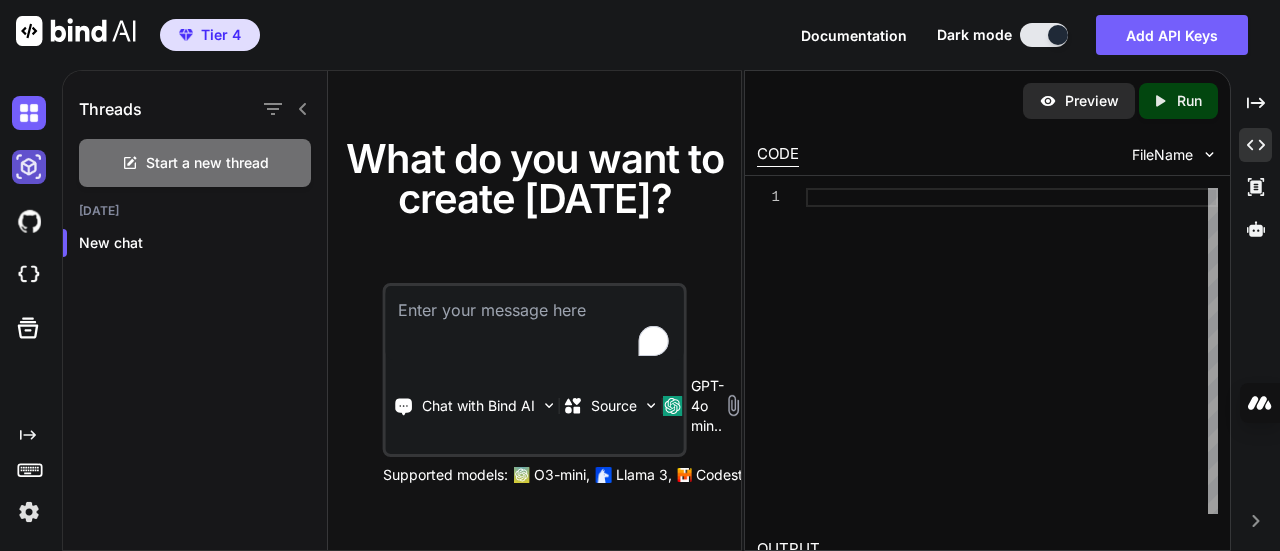 click at bounding box center [29, 167] 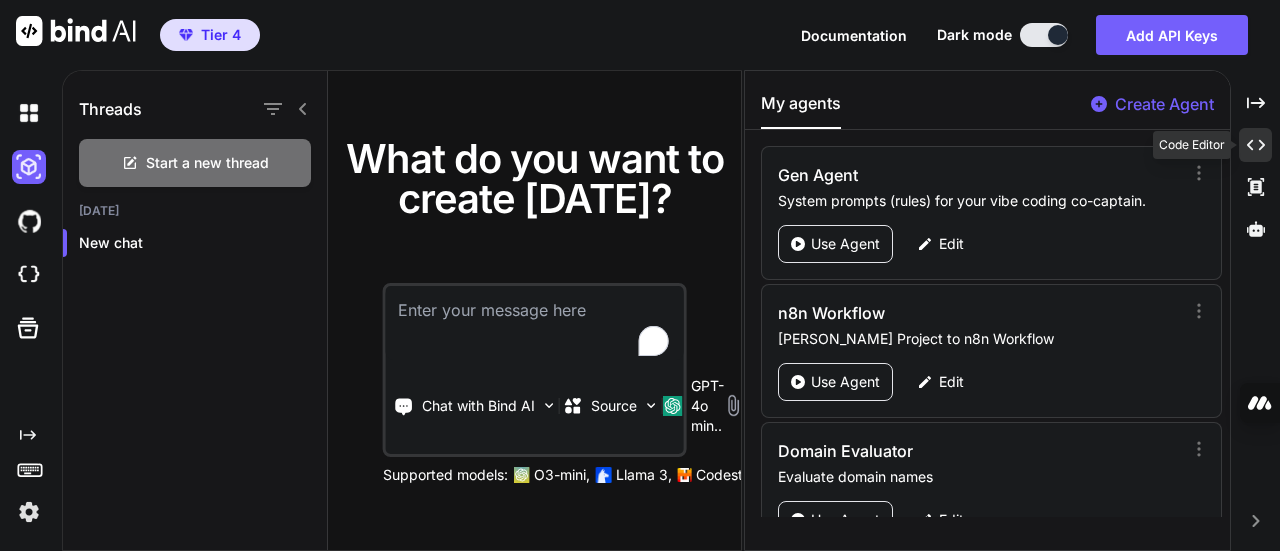 click on "Created with Pixso." at bounding box center (1255, 145) 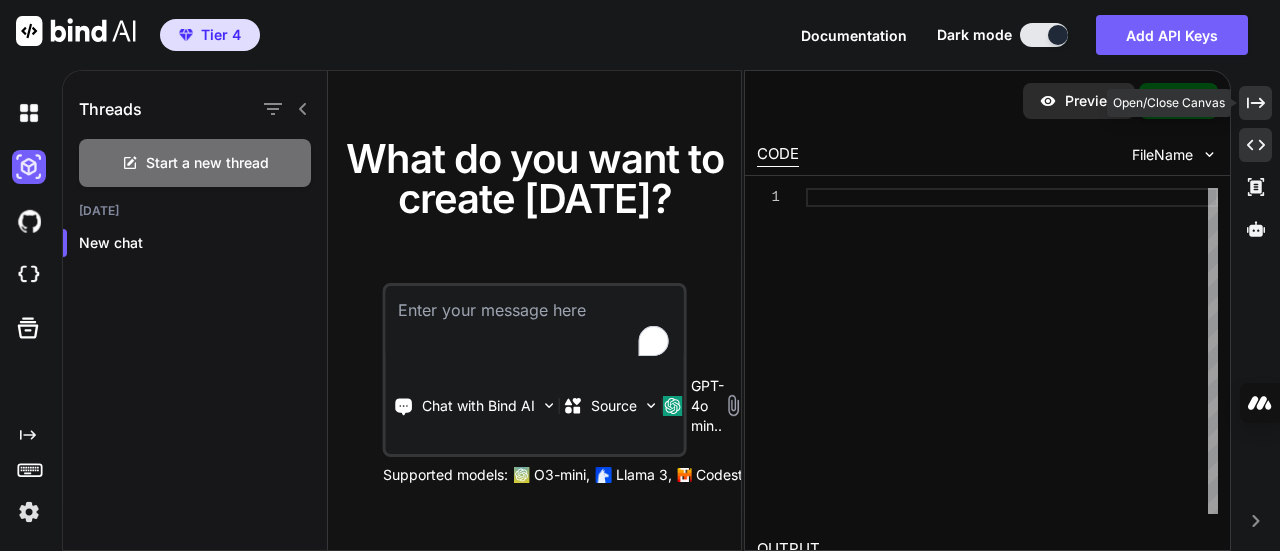 click 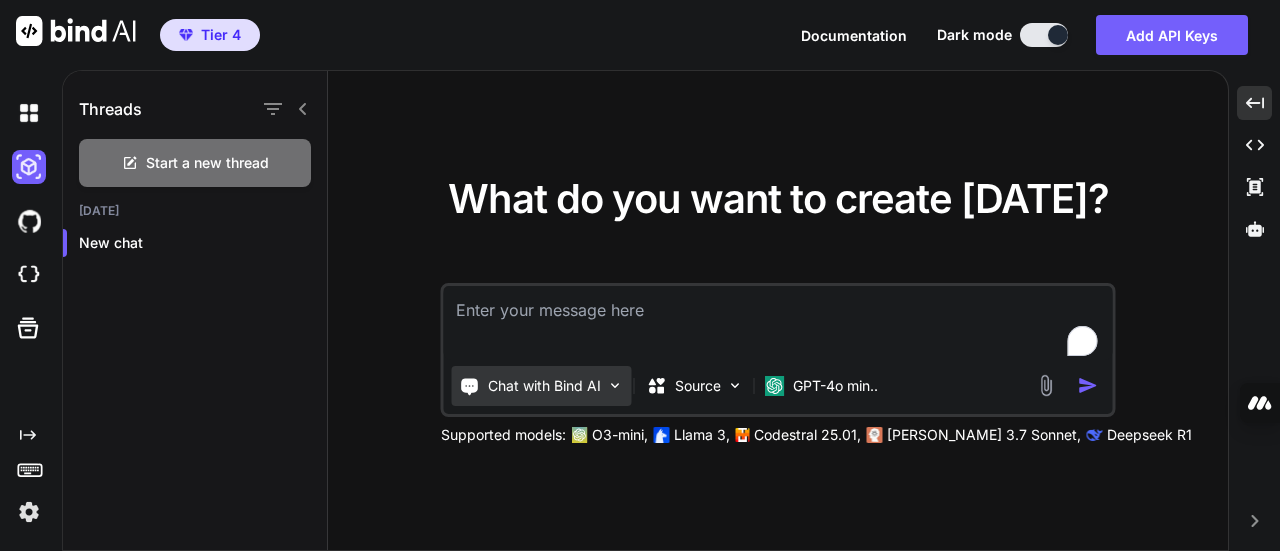 click at bounding box center (615, 385) 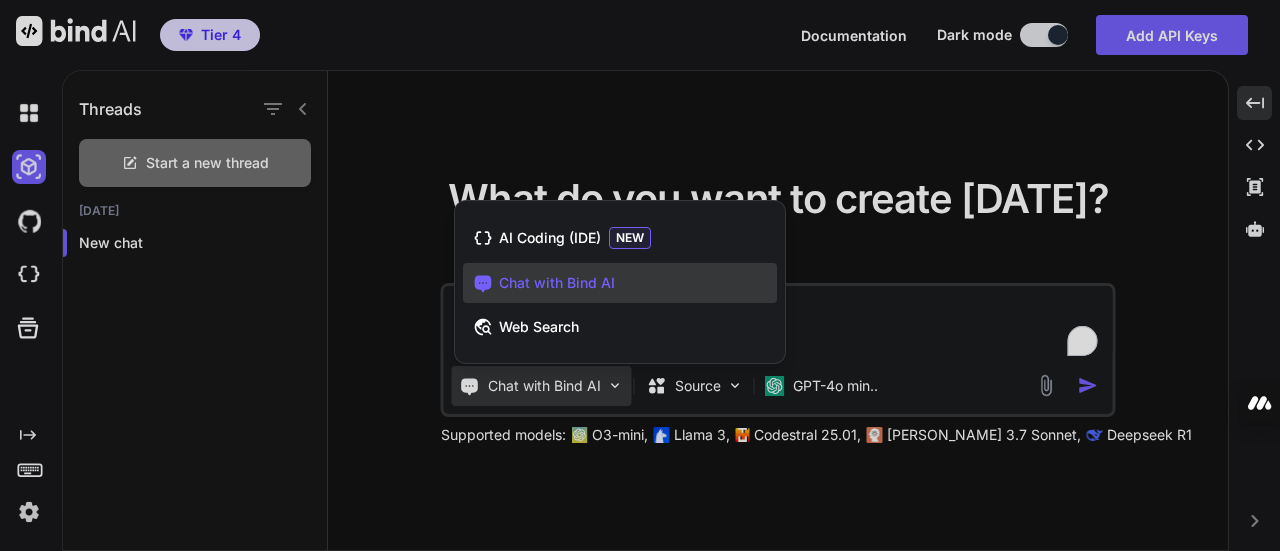 click at bounding box center (640, 275) 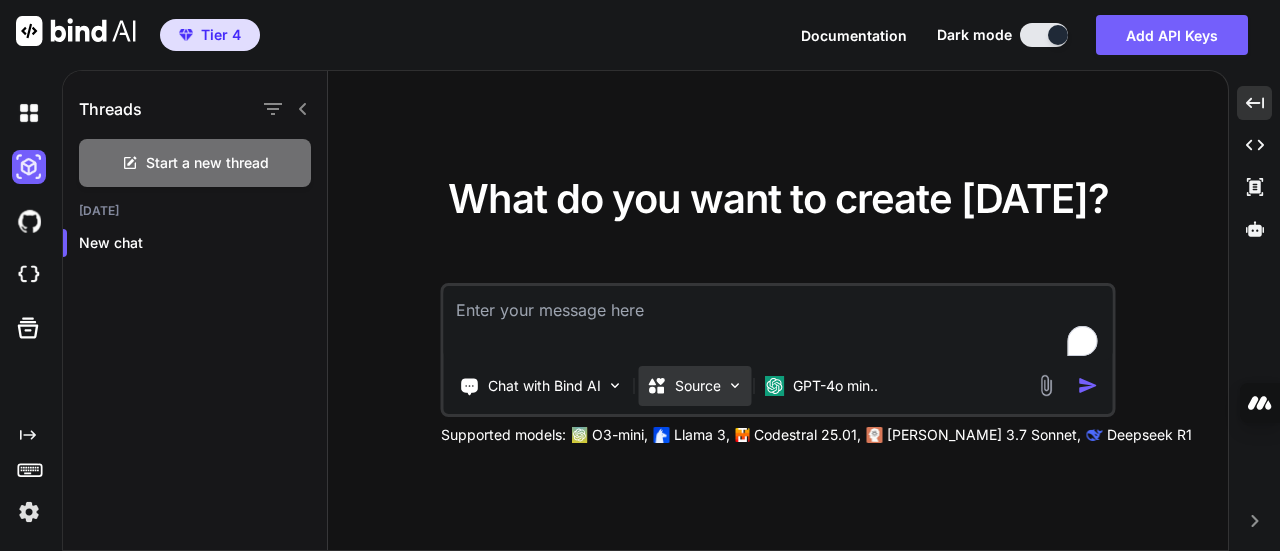 click at bounding box center [735, 385] 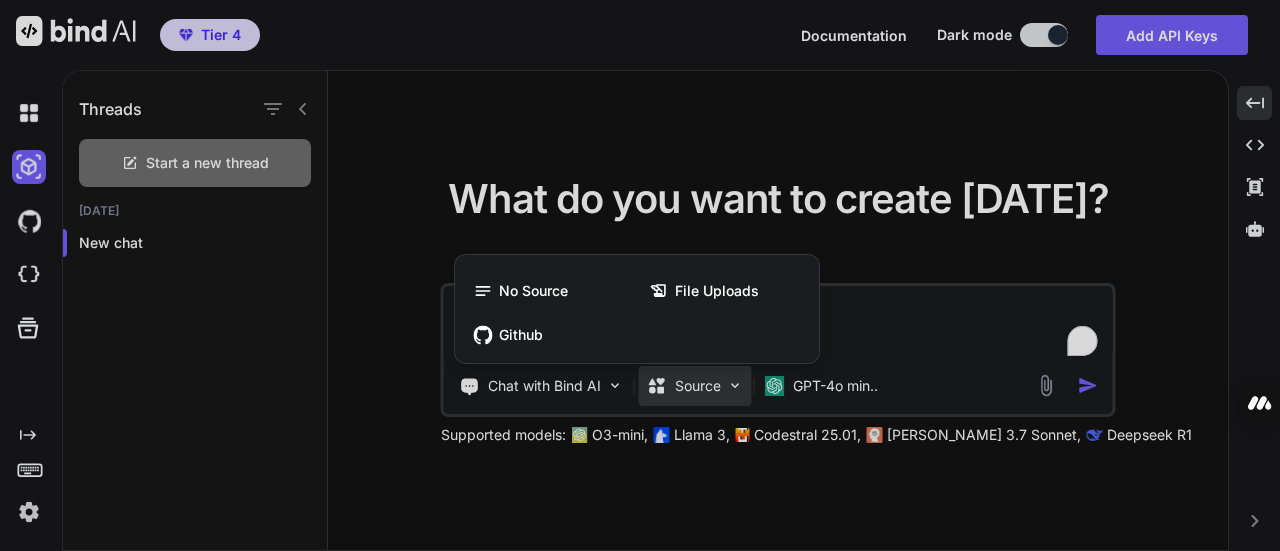 click at bounding box center (640, 275) 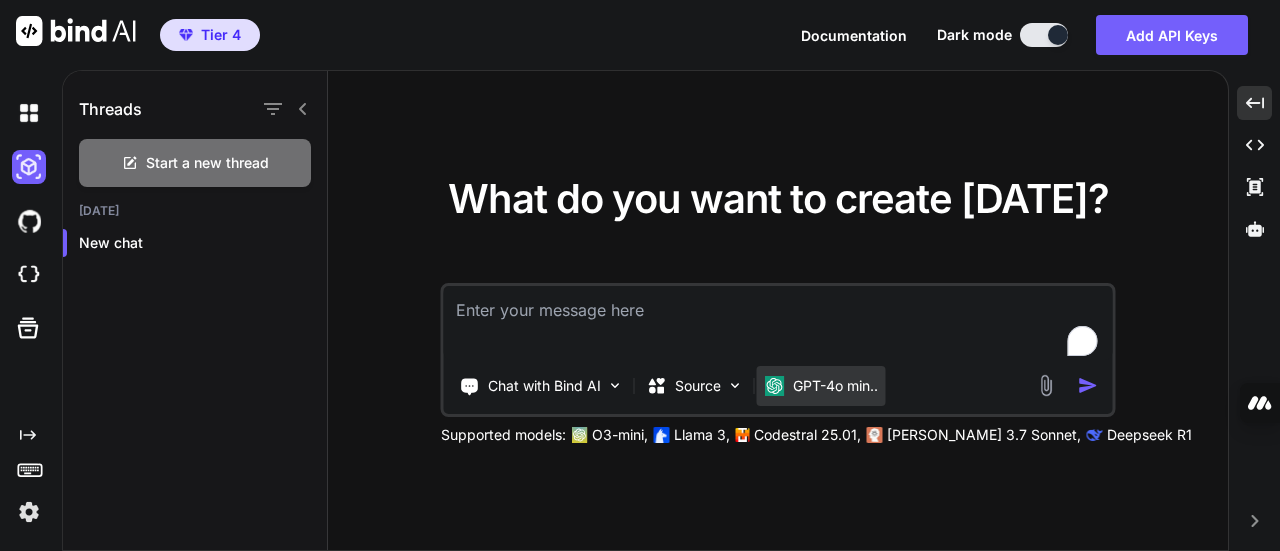 click on "GPT-4o min.." at bounding box center (835, 386) 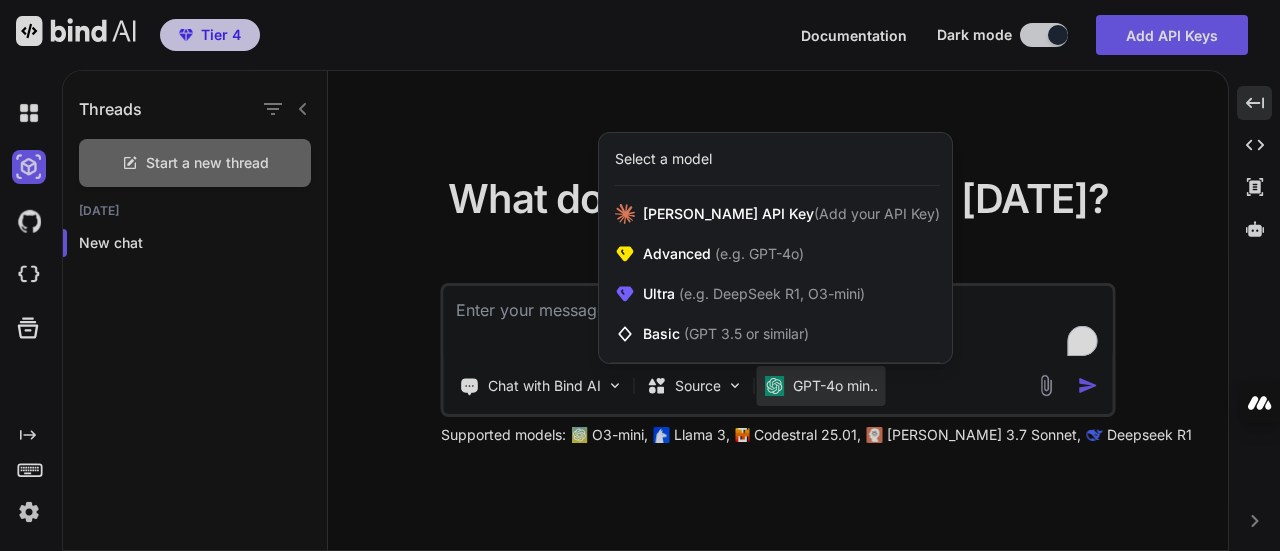 click at bounding box center (640, 275) 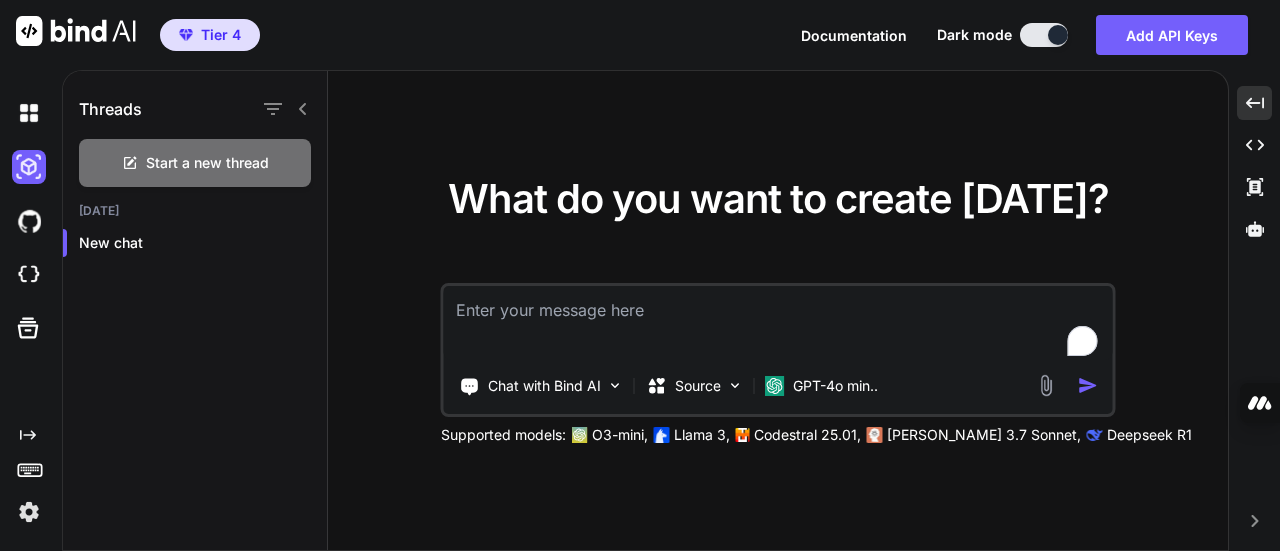 click 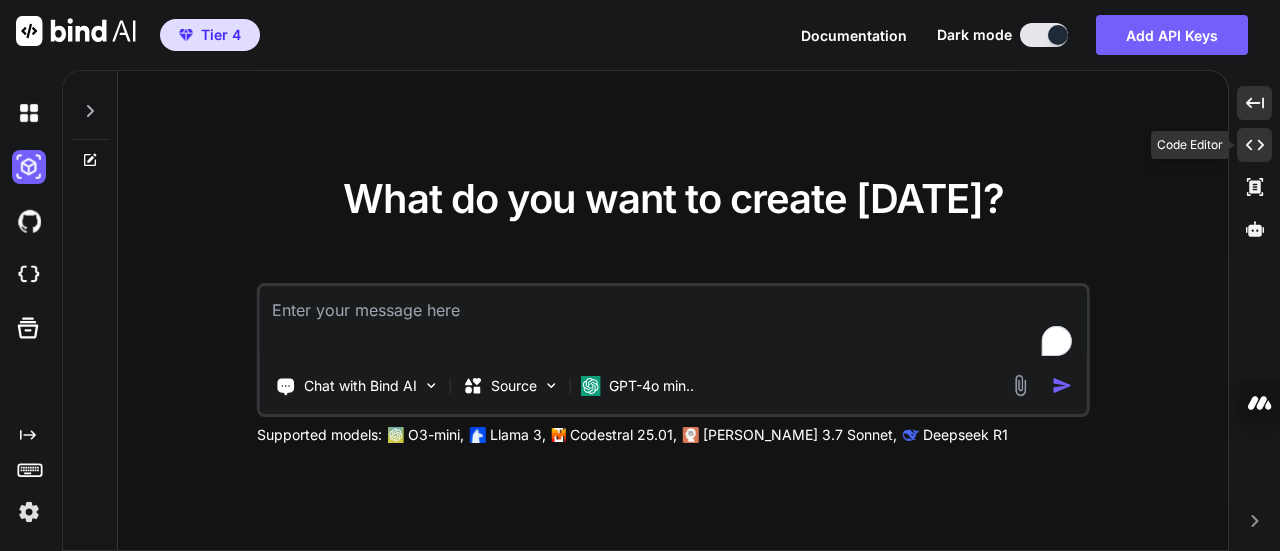 click on "Created with Pixso." 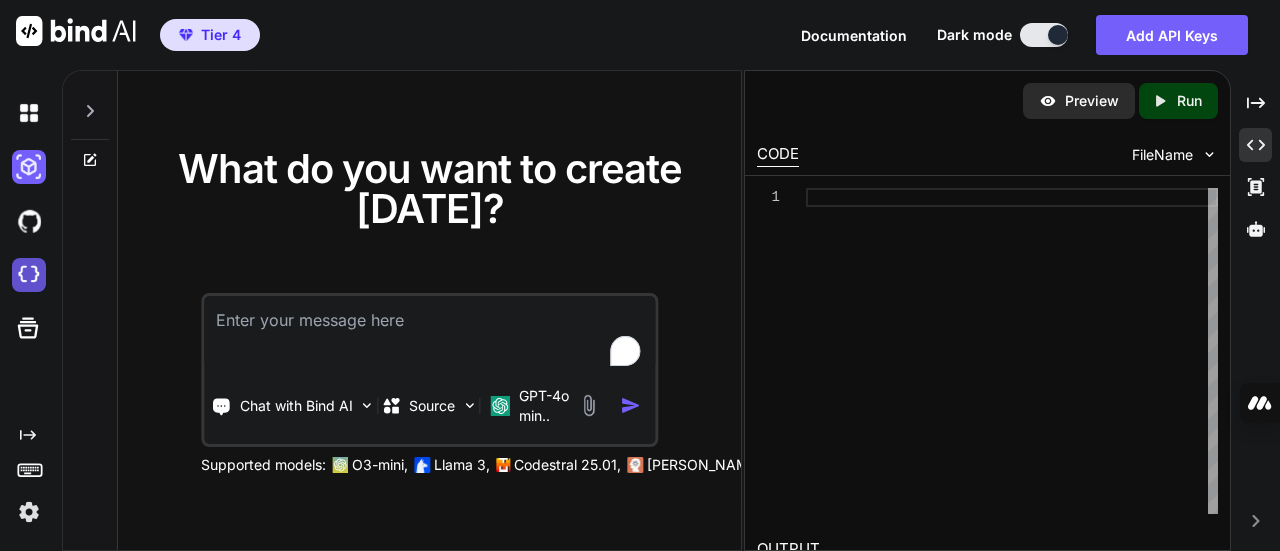 click at bounding box center [29, 275] 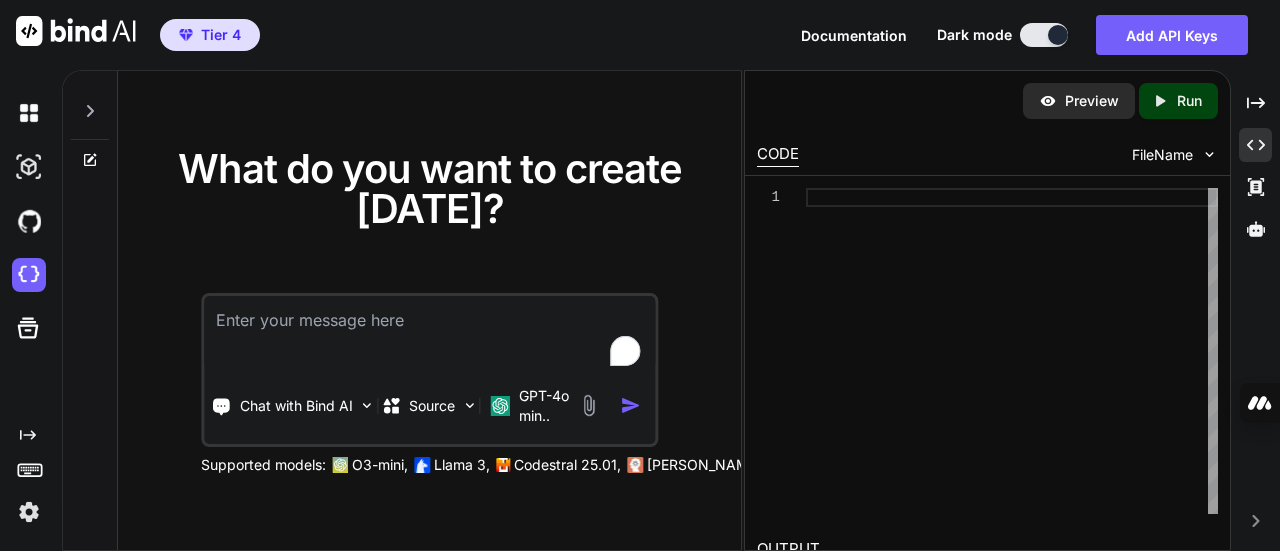 click 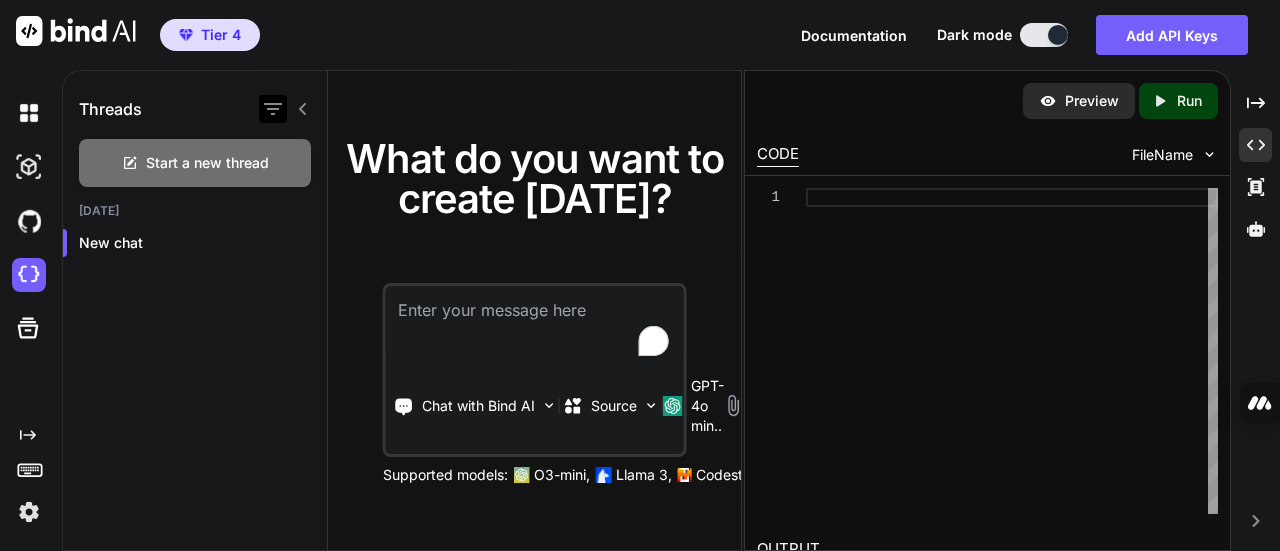 click 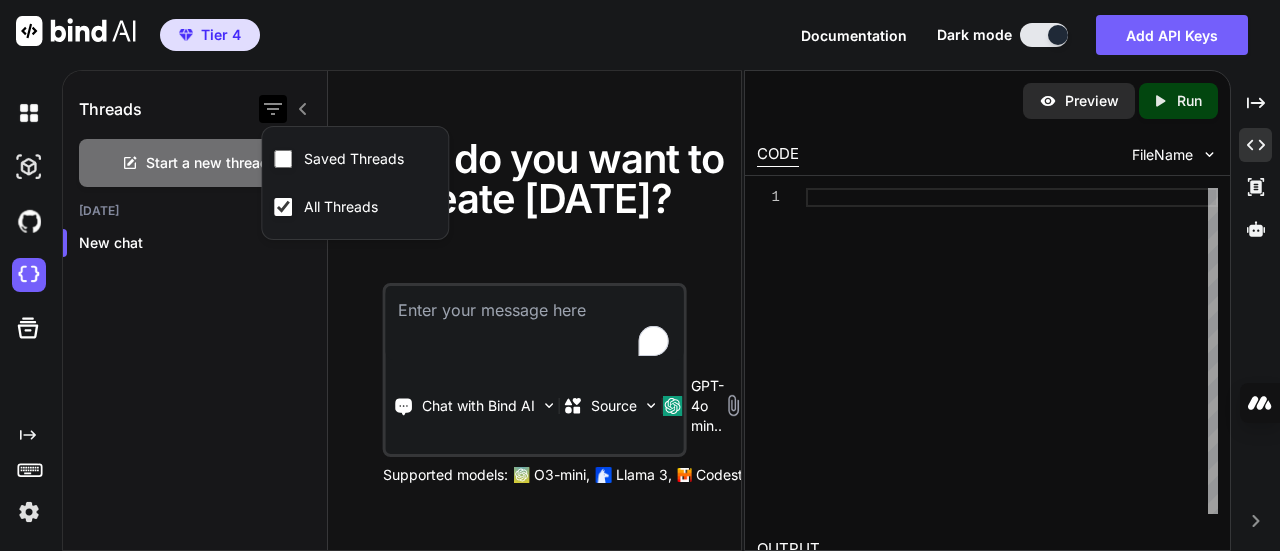 click 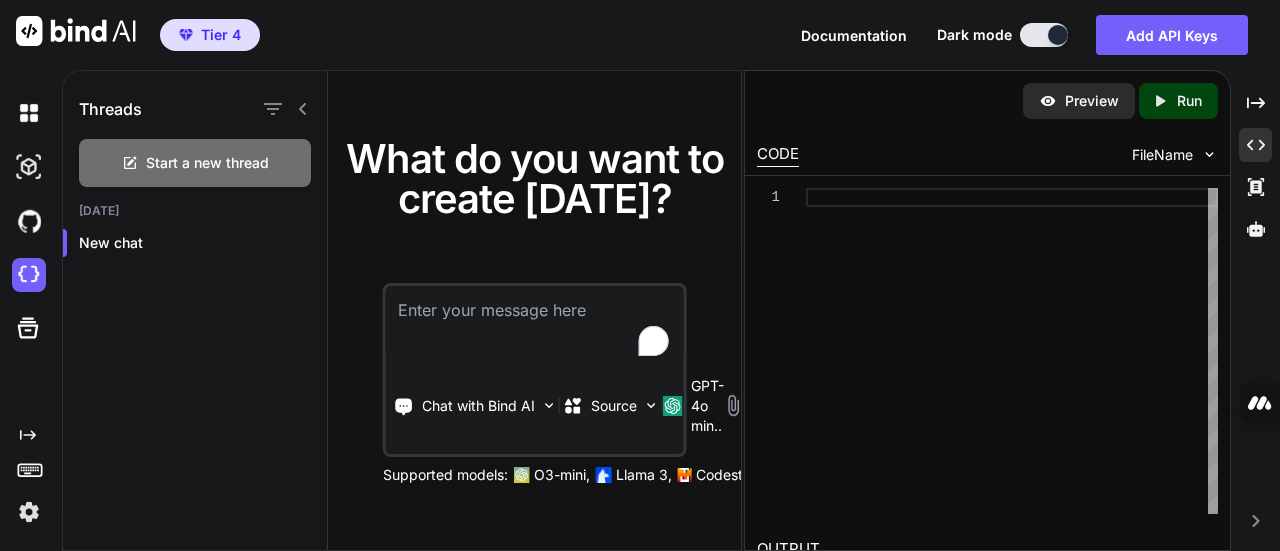 click 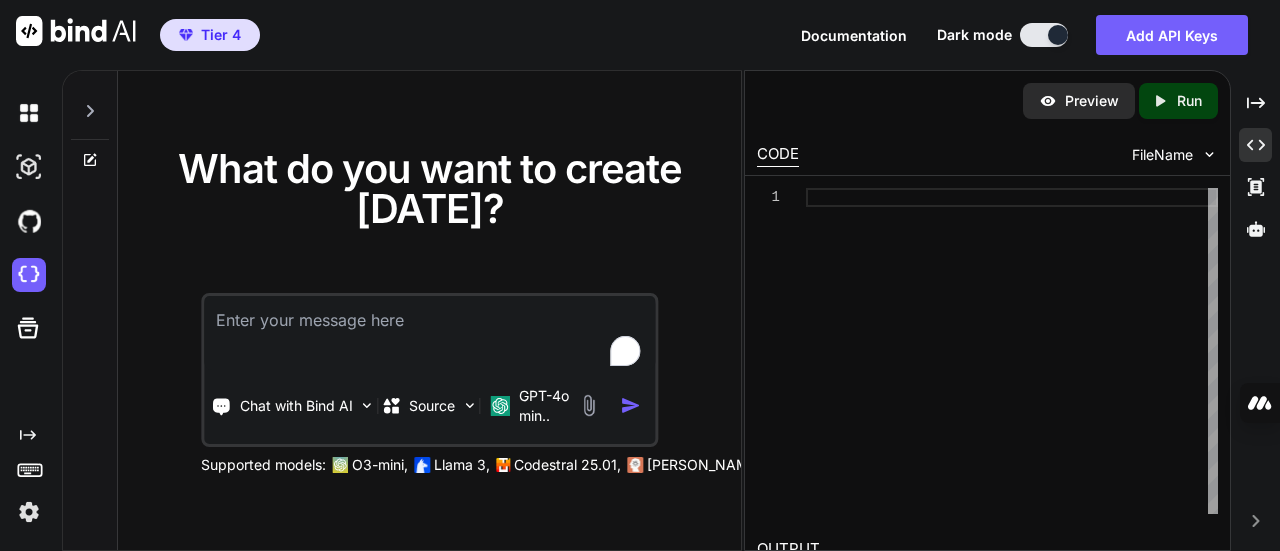 click on "Tier 4" at bounding box center [221, 35] 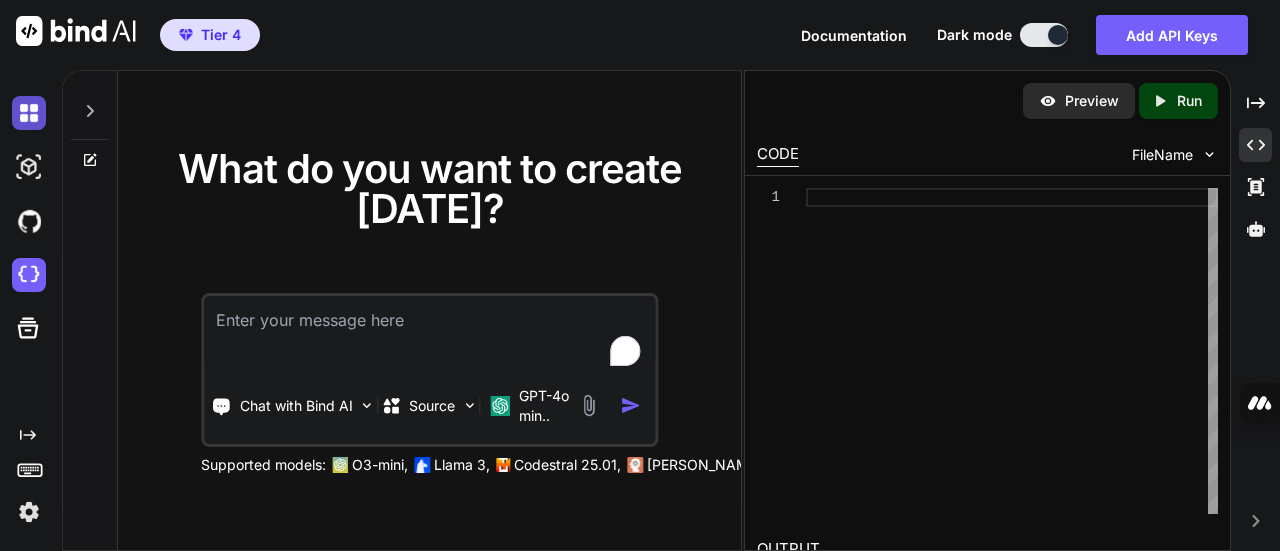 click at bounding box center (29, 113) 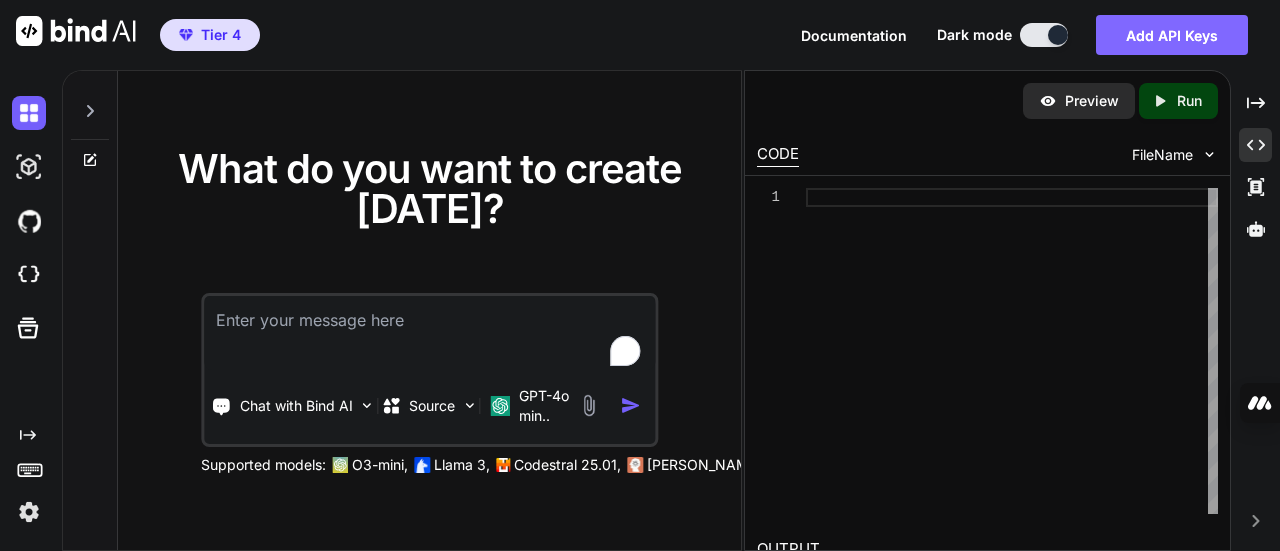 click on "Add API Keys" at bounding box center [1172, 35] 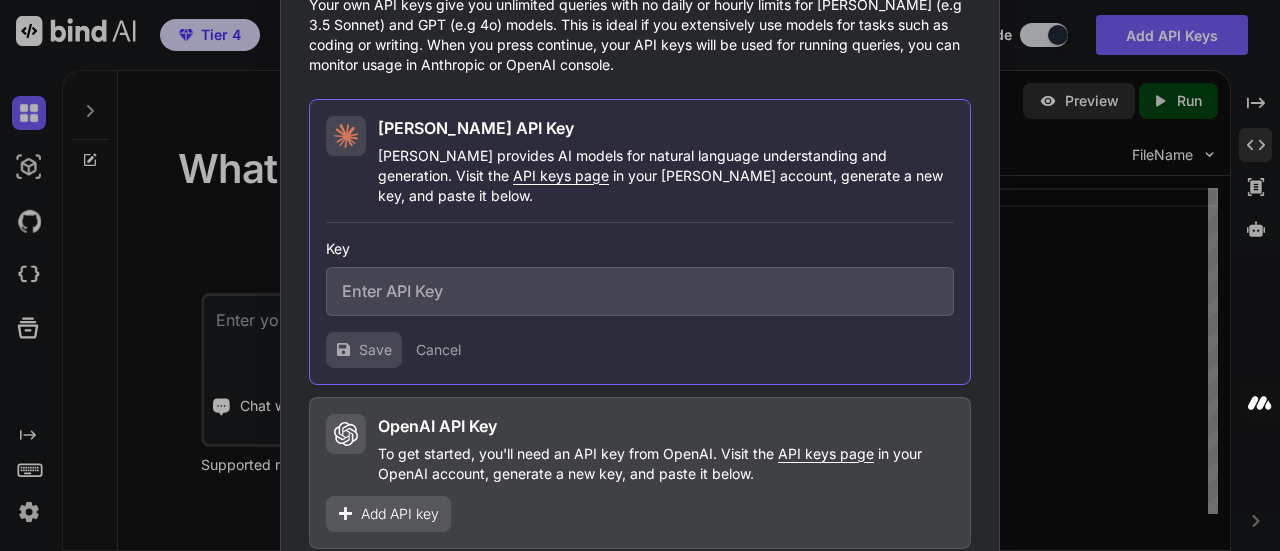 click on "Would you like to add your API keys? Your own API keys give you unlimited queries with no daily or hourly limits for Claude (e.g 3.5 Sonnet) and GPT (e.g 4o) models. This is ideal if you extensively use models for tasks such as coding or writing. When you press continue, your API keys will be used for running queries, you can monitor usage in Anthropic or OpenAI console. Claude API Key Claude provides AI models for natural language understanding and generation. Visit the   API keys page   in your Claude account, generate a new key, and paste it below. Key Save Cancel OpenAI API Key To get started, you'll need an API key from OpenAI. Visit the   API keys page   in your OpenAI account, generate a new key, and paste it below. Add API key Continue without adding API keys" at bounding box center [640, 275] 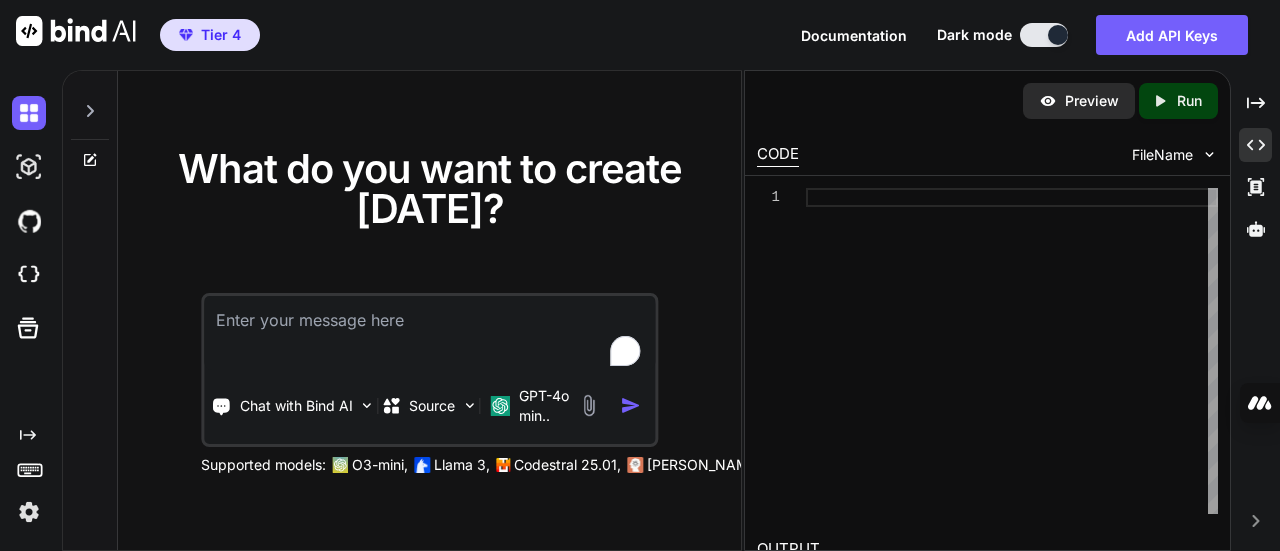 click on "Created with Pixso." 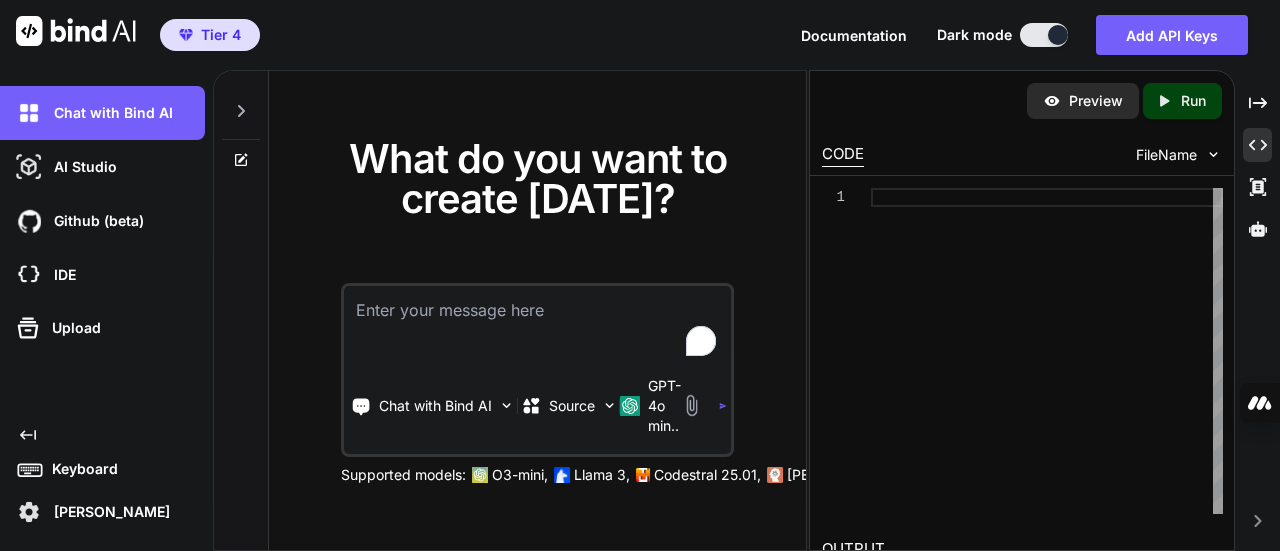 click 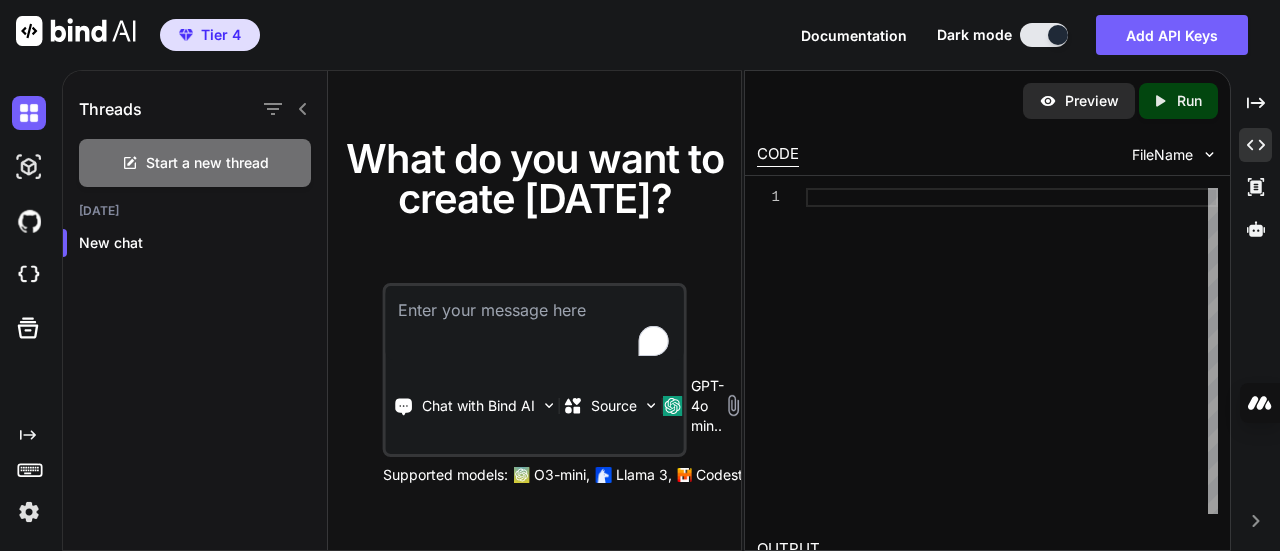 click 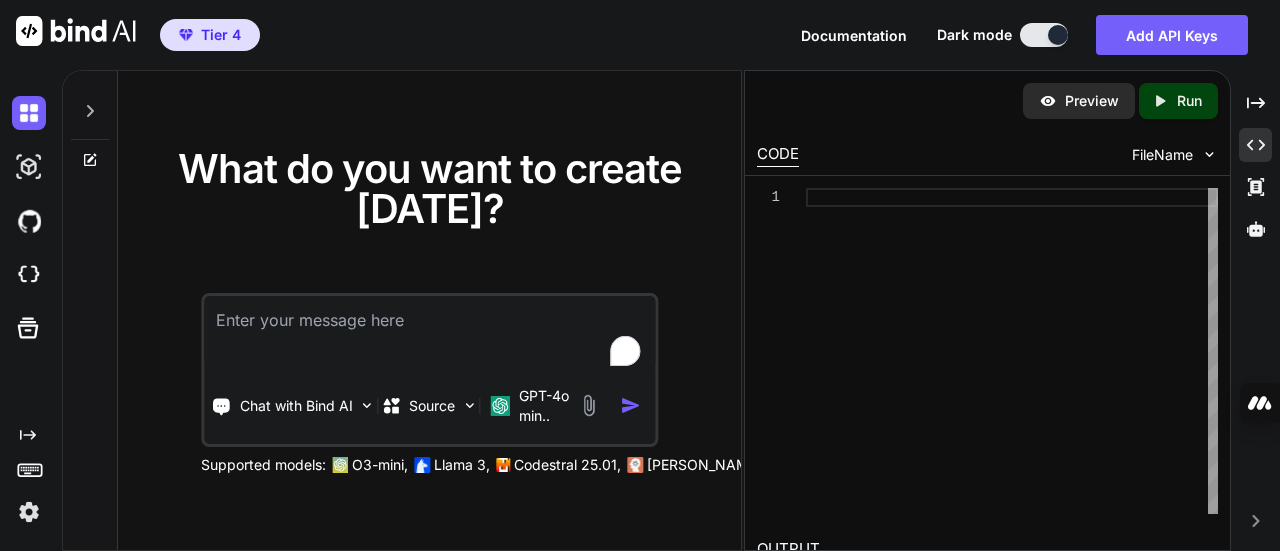 click 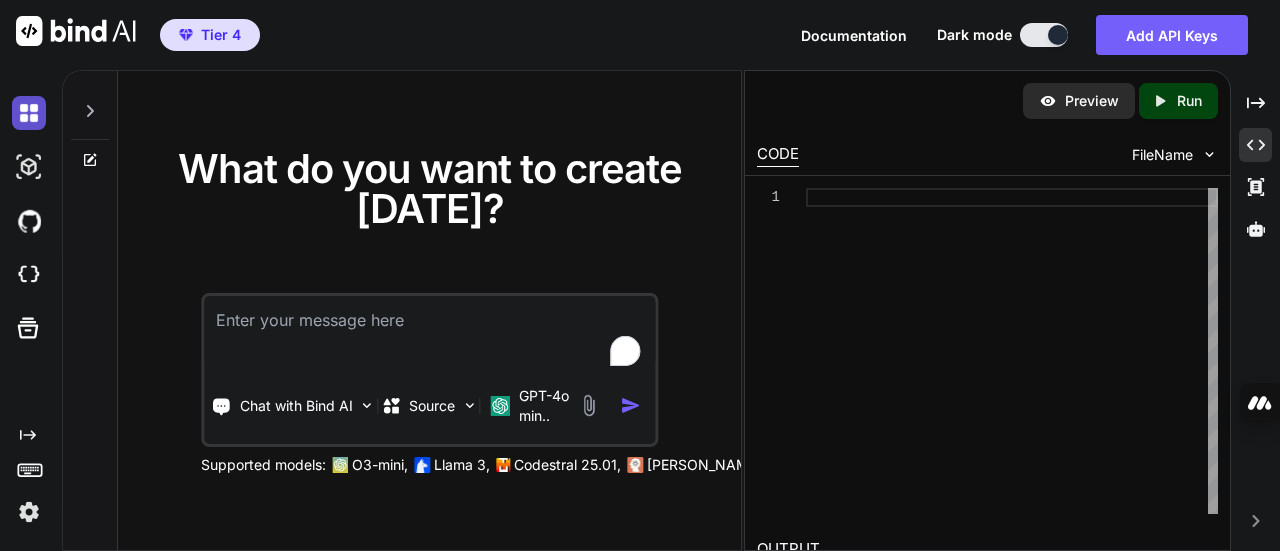 click at bounding box center (29, 113) 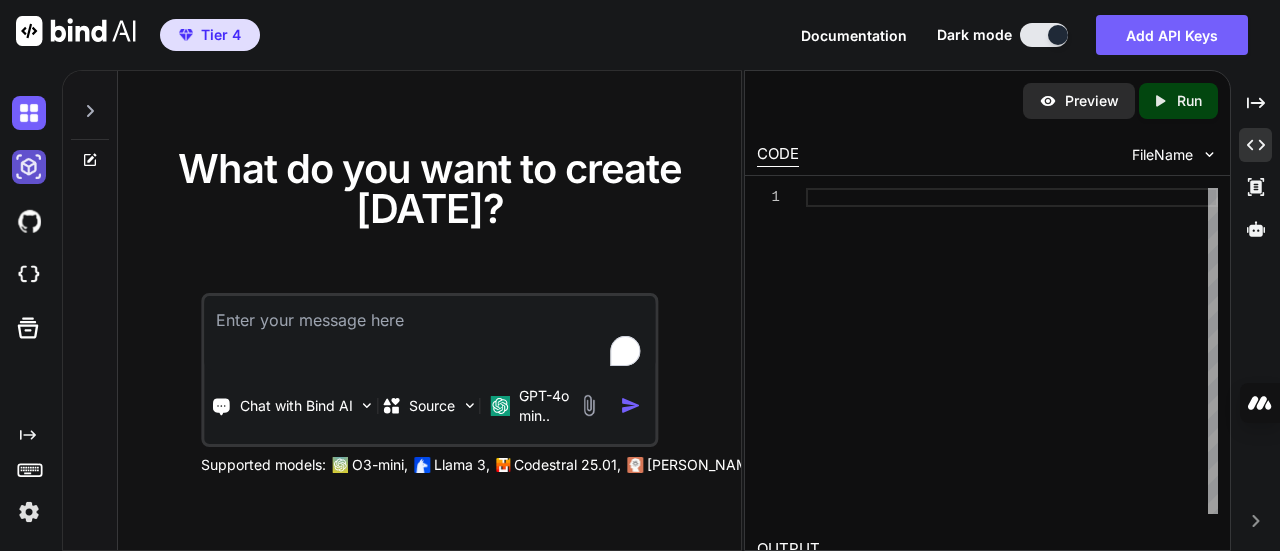 click at bounding box center (29, 167) 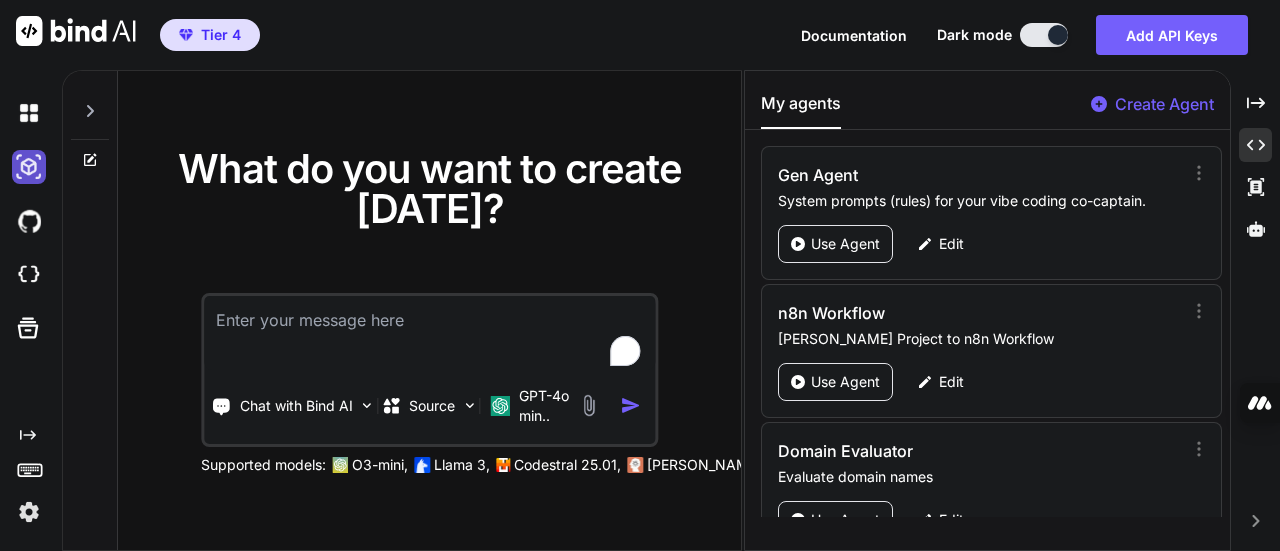 click at bounding box center (29, 167) 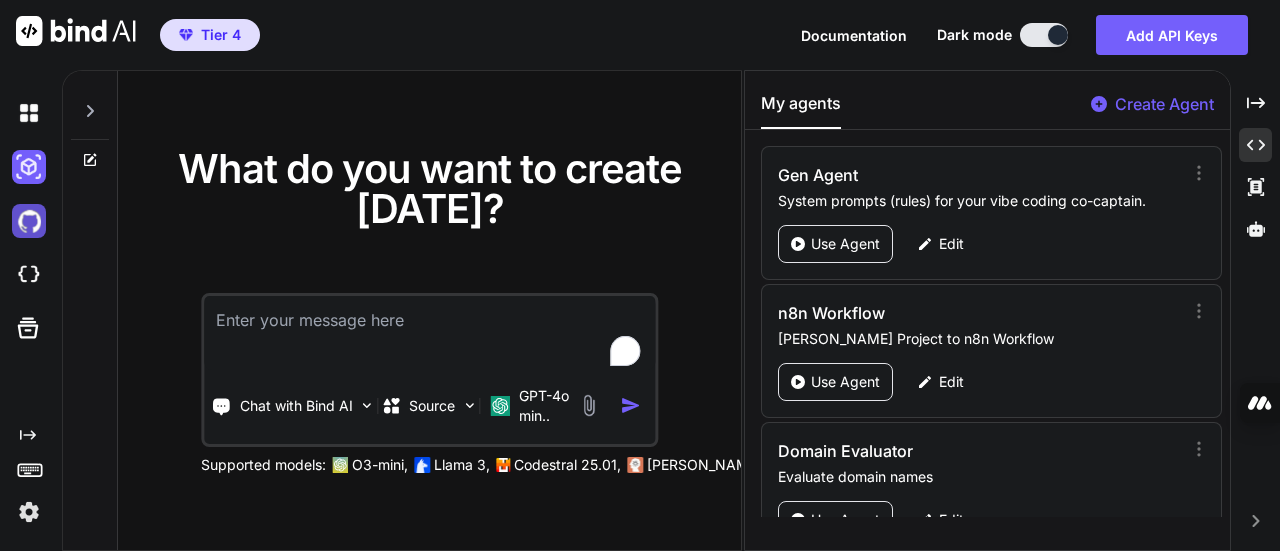 click at bounding box center [29, 221] 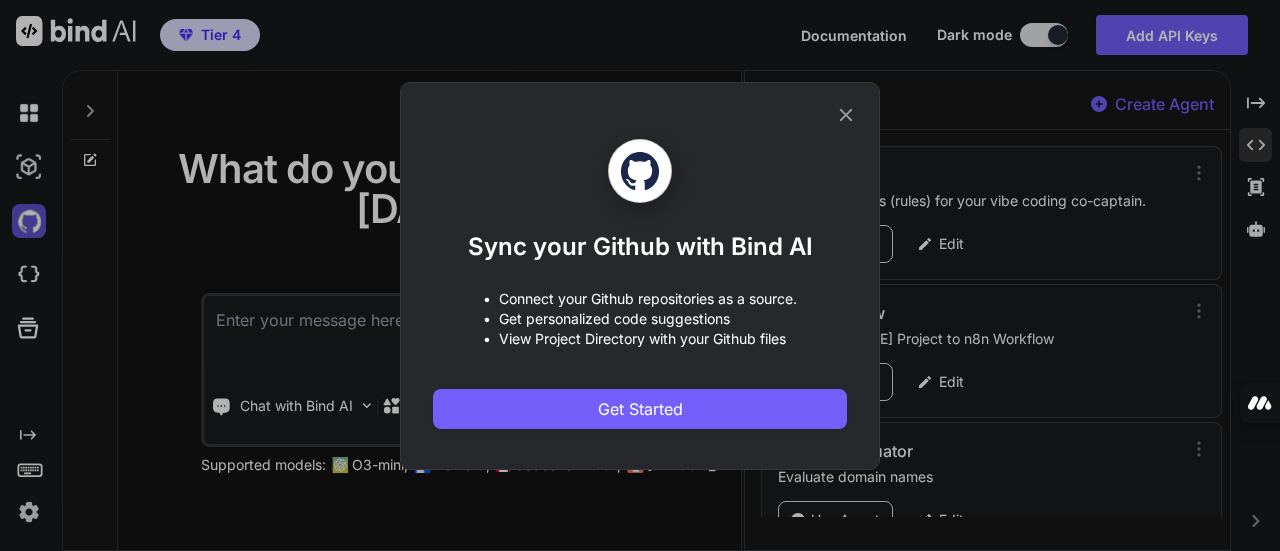 click on "Sync your Github with Bind AI •  Connect your Github repositories as a source. •  Get personalized code suggestions •  View Project Directory with your Github files Get Started" at bounding box center (640, 275) 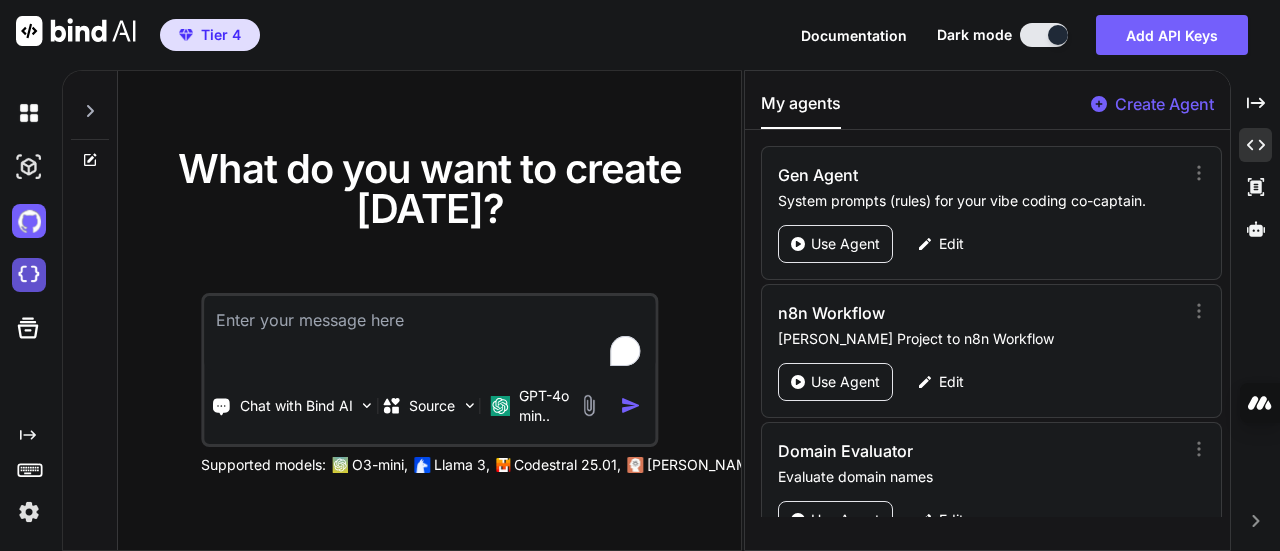 click at bounding box center [29, 275] 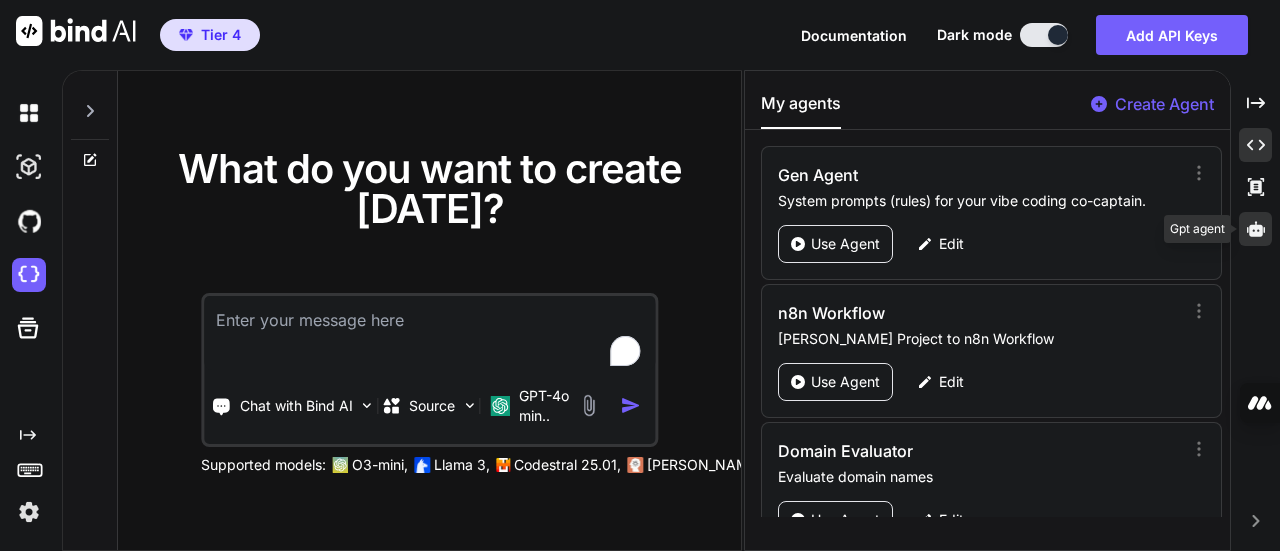 click 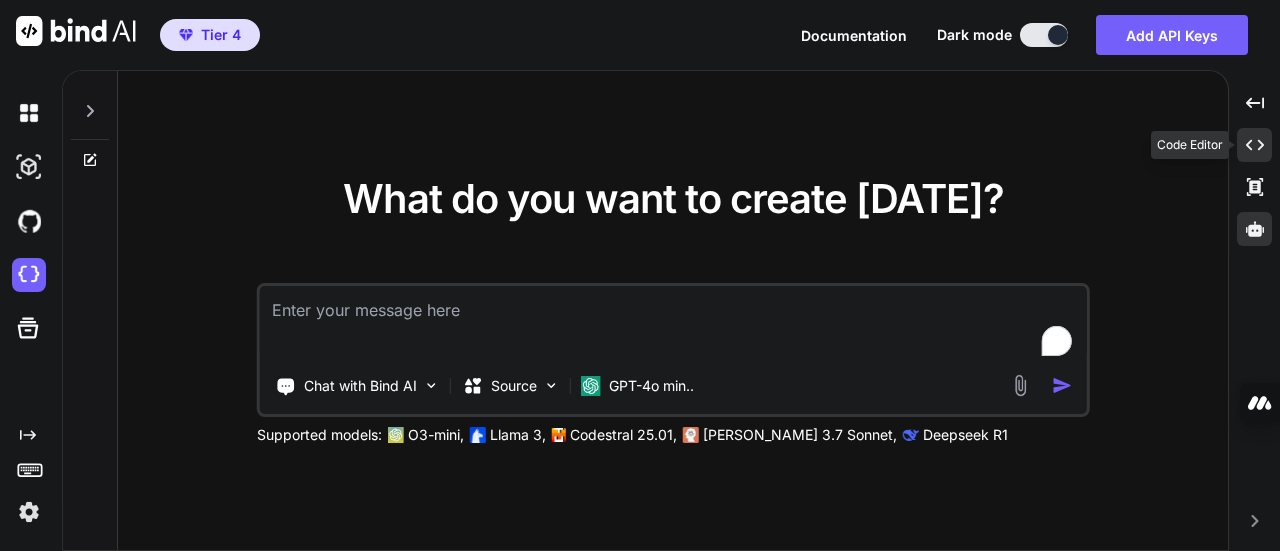 click on "Created with Pixso." 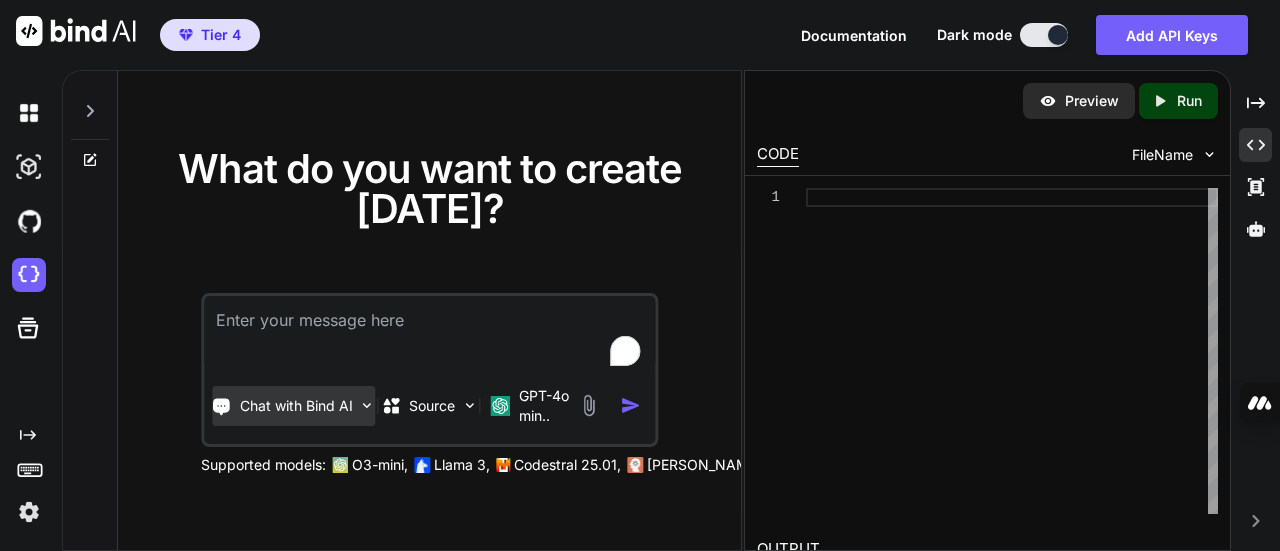 click at bounding box center (367, 405) 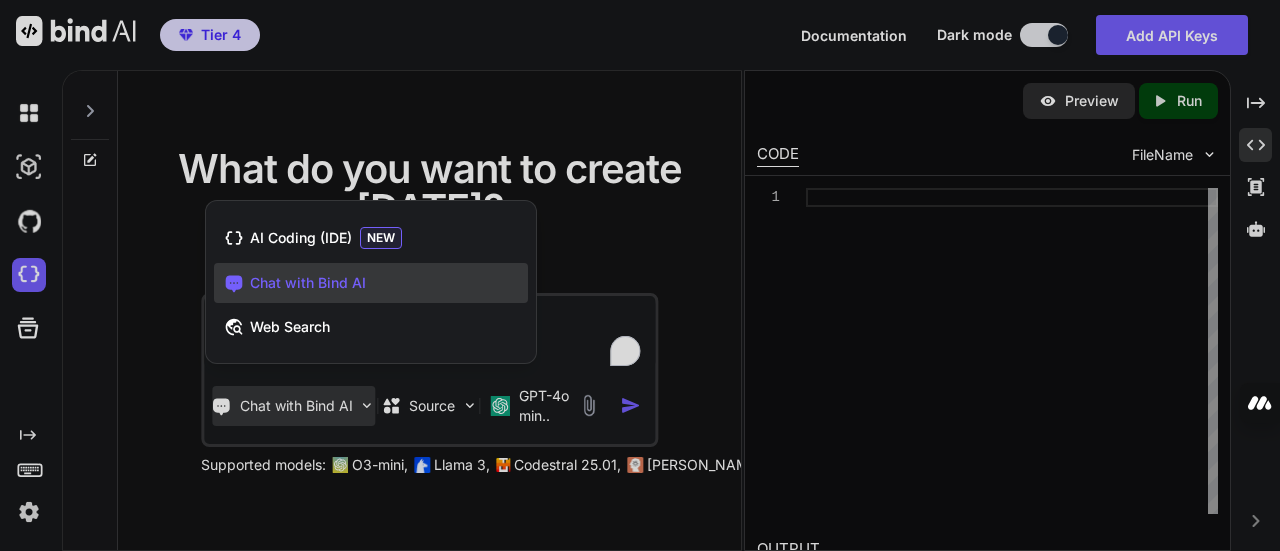 click at bounding box center (640, 275) 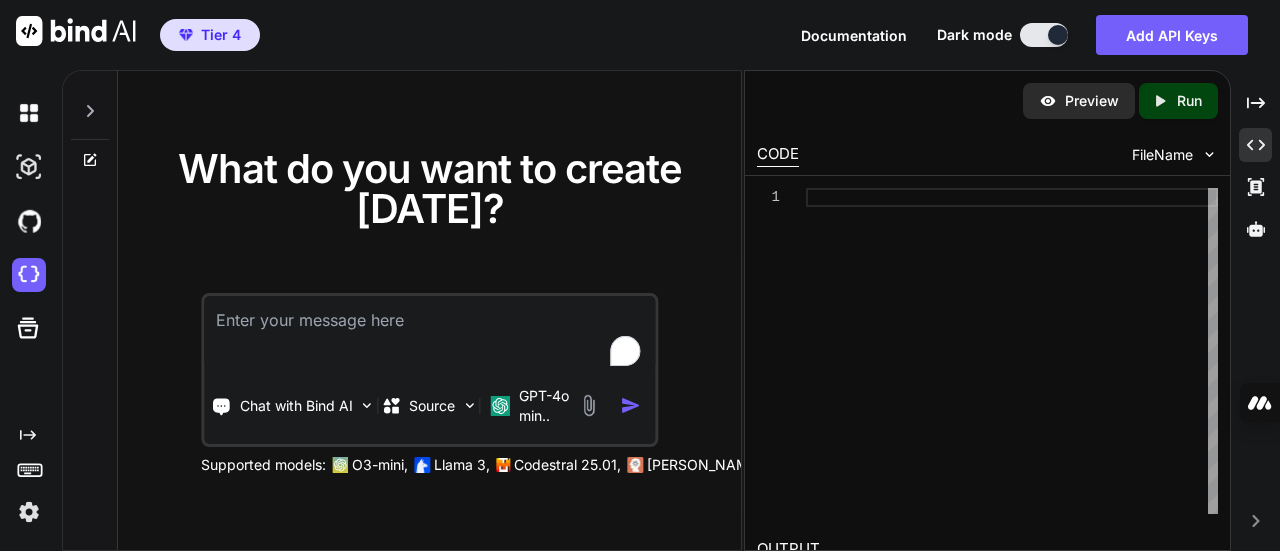 click on "Created with Pixso. Created with Pixso. Created with Pixso. Created with Pixso." at bounding box center (1255, 318) 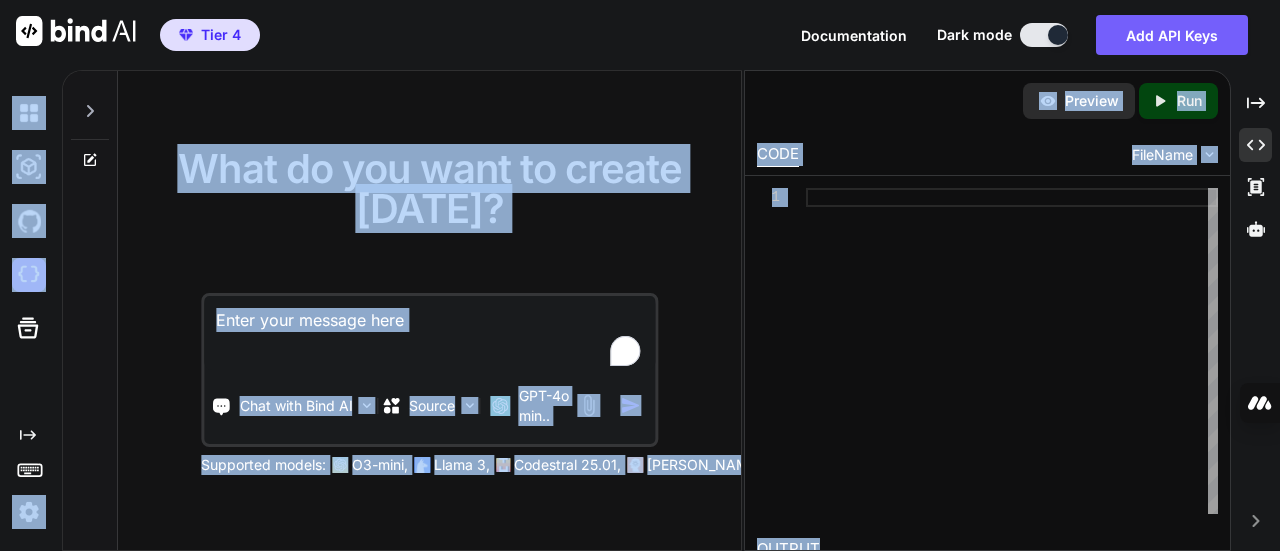 drag, startPoint x: 1279, startPoint y: 44, endPoint x: 1279, endPoint y: 194, distance: 150 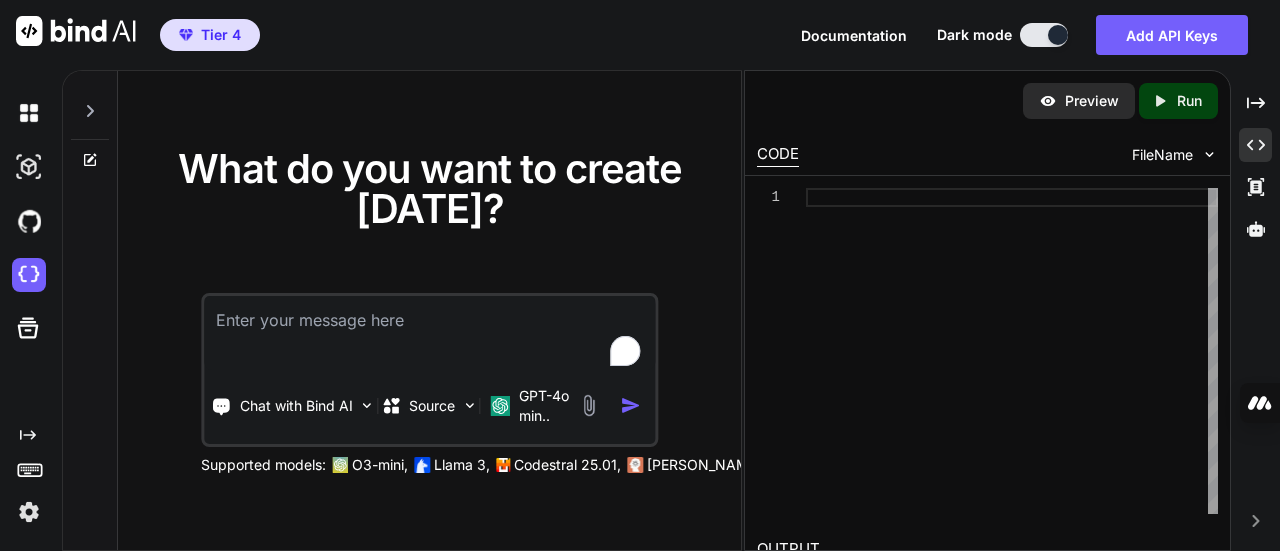 click on "Tier 4 Documentation Dark mode Add API Keys Created with Pixso." at bounding box center [640, 35] 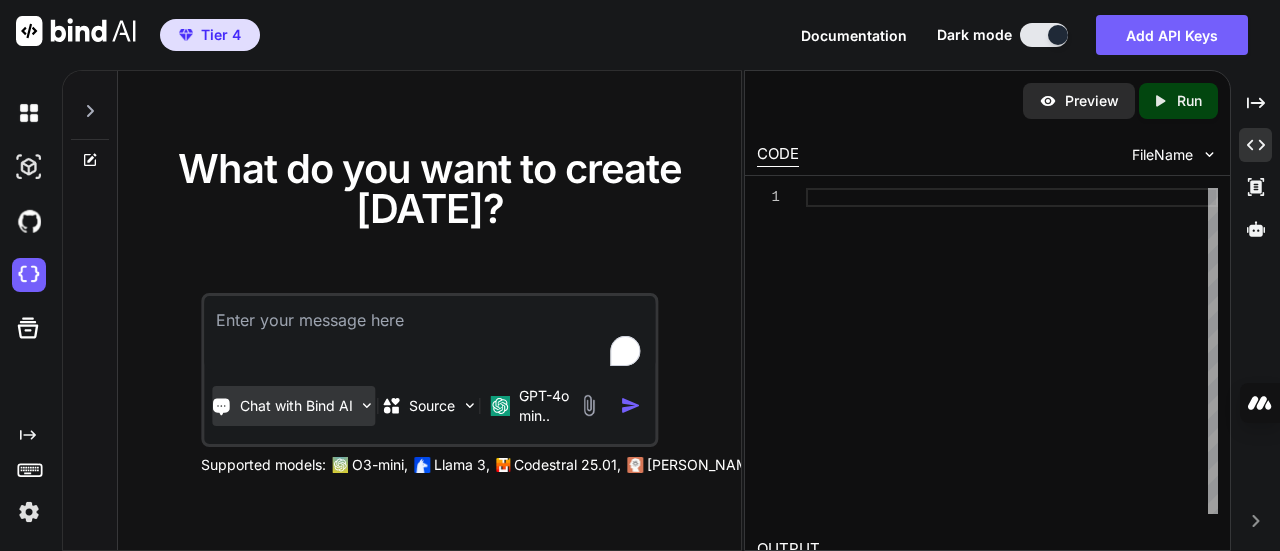 click at bounding box center [367, 405] 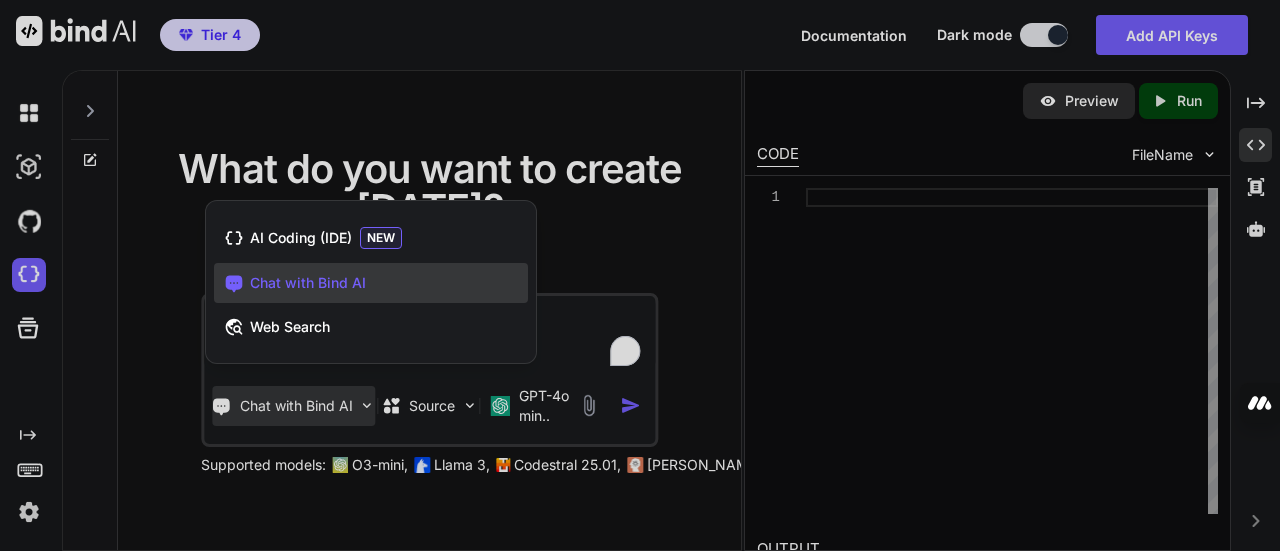 click at bounding box center [640, 275] 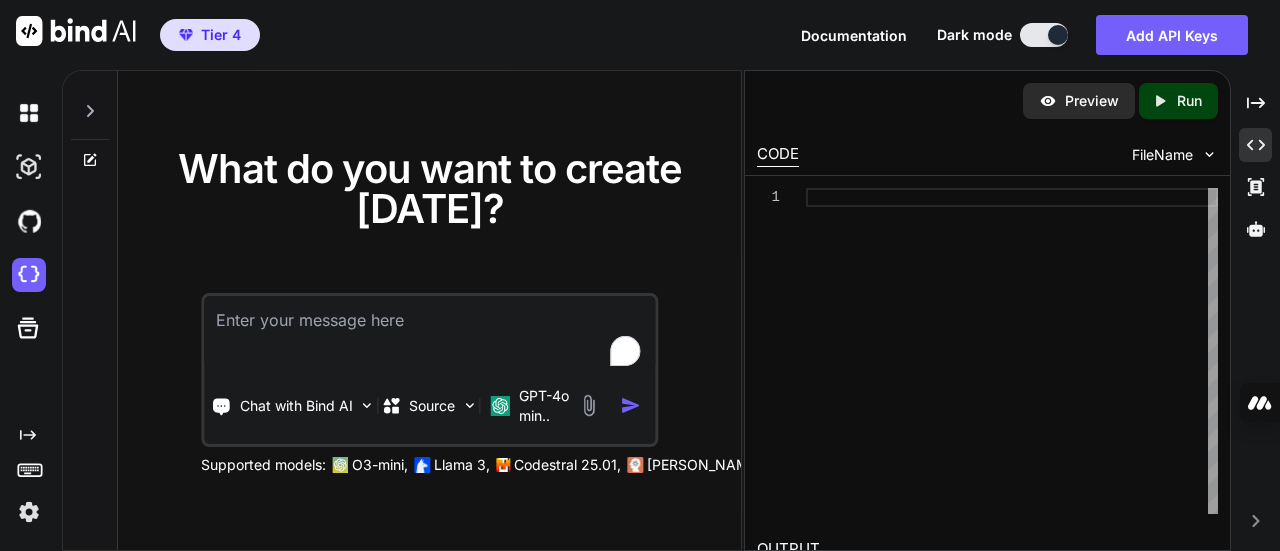 click on "What do you want to create today? Chat with Bind AI Source   GPT-4o min.. Supported models: O3-mini,   Llama 3, Codestral 25.01, Claude 3.7 Sonnet, Deepseek R1" at bounding box center (429, 311) 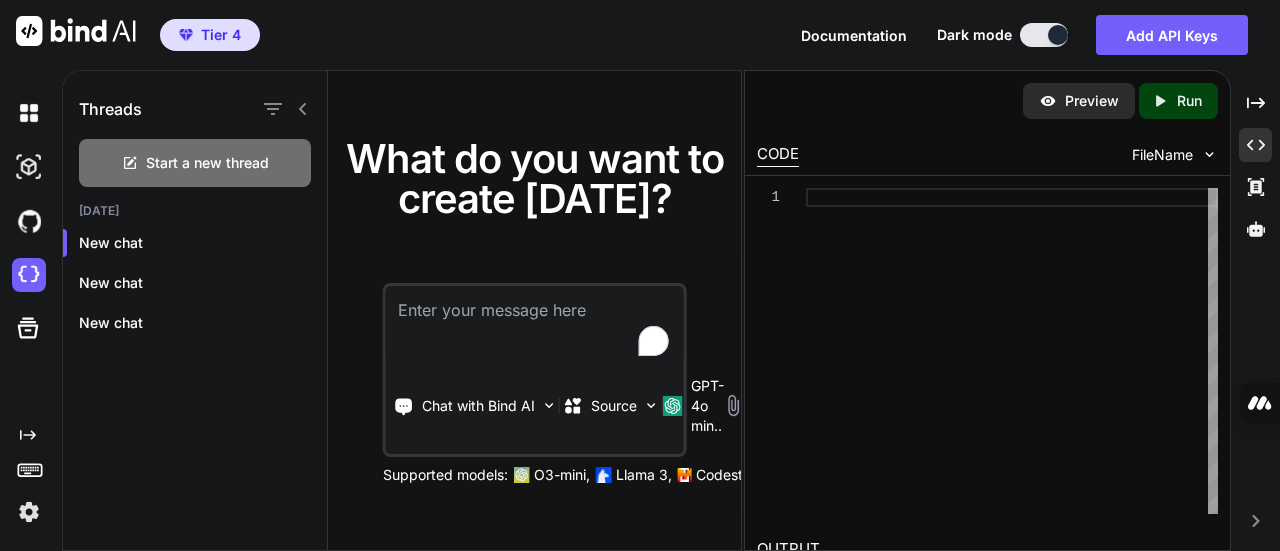 click 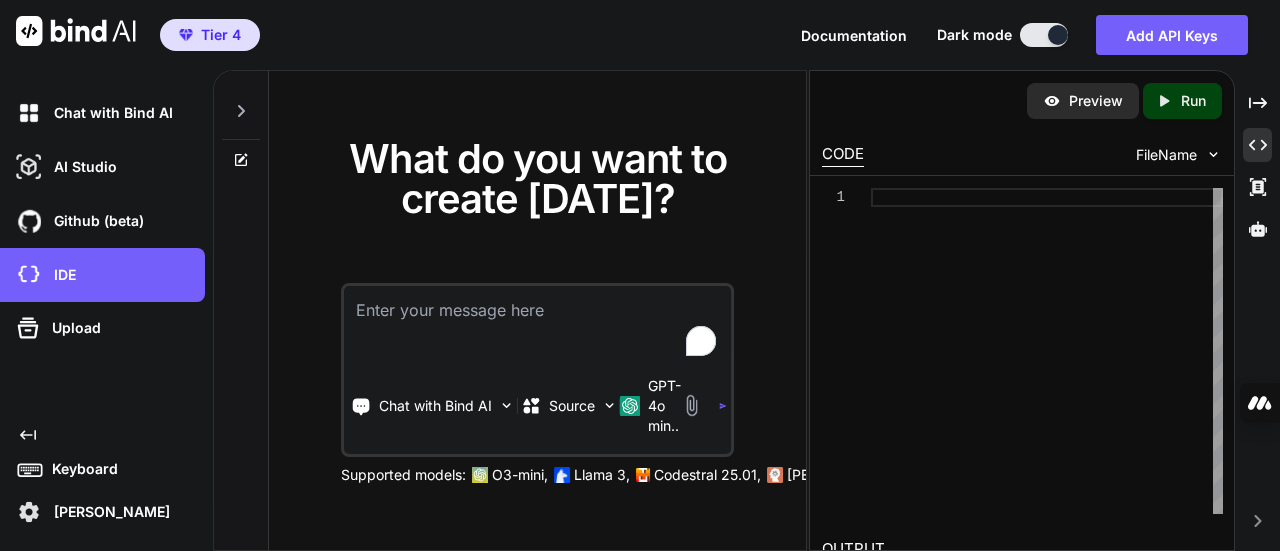click on "Keyboard" at bounding box center (81, 469) 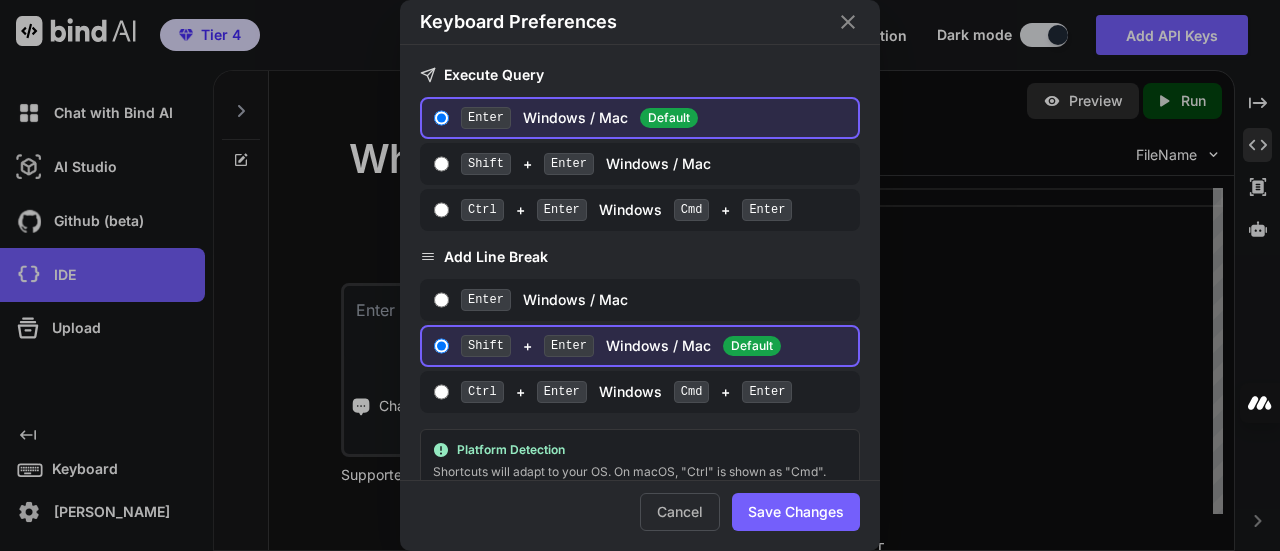 click 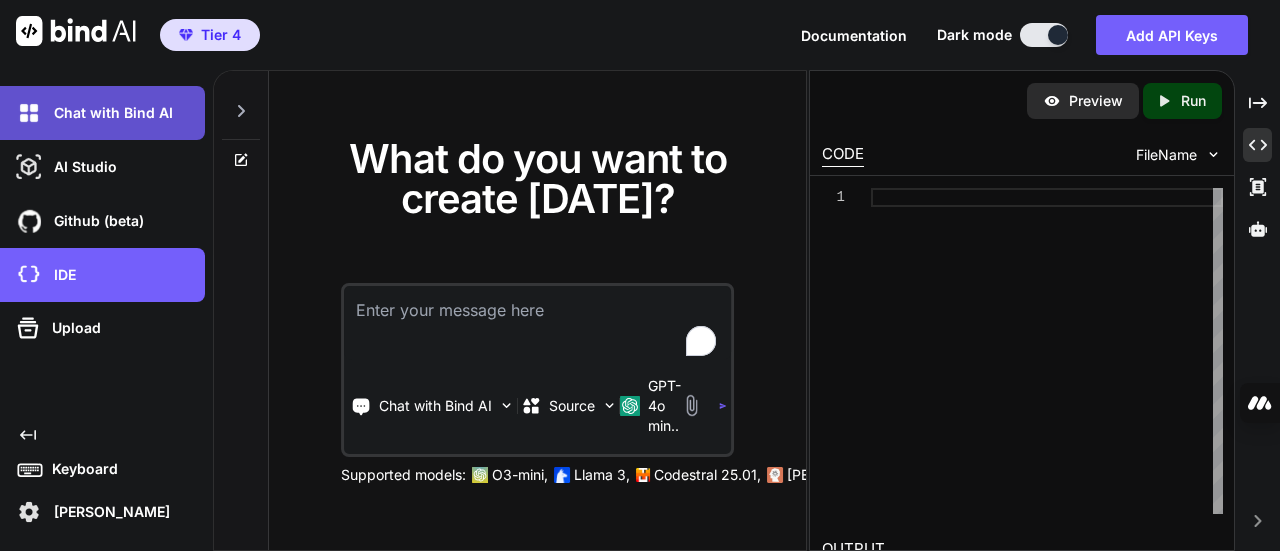 click on "Chat with Bind AI" at bounding box center (109, 113) 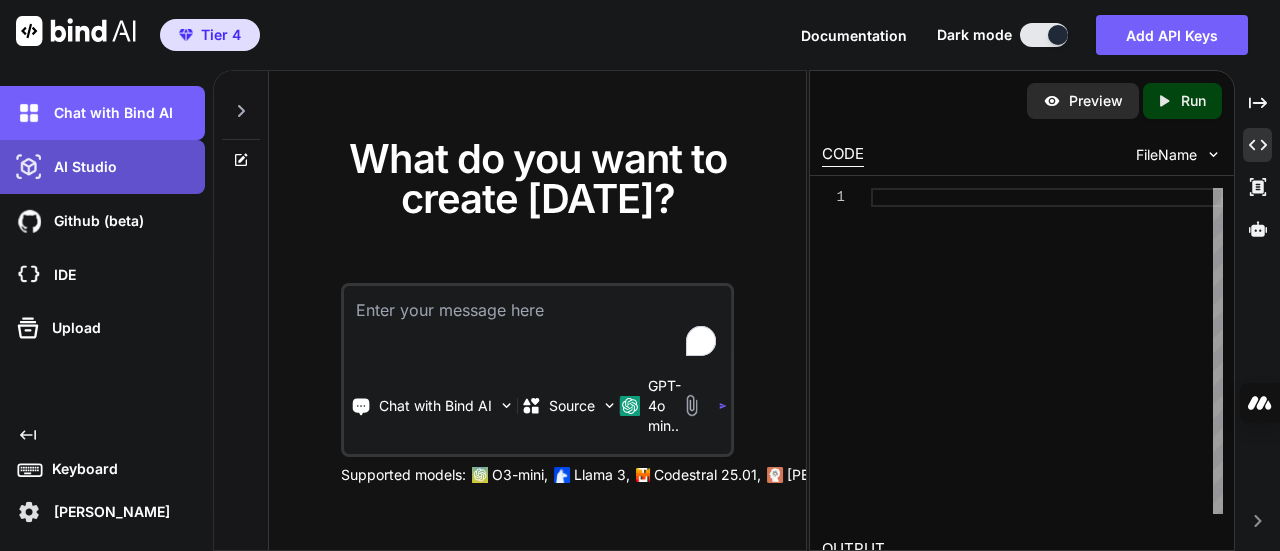 click on "AI Studio" at bounding box center (81, 167) 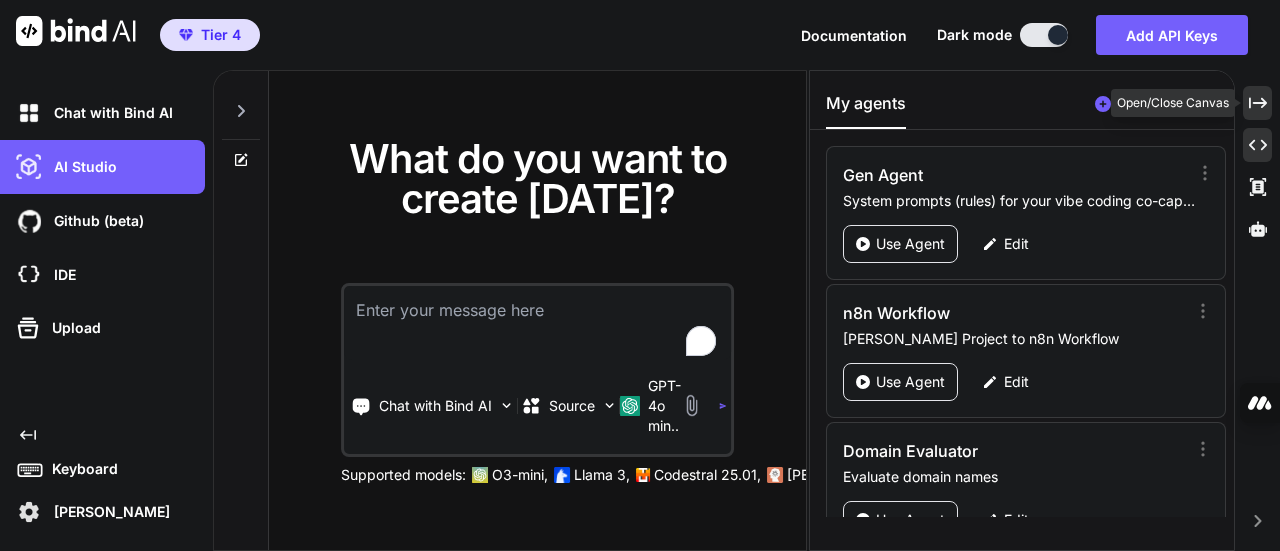click on "Created with Pixso." 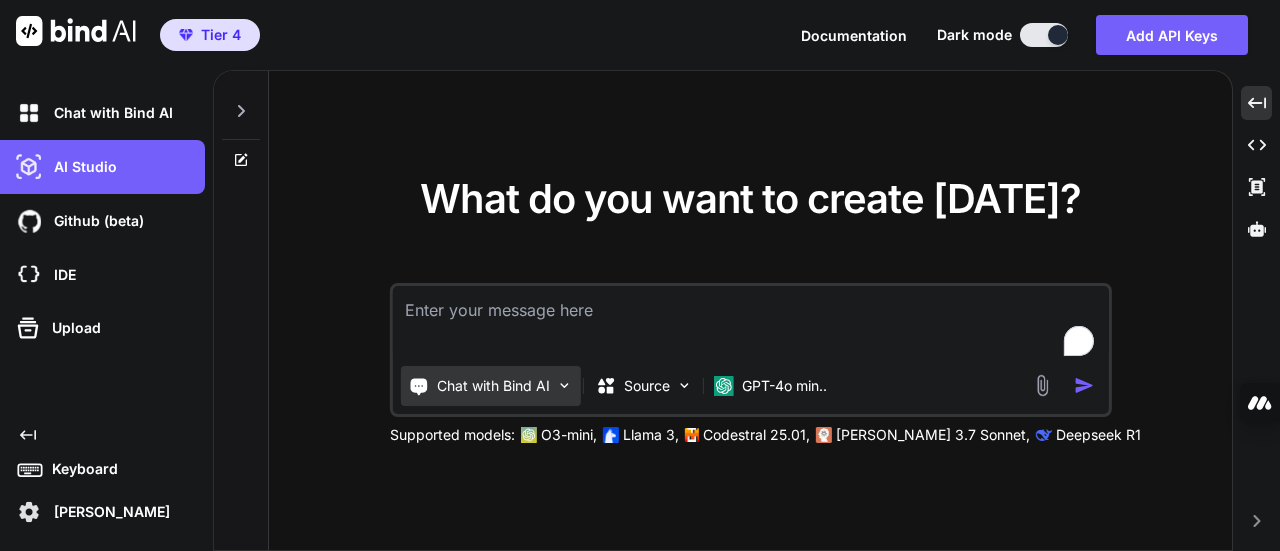click on "Chat with Bind AI" at bounding box center (491, 386) 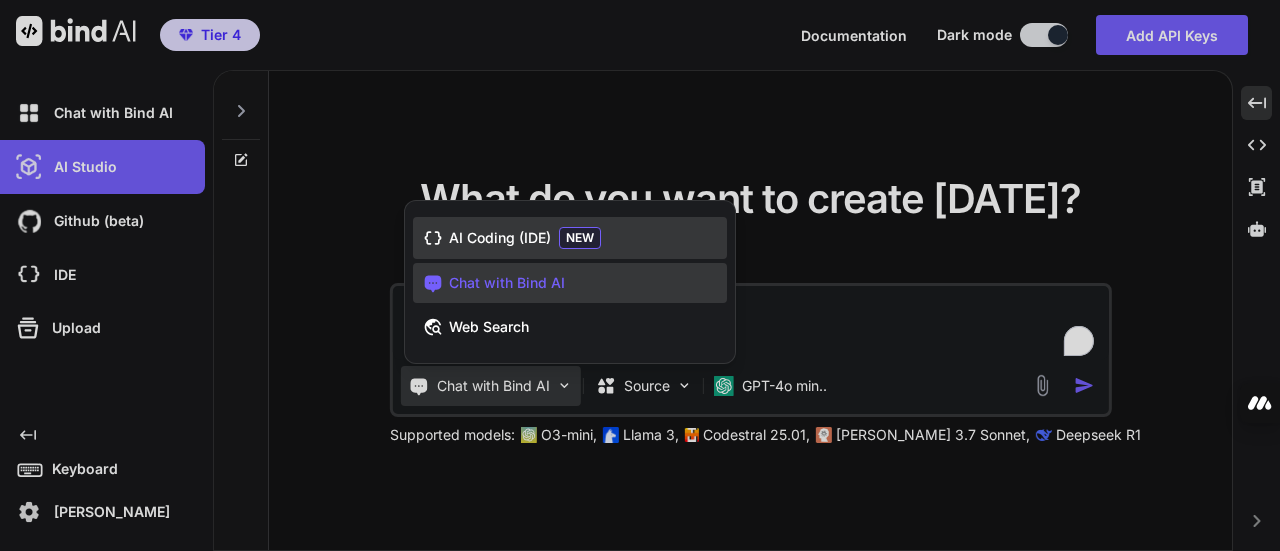 click on "AI Coding (IDE)" at bounding box center [500, 238] 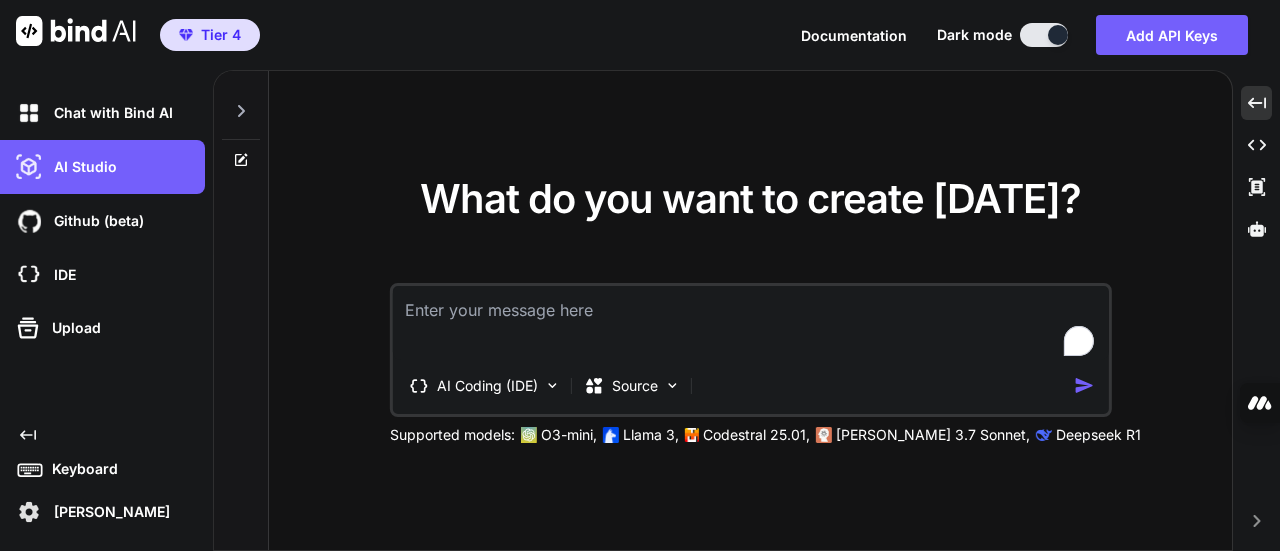 click at bounding box center (751, 323) 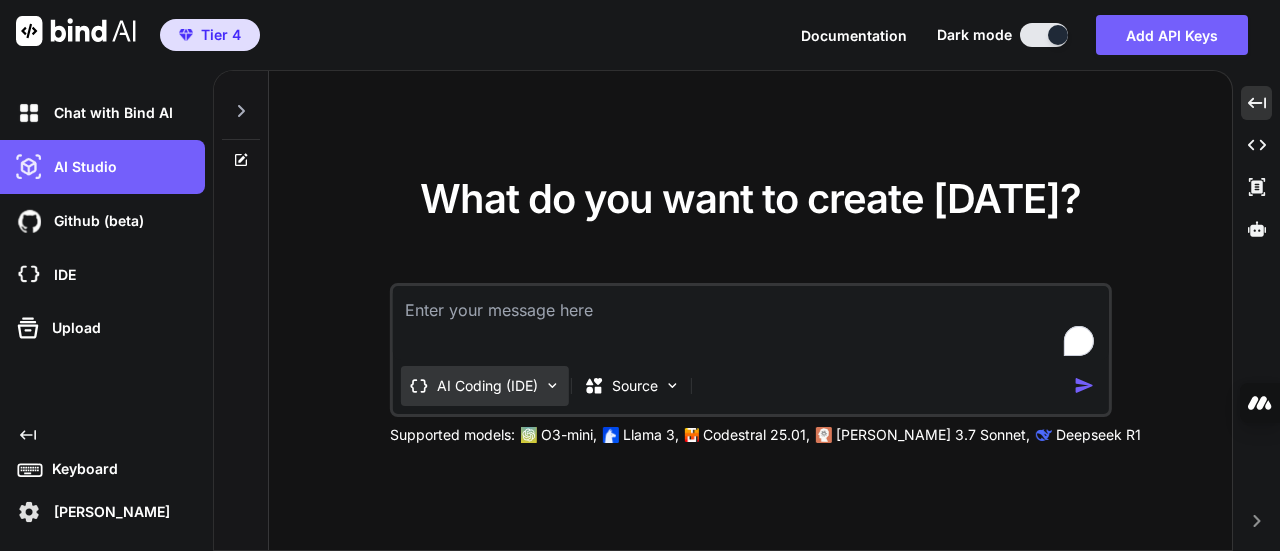 click at bounding box center (552, 385) 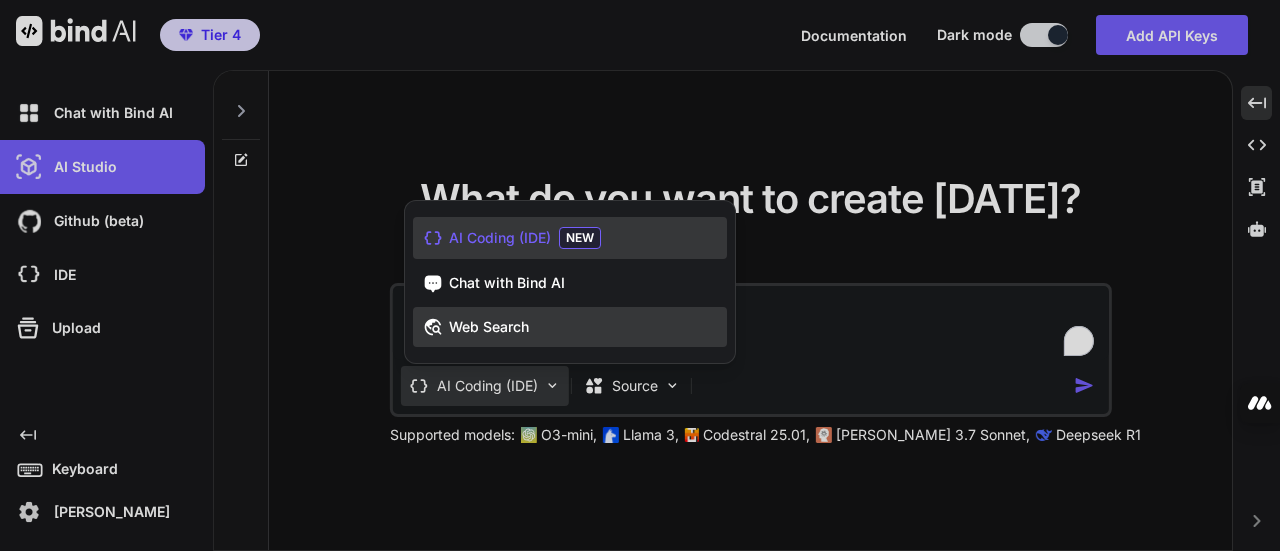 click on "Web Search" at bounding box center [570, 327] 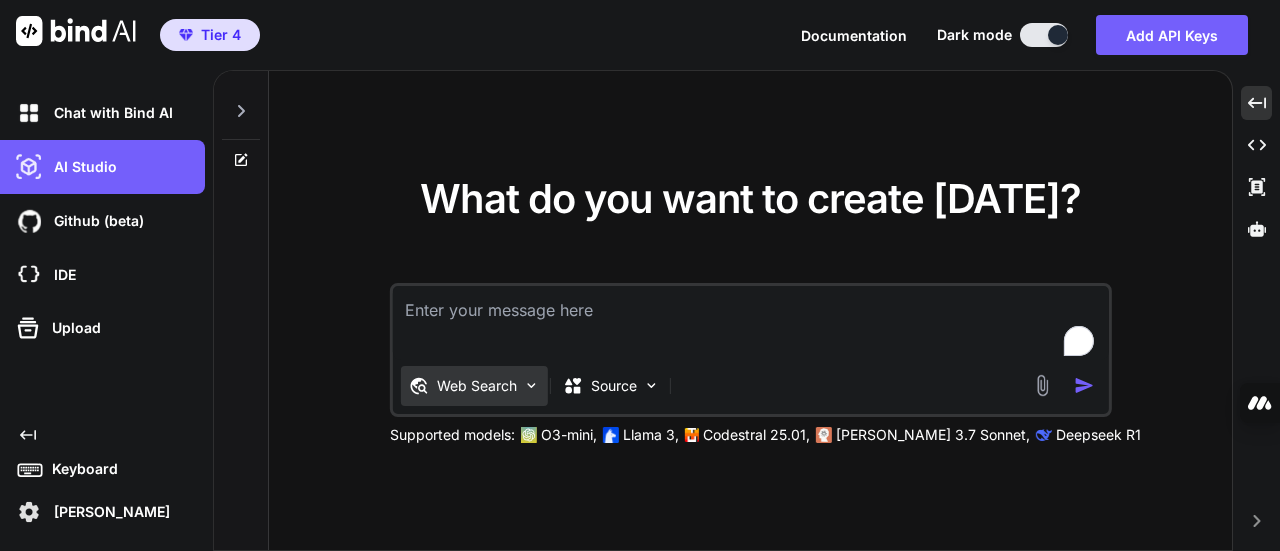 click at bounding box center (531, 385) 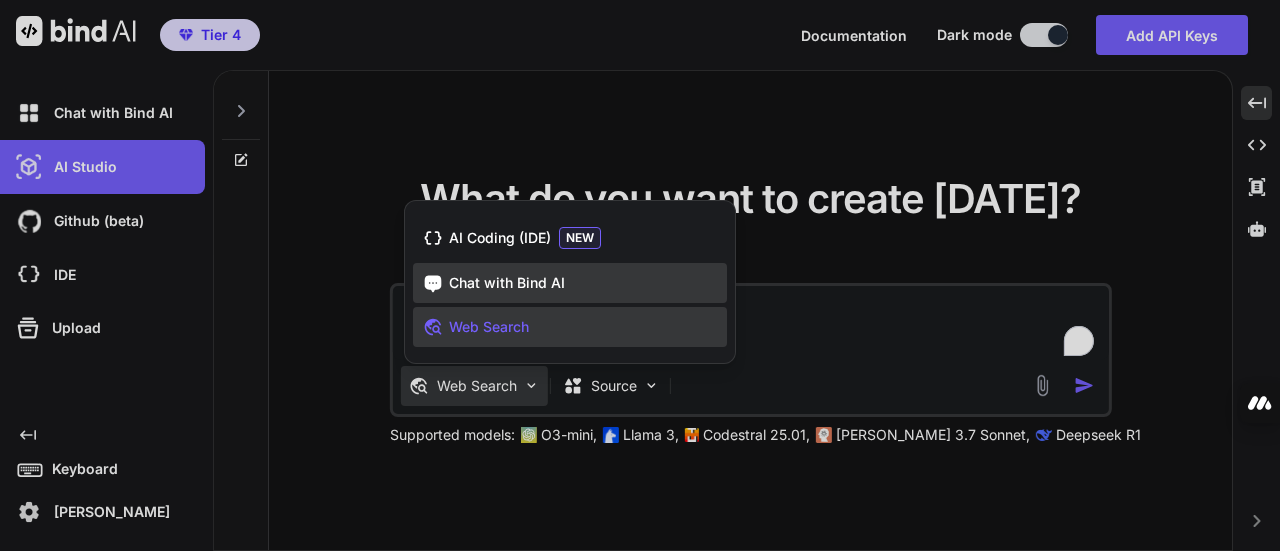 click on "Chat with Bind AI" at bounding box center (507, 283) 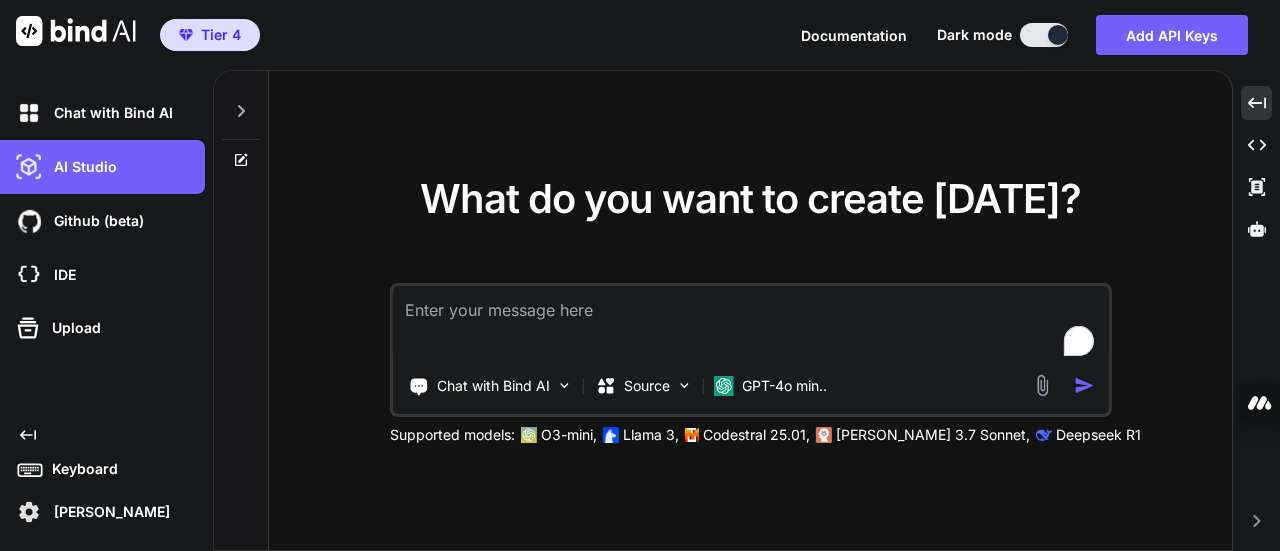 click at bounding box center (751, 323) 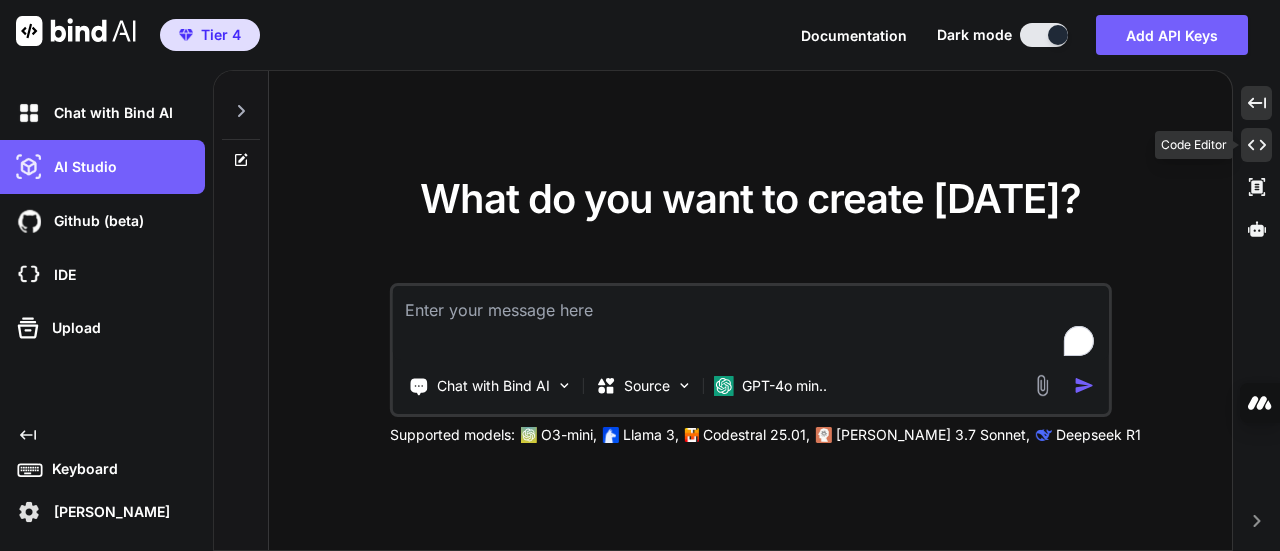 click on "Created with Pixso." at bounding box center (1256, 145) 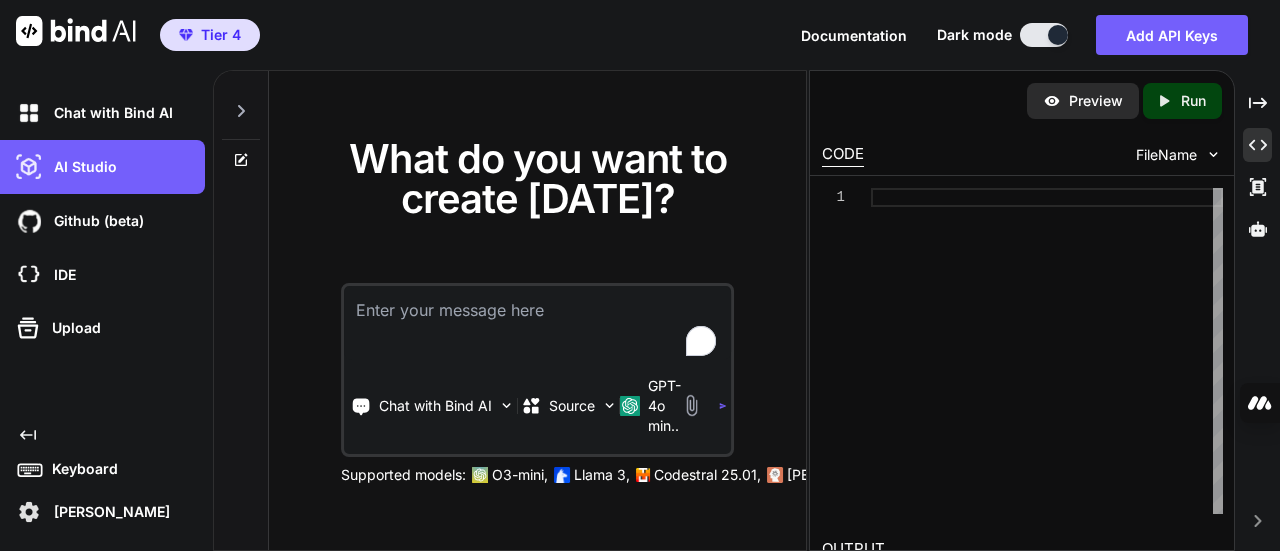 click at bounding box center (538, 323) 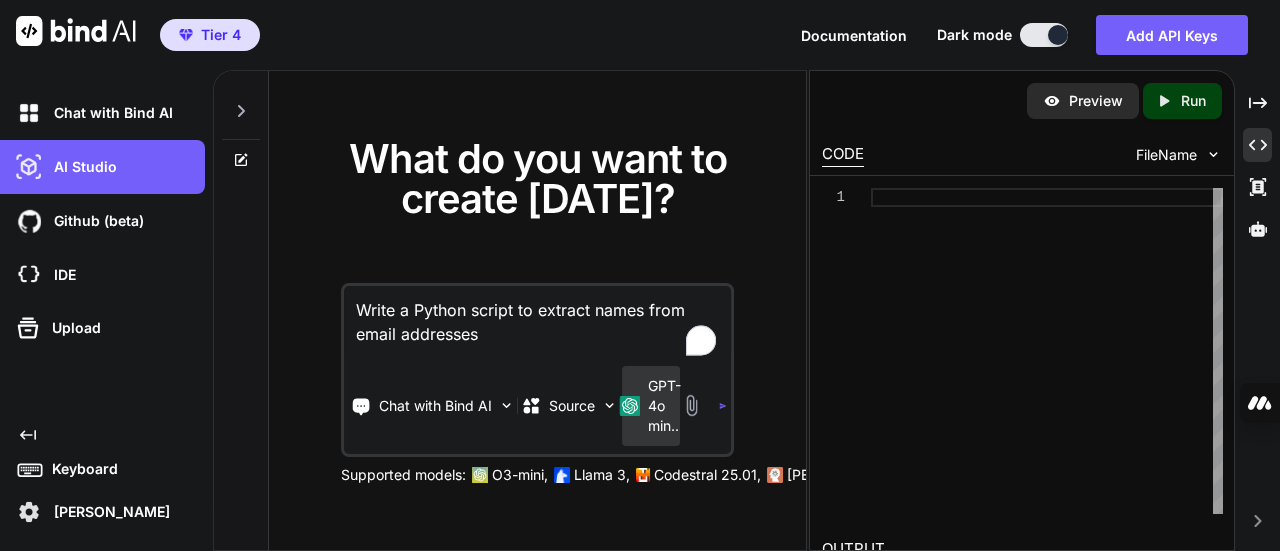 type on "Write a Python script to extract names from email addresses" 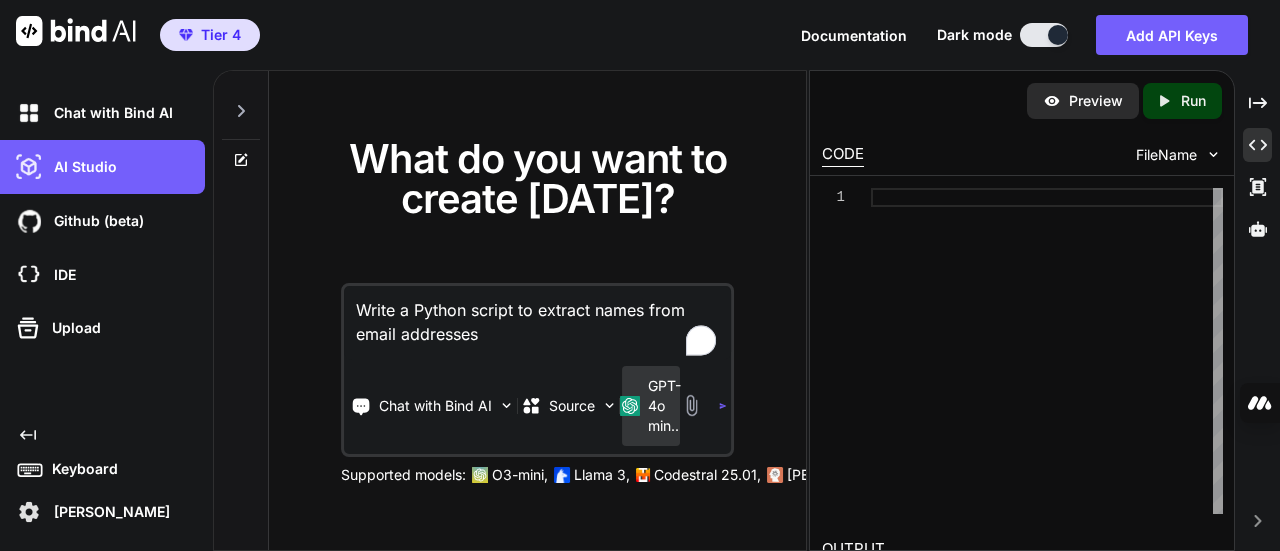 click on "GPT-4o min.." at bounding box center (664, 406) 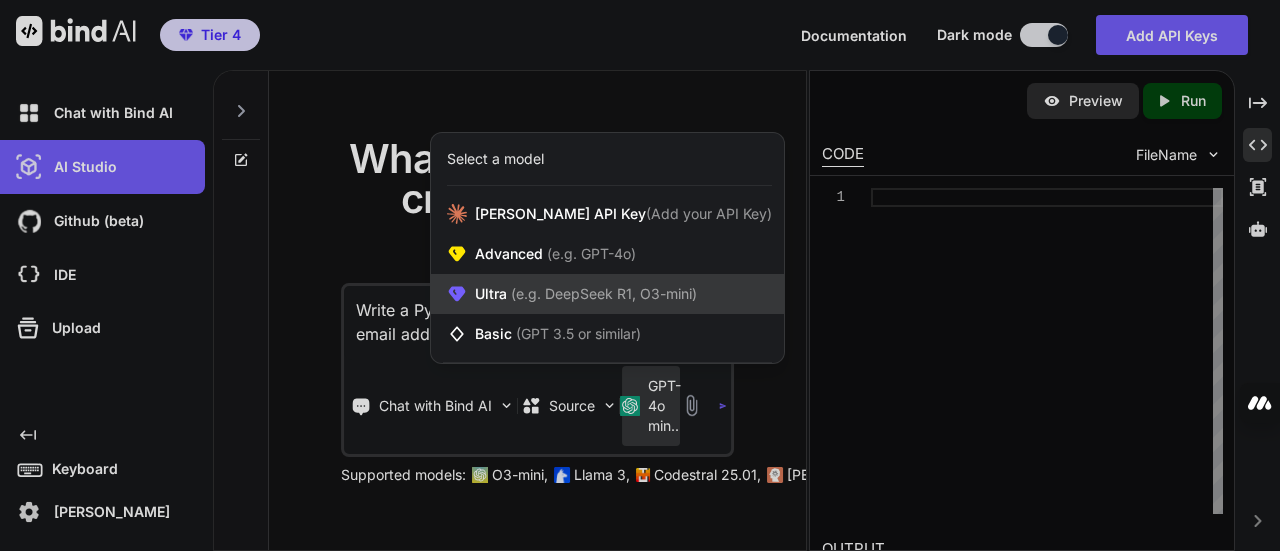 click on "(e.g. DeepSeek R1, O3-mini)" at bounding box center [602, 293] 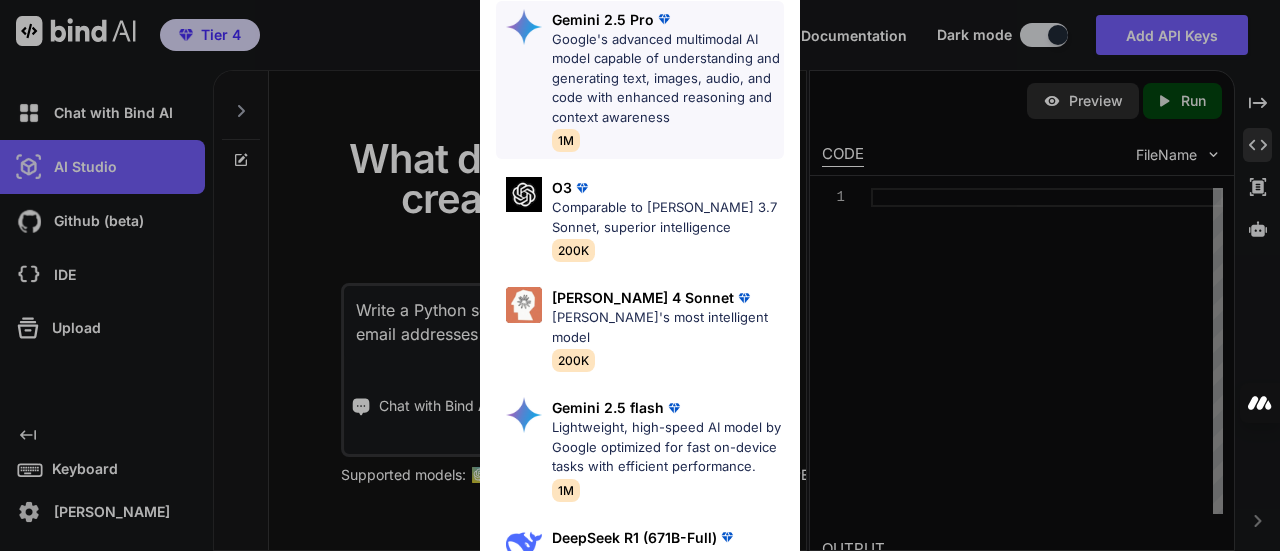 click on "Google's advanced multimodal AI model capable of understanding and generating text, images, audio, and code with enhanced reasoning and context awareness" at bounding box center (668, 79) 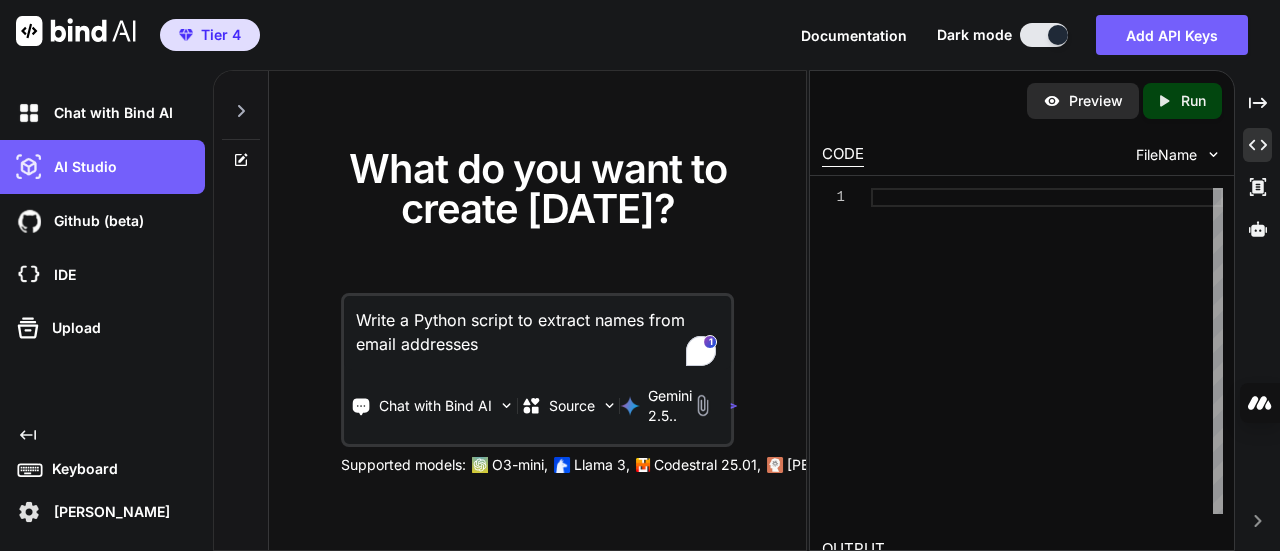 click on "Write a Python script to extract names from email addresses" at bounding box center [538, 333] 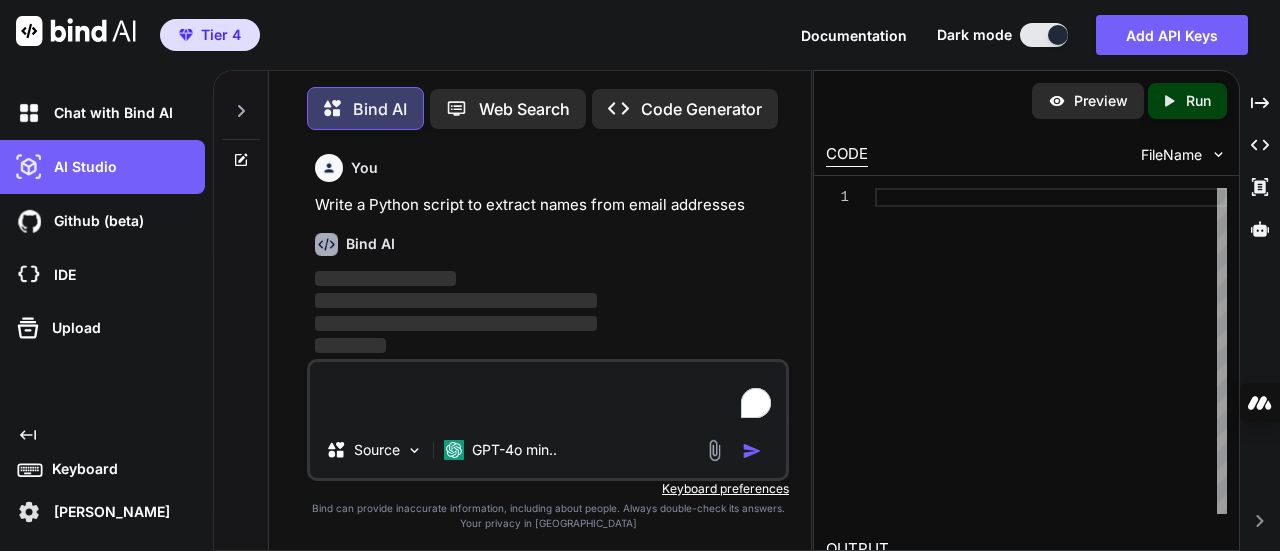 scroll, scrollTop: 8, scrollLeft: 0, axis: vertical 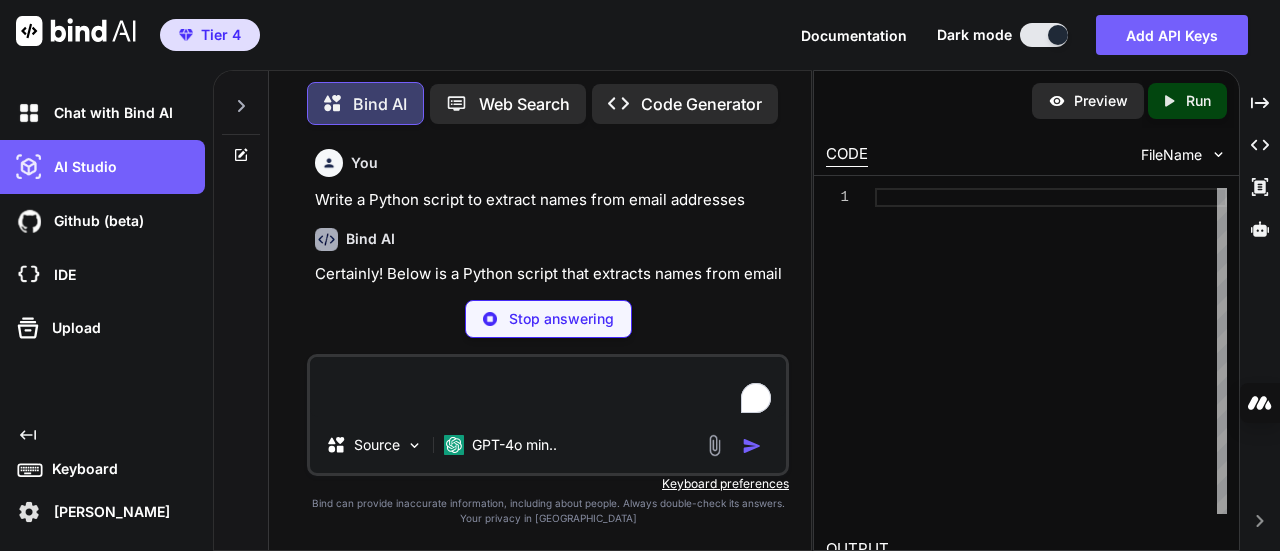 type 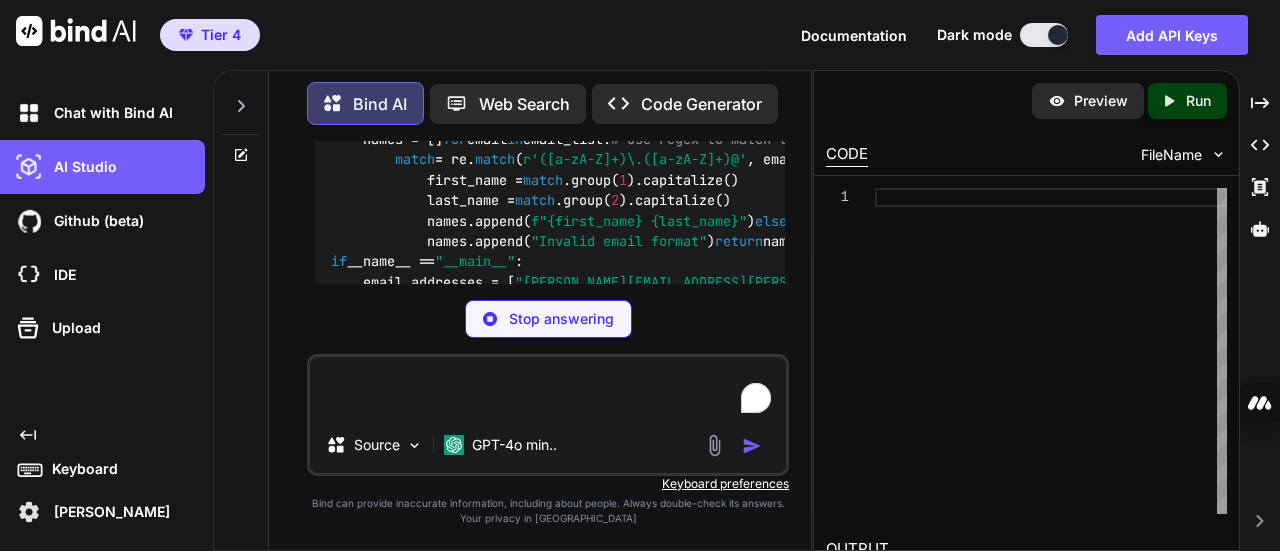 scroll, scrollTop: 280, scrollLeft: 0, axis: vertical 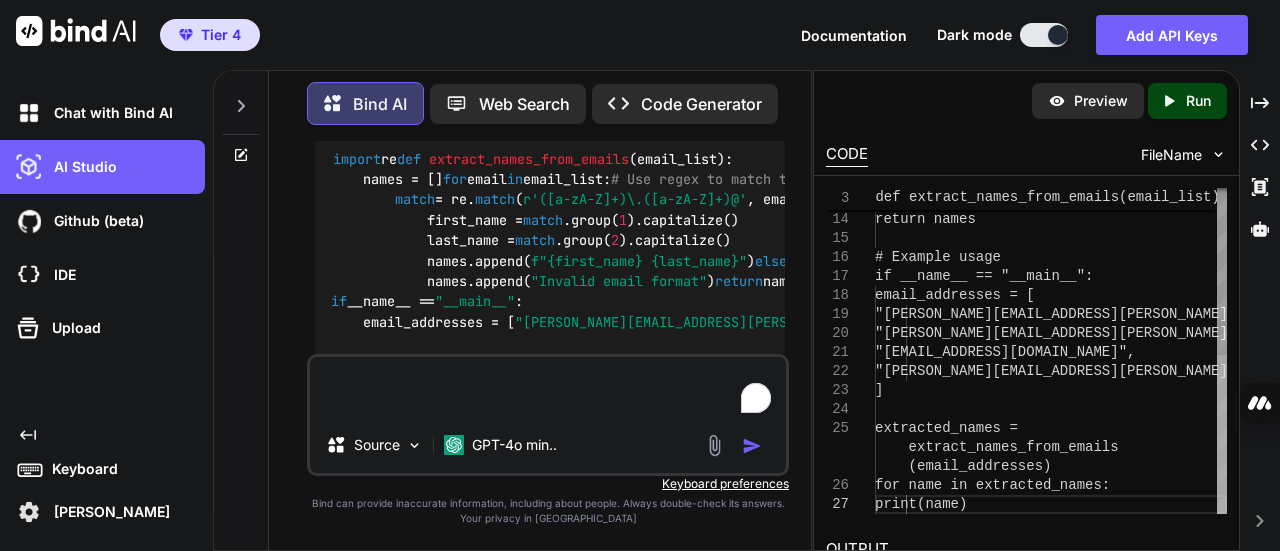 click at bounding box center (1222, 434) 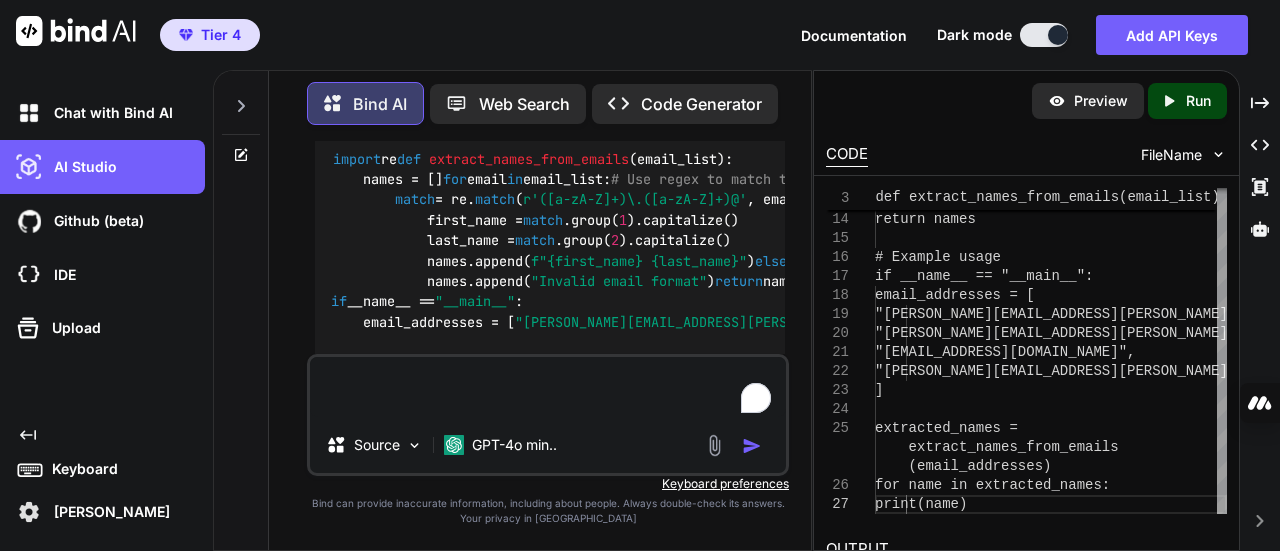 click on "Run" at bounding box center (1198, 101) 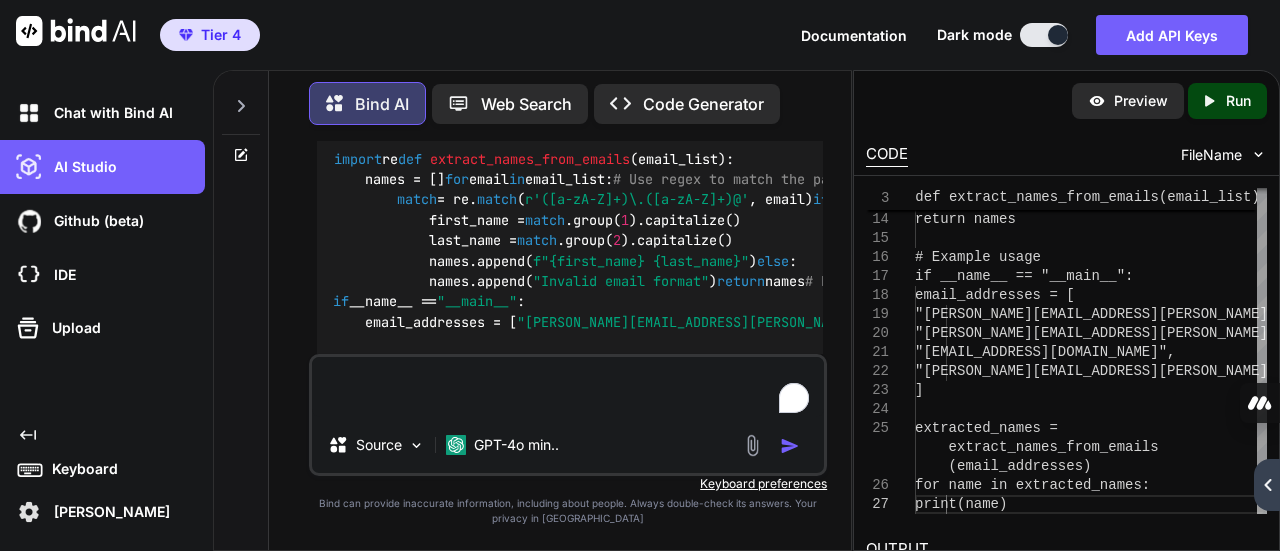 click on "OUTPUT" at bounding box center (1066, 549) 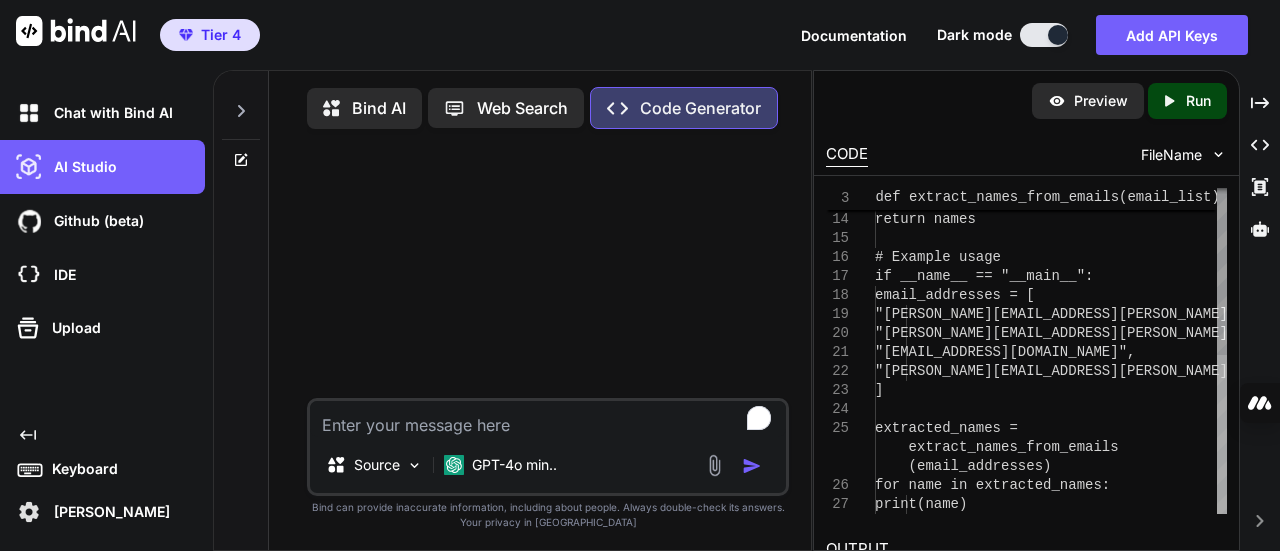 click at bounding box center [1222, 434] 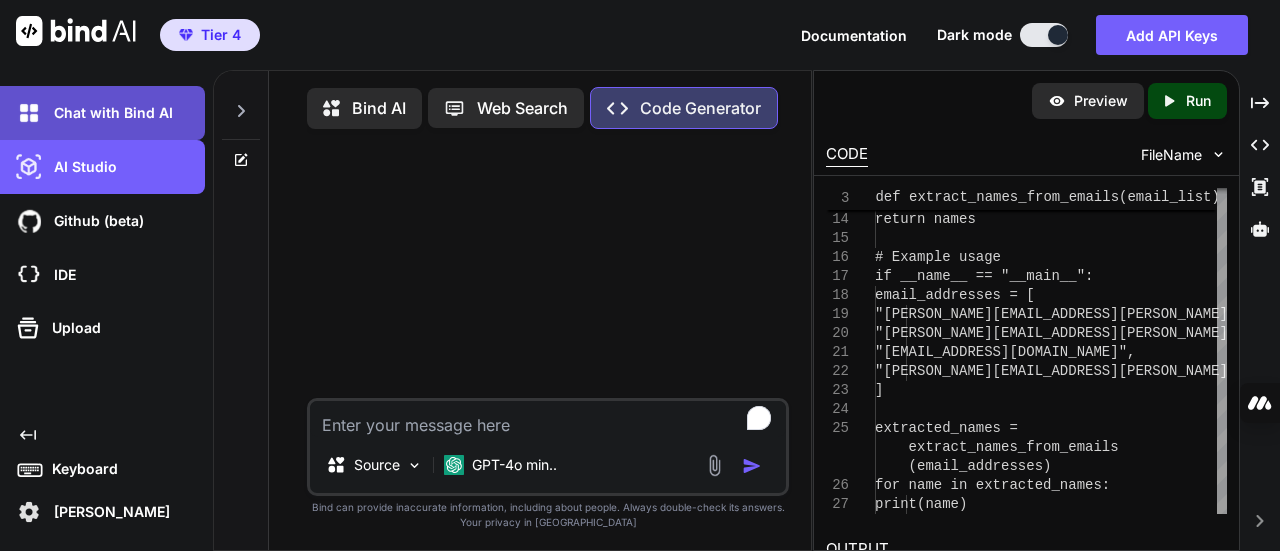 click on "Chat with Bind AI" at bounding box center [109, 113] 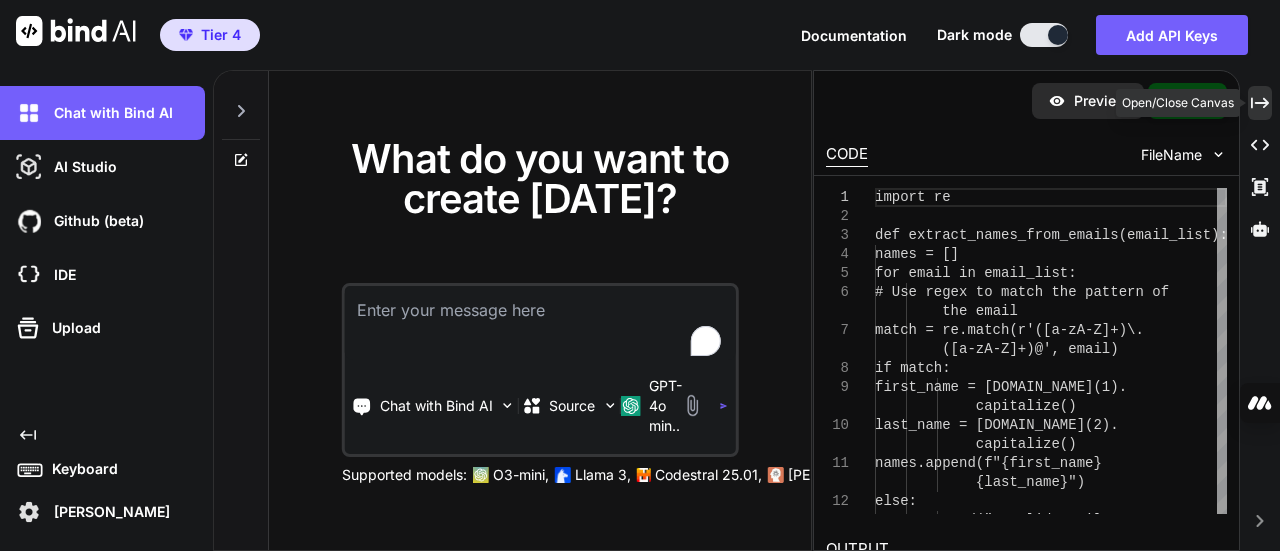 click on "Created with Pixso." 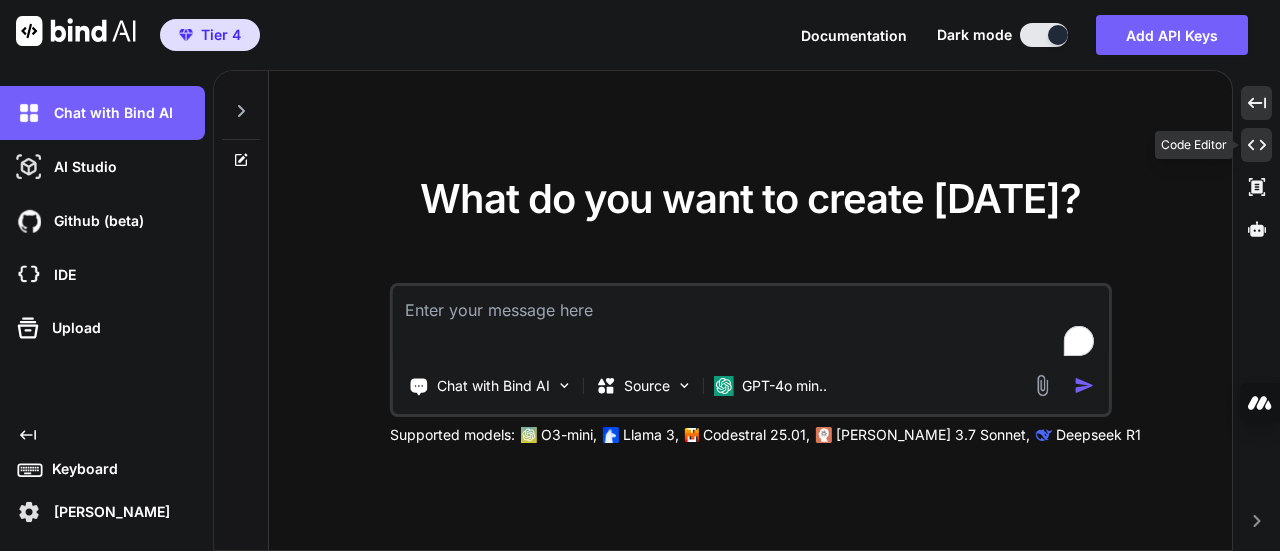 click on "Created with Pixso." 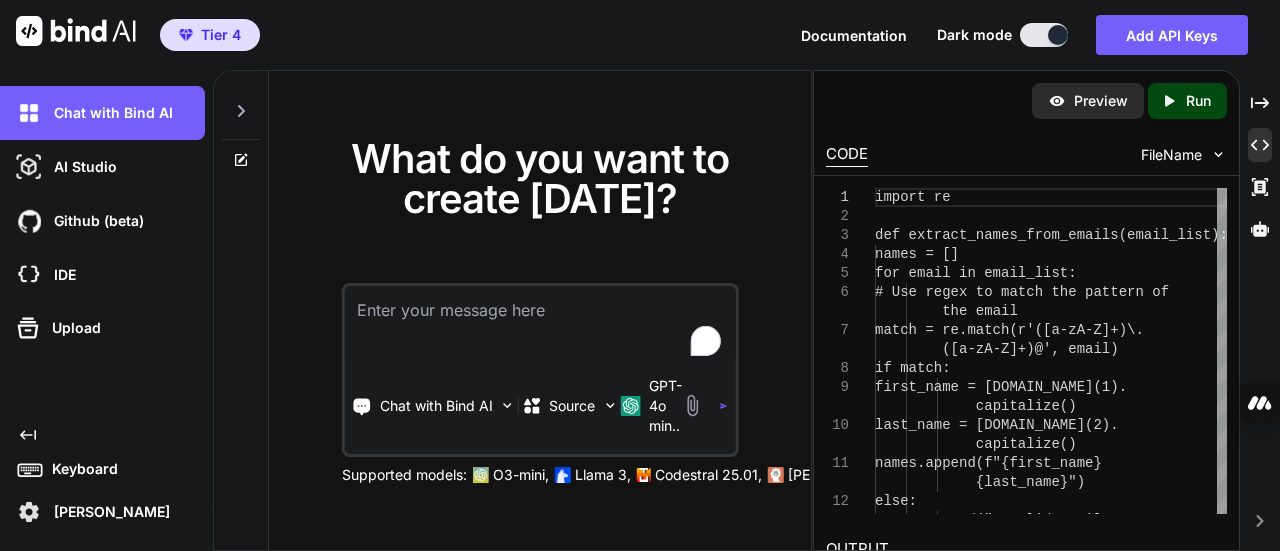click at bounding box center [540, 323] 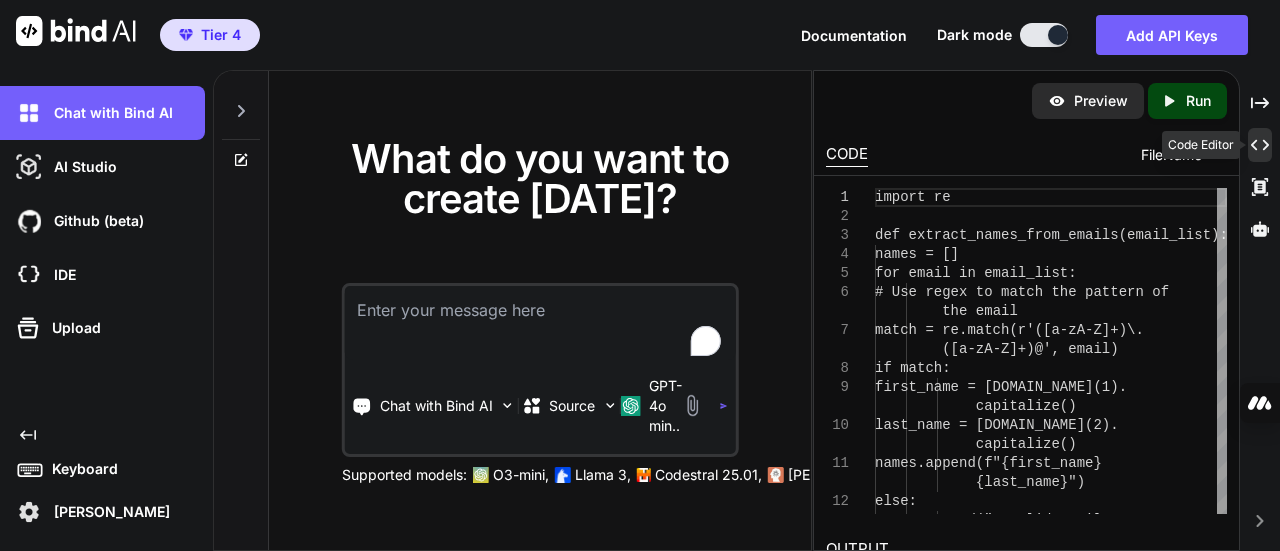 click on "Created with Pixso." 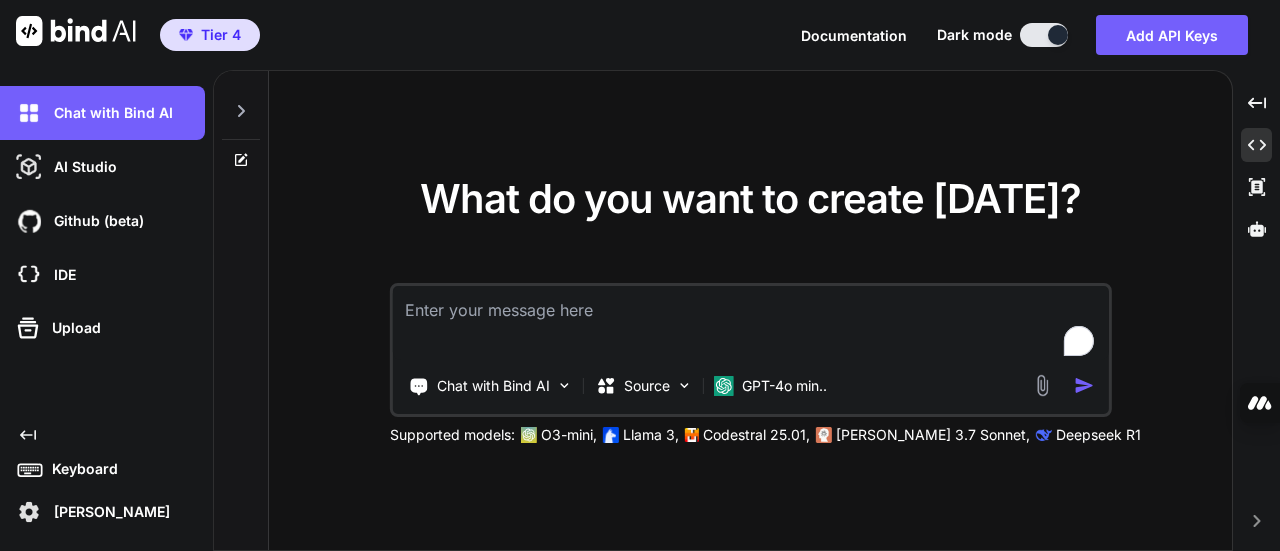 click at bounding box center (751, 323) 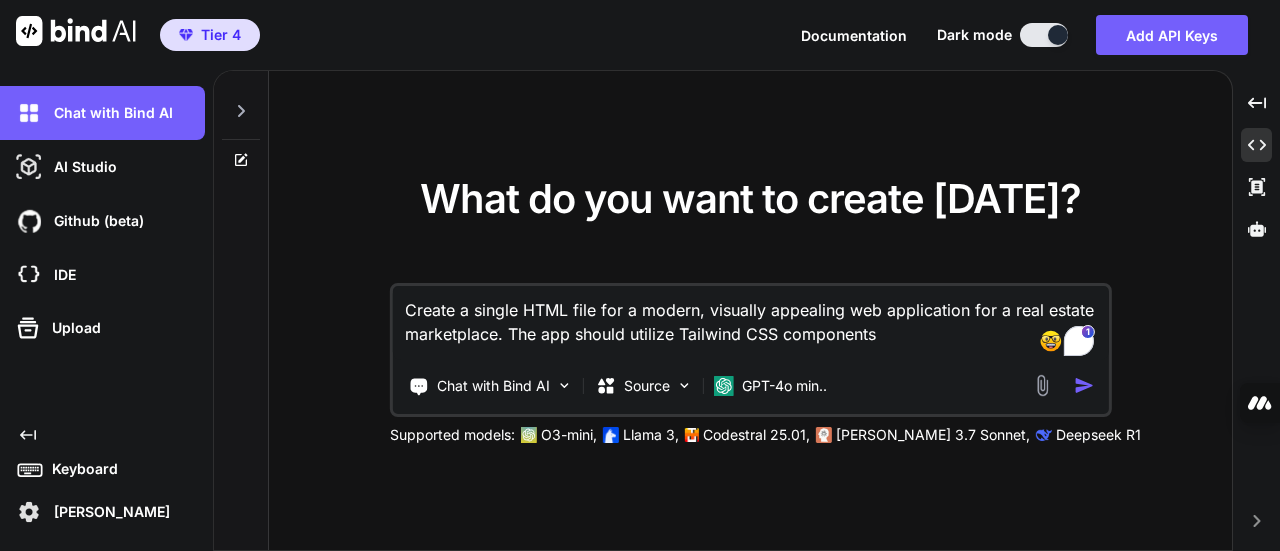 click on "Create a single HTML file for a modern, visually appealing web application for a real estate marketplace. The app should utilize Tailwind CSS components" at bounding box center [751, 323] 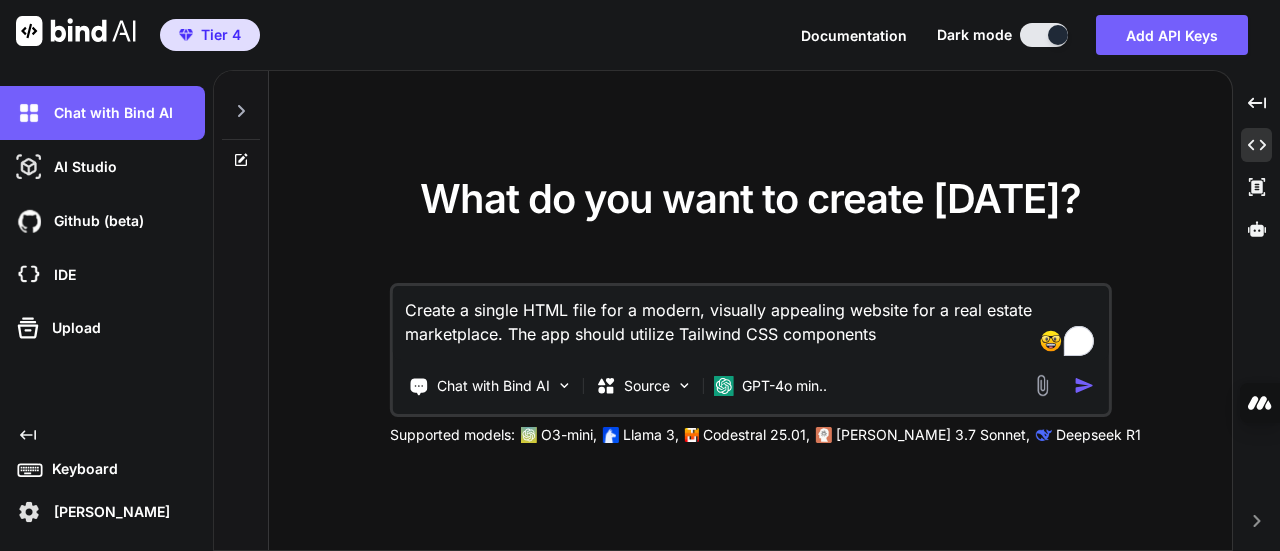 click on "Create a single HTML file for a modern, visually appealing website for a real estate marketplace. The app should utilize Tailwind CSS components" at bounding box center (751, 323) 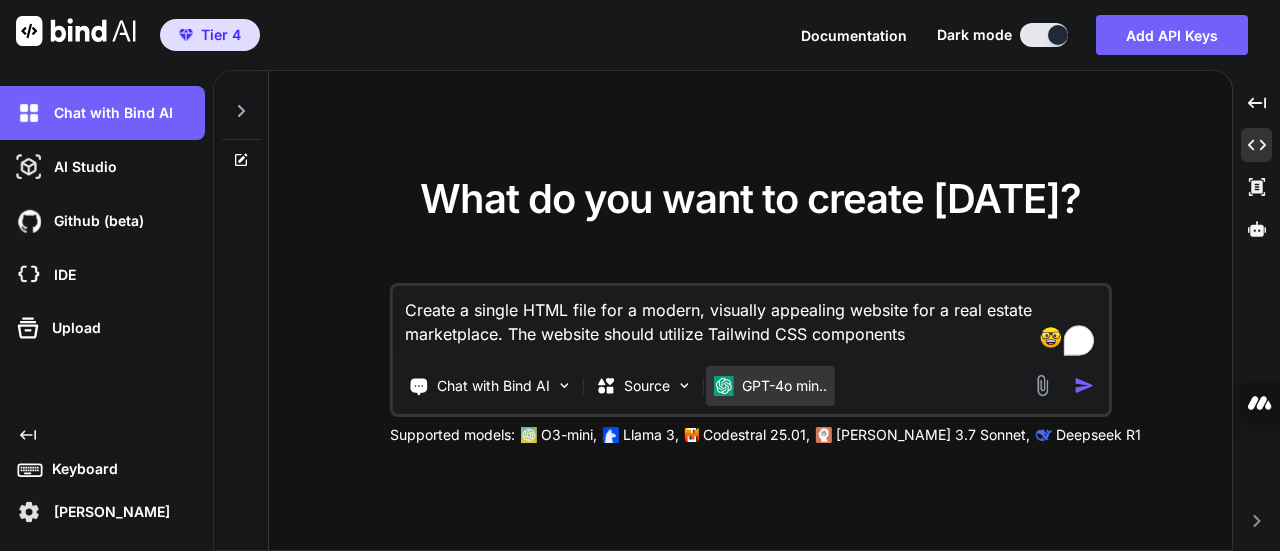 type on "Create a single HTML file for a modern, visually appealing website for a real estate marketplace. The website should utilize Tailwind CSS components" 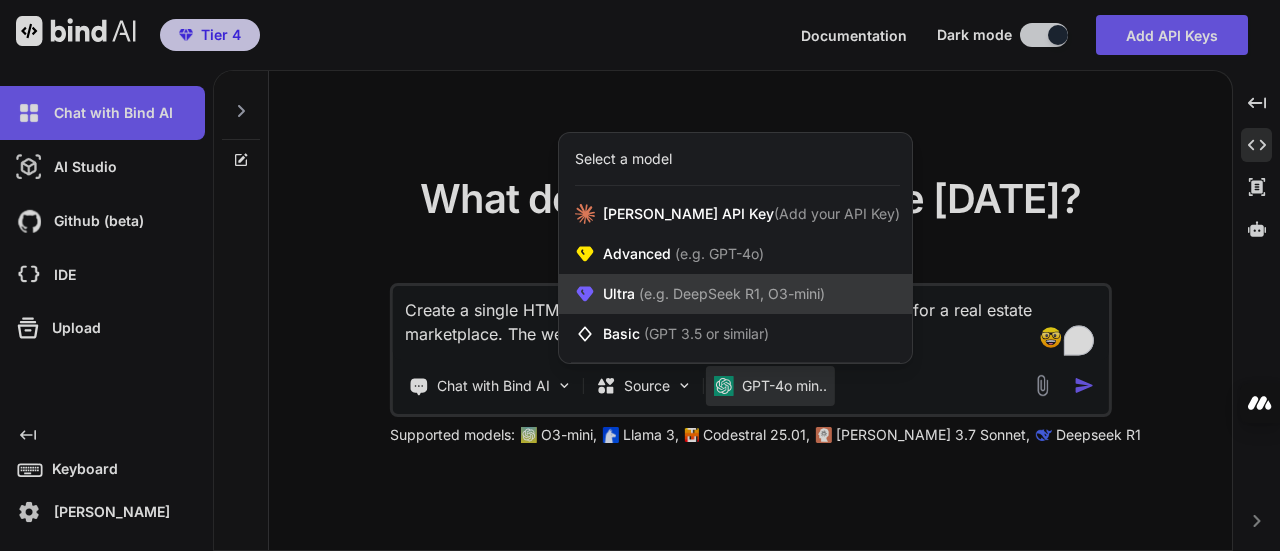 click on "(e.g. DeepSeek R1, O3-mini)" at bounding box center [730, 293] 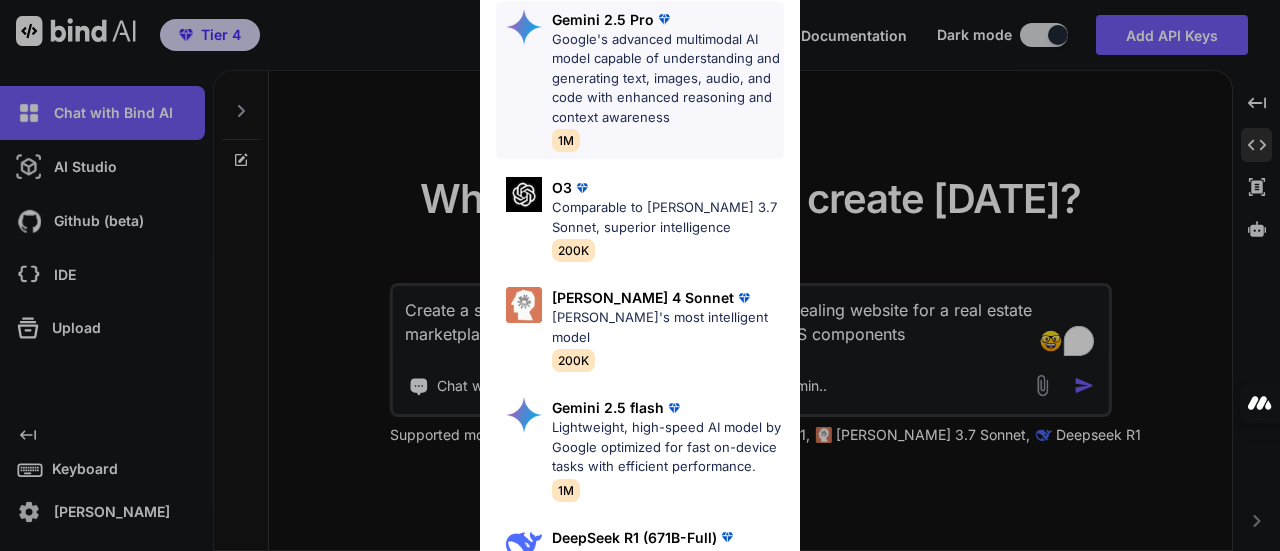 click on "Google's advanced multimodal AI model capable of understanding and generating text, images, audio, and code with enhanced reasoning and context awareness" at bounding box center [668, 79] 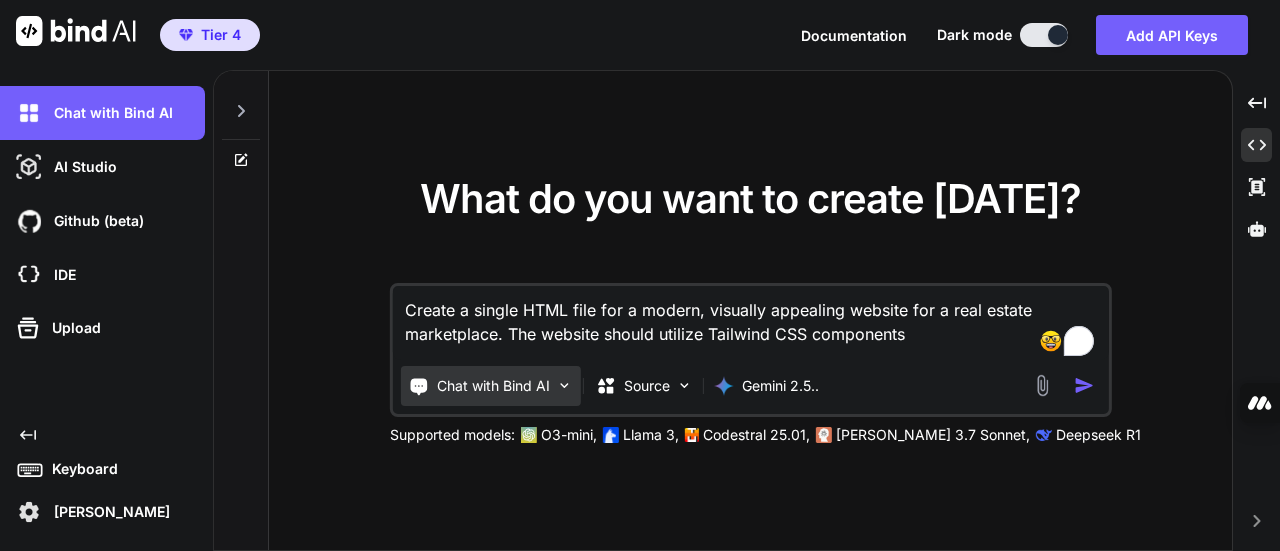 click at bounding box center [564, 385] 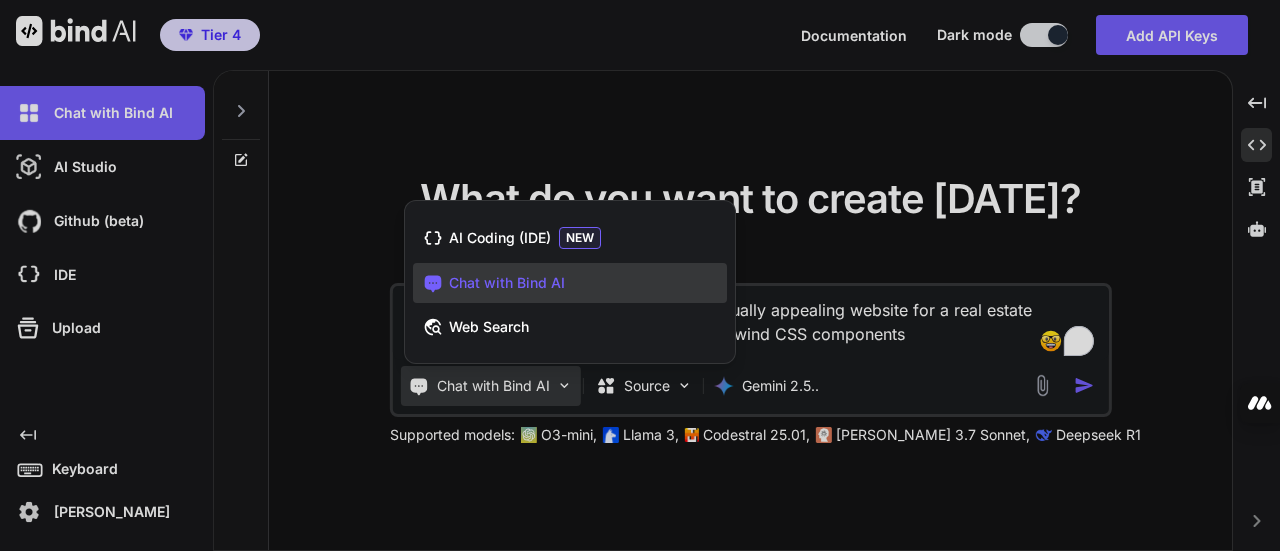 click at bounding box center [640, 275] 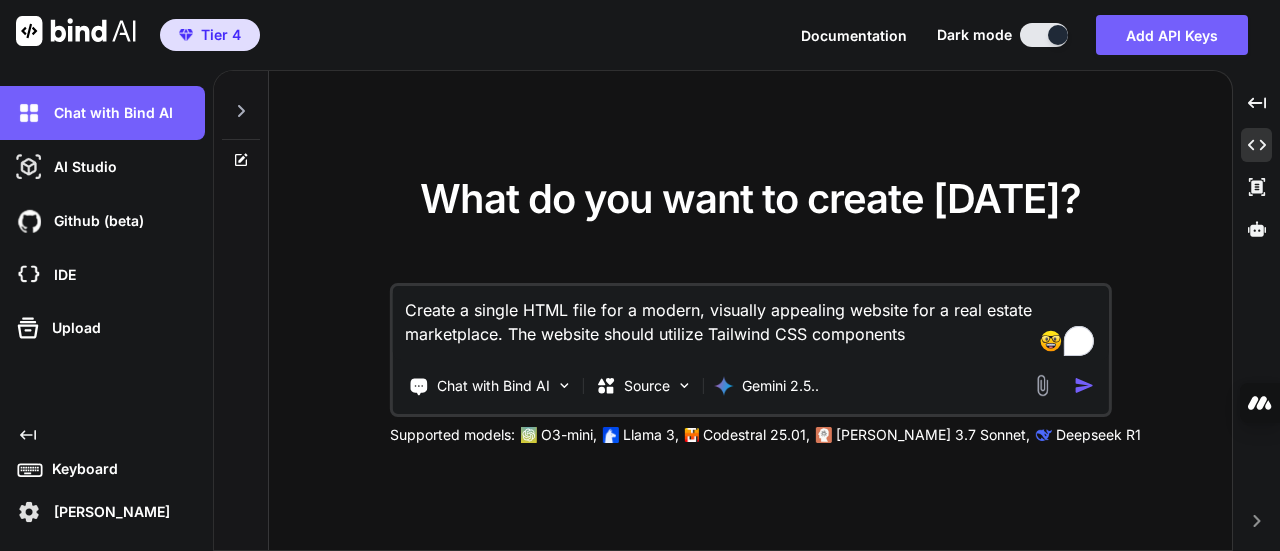 click at bounding box center (1084, 385) 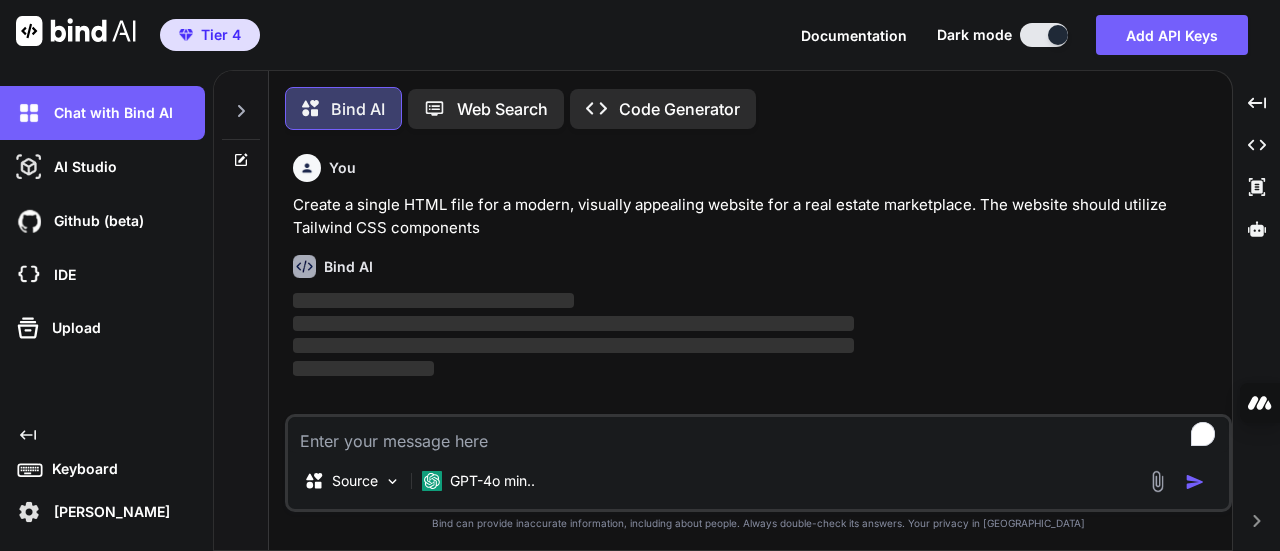 scroll, scrollTop: 8, scrollLeft: 0, axis: vertical 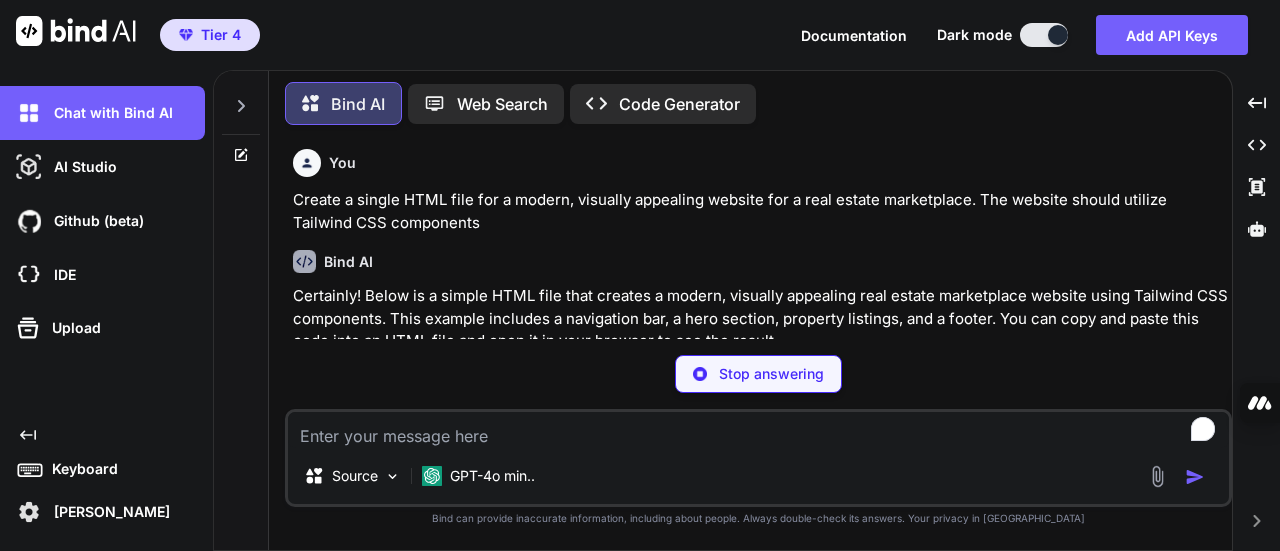 click on "Code Generator" at bounding box center (679, 104) 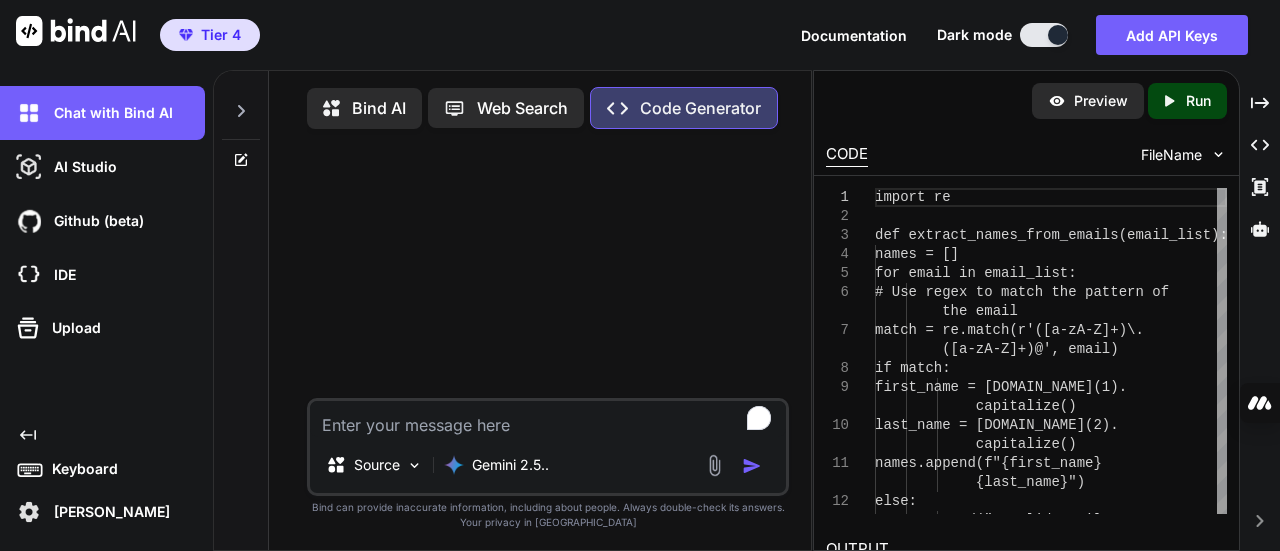 click at bounding box center (548, 419) 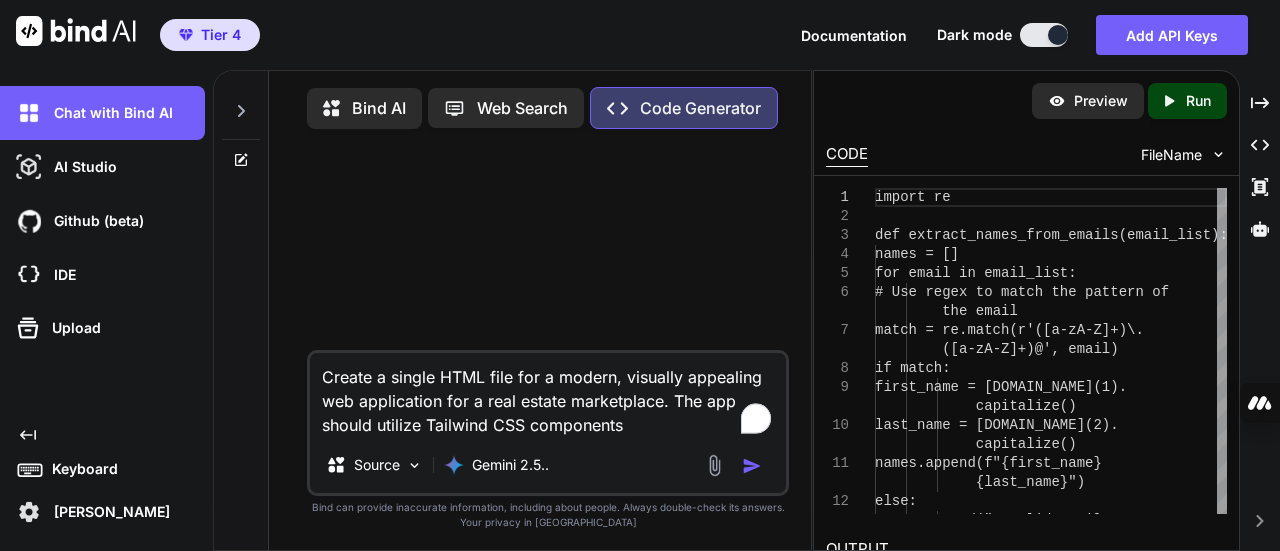 type on "Create a single HTML file for a modern, visually appealing web application for a real estate marketplace. The app should utilize Tailwind CSS components" 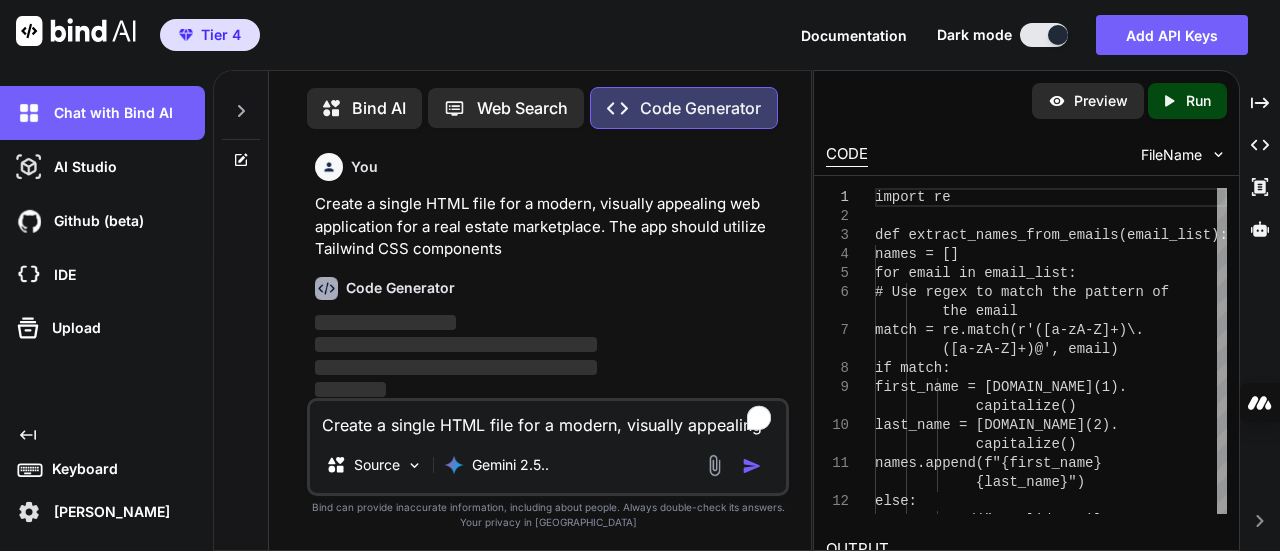 scroll, scrollTop: 7, scrollLeft: 0, axis: vertical 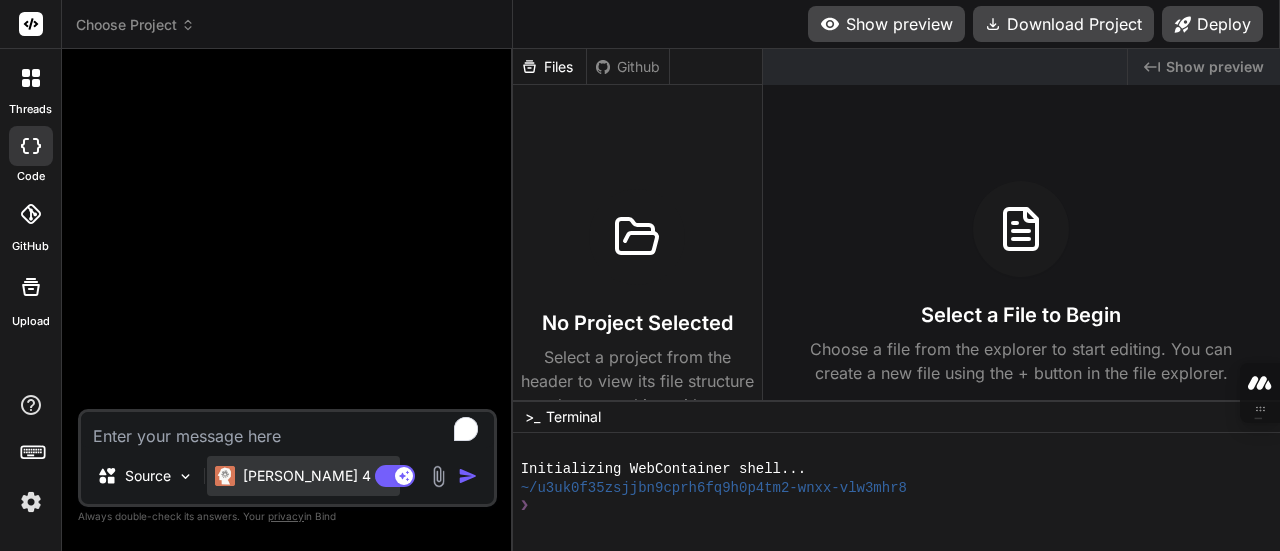 click on "Claude 4 S.." at bounding box center [317, 476] 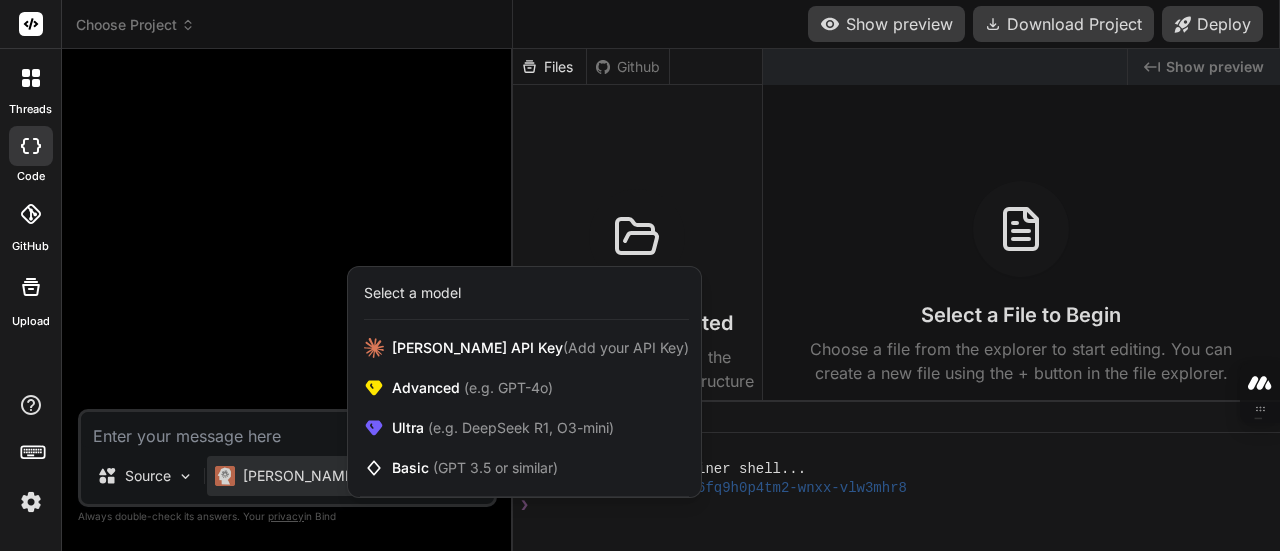 click at bounding box center (640, 275) 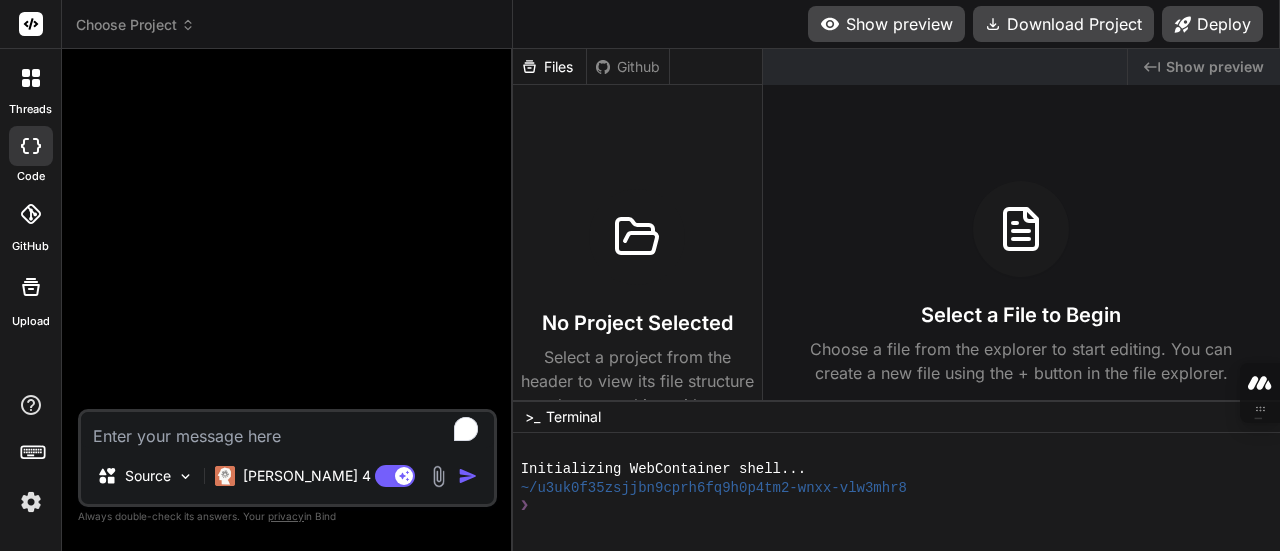 click 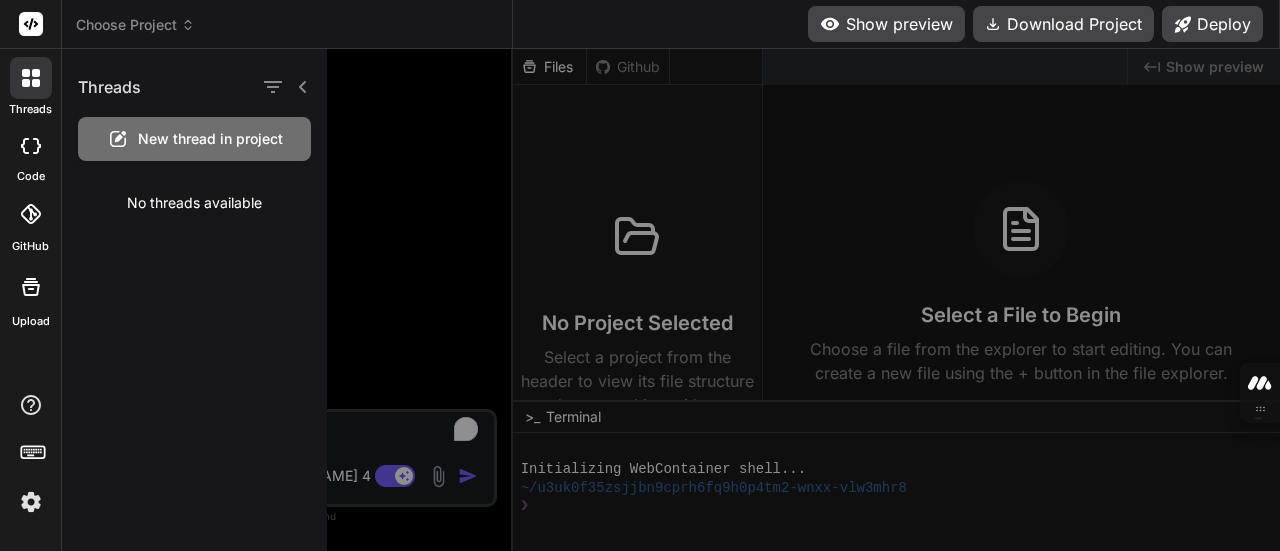 click at bounding box center (31, 78) 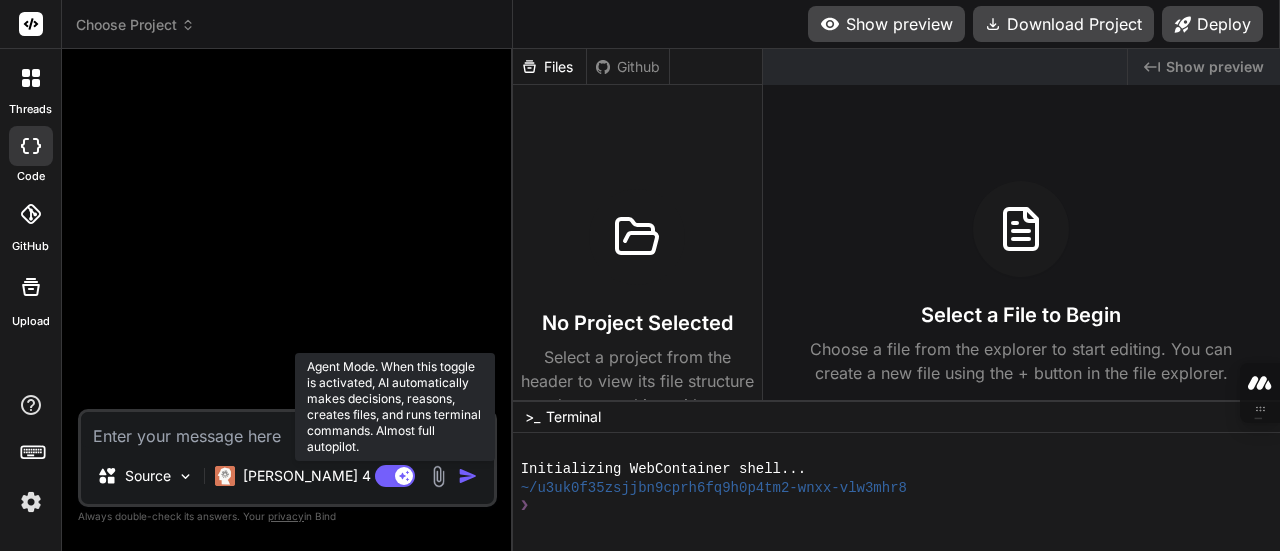 click 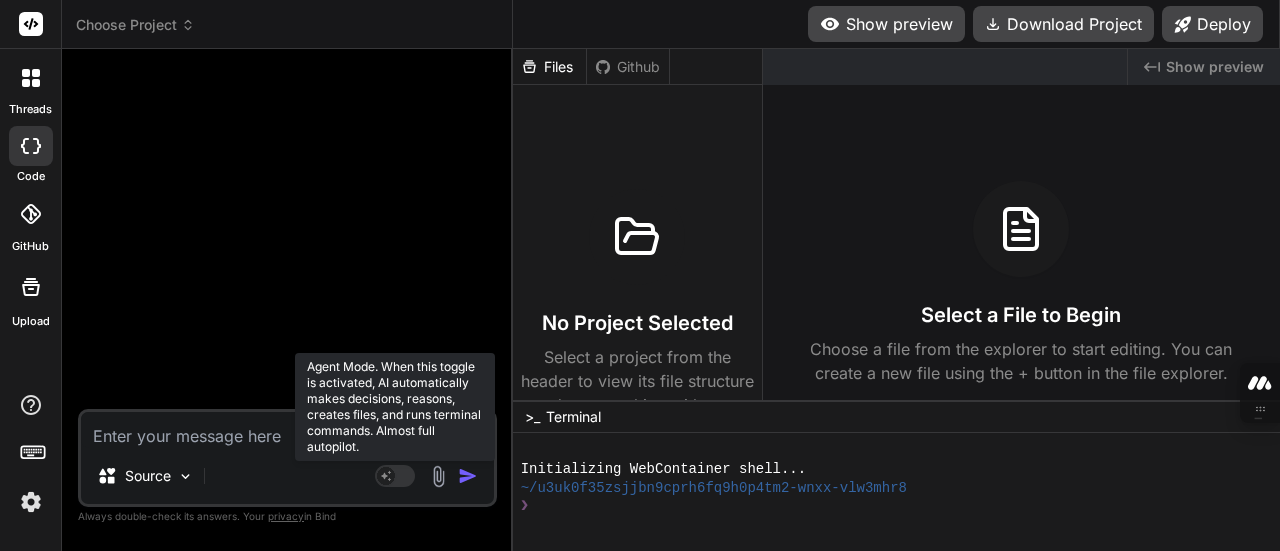 click 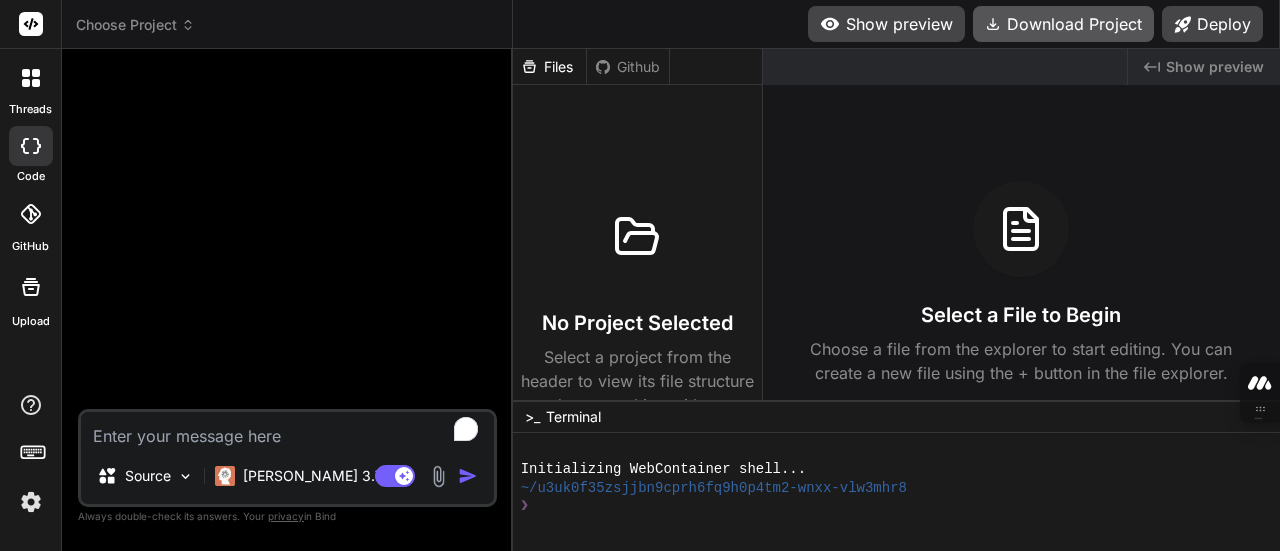 type on "x" 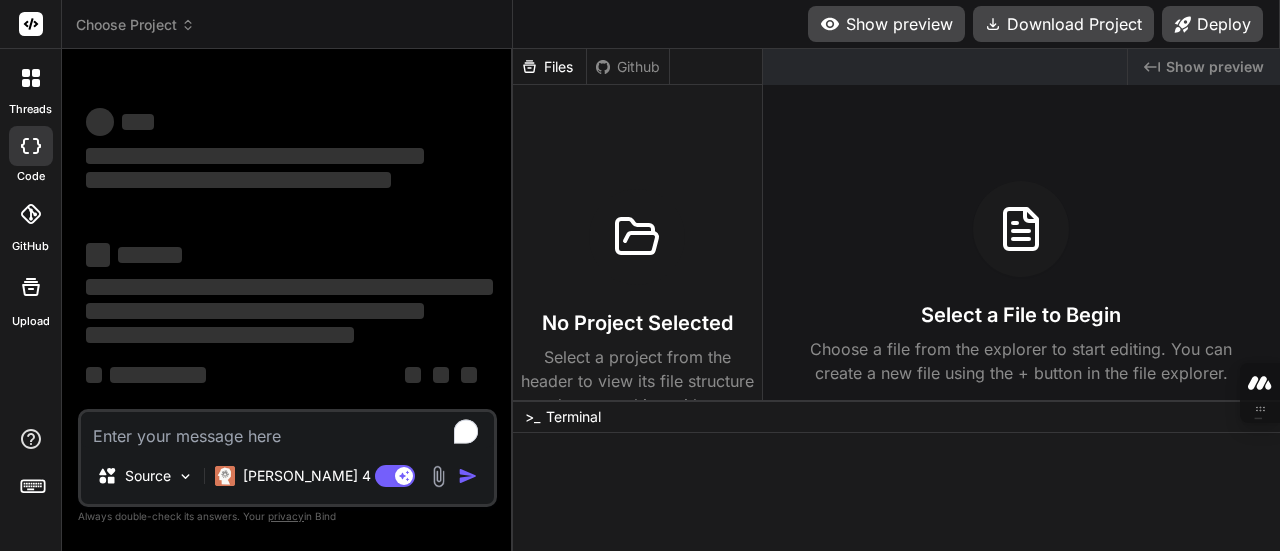 scroll, scrollTop: 0, scrollLeft: 0, axis: both 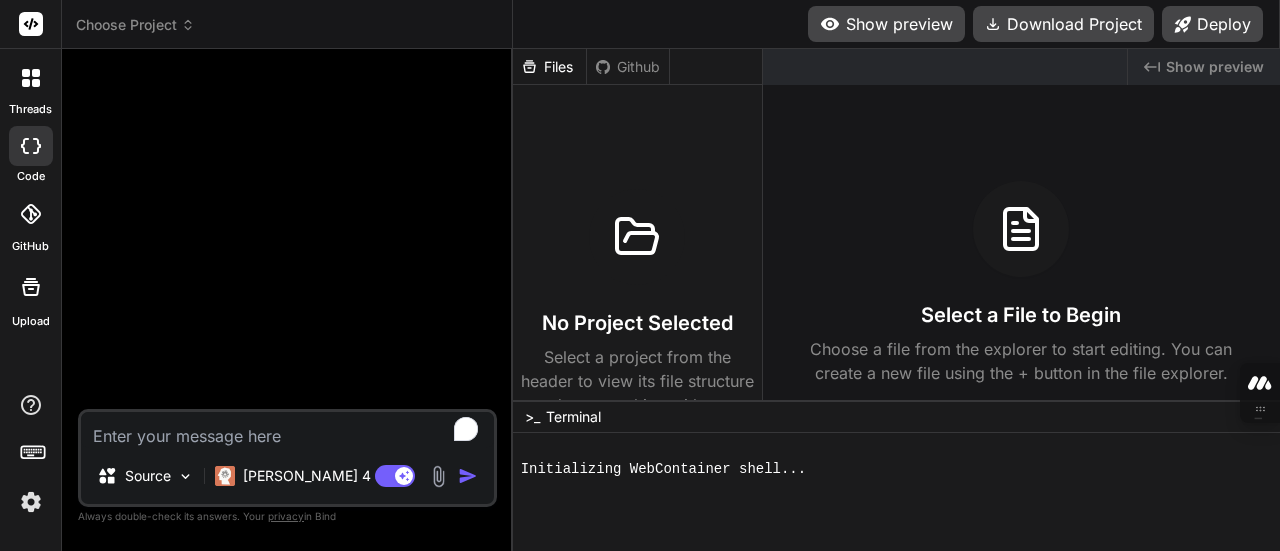 click 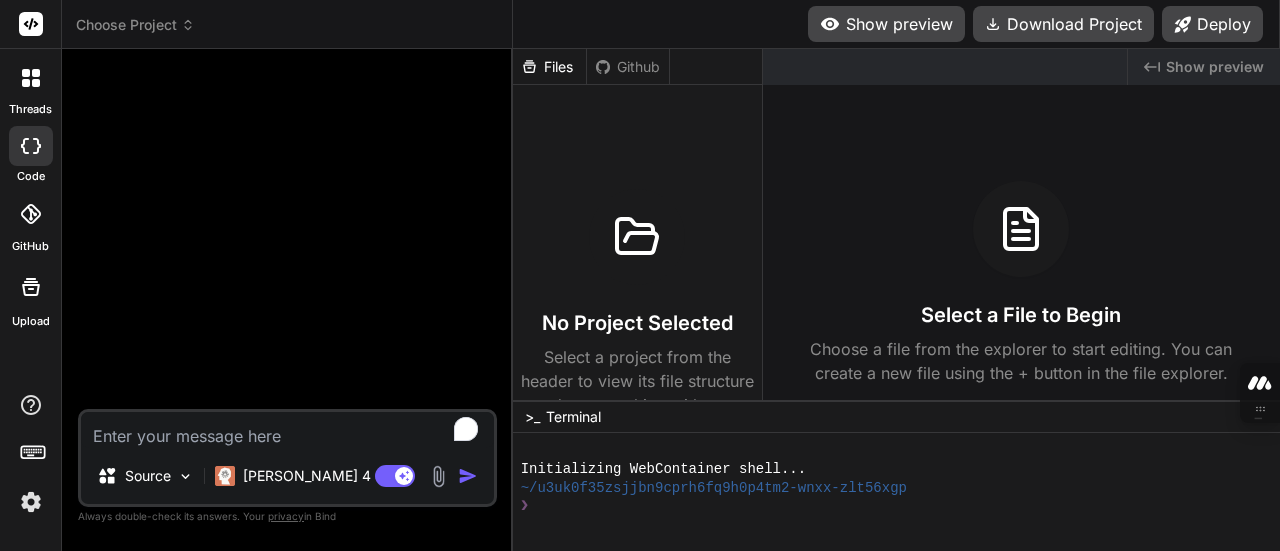 type on "x" 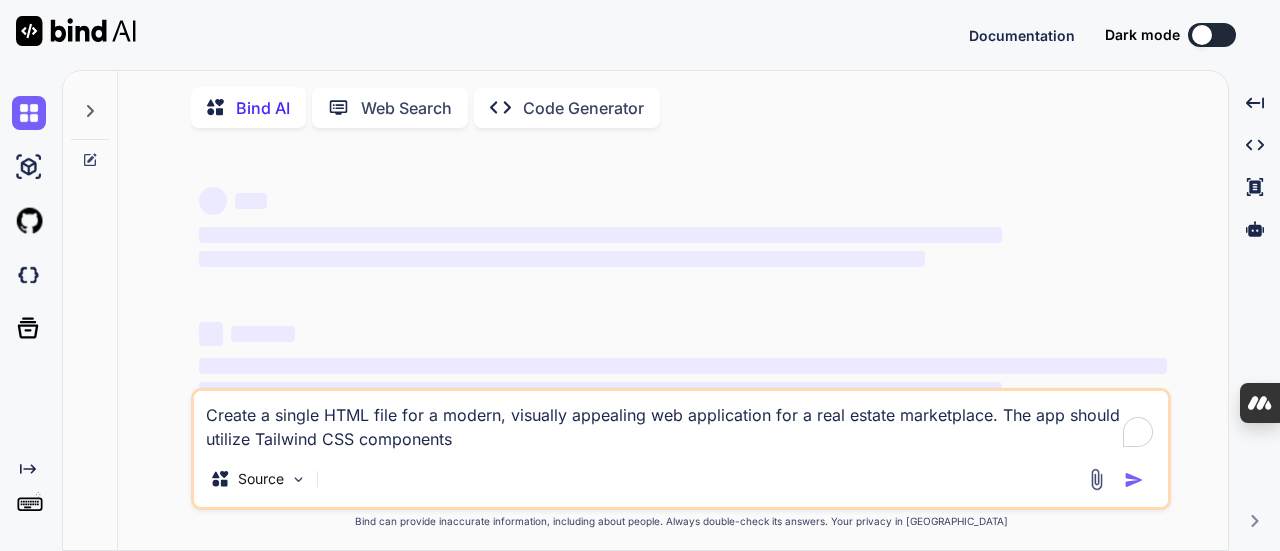 scroll, scrollTop: 0, scrollLeft: 0, axis: both 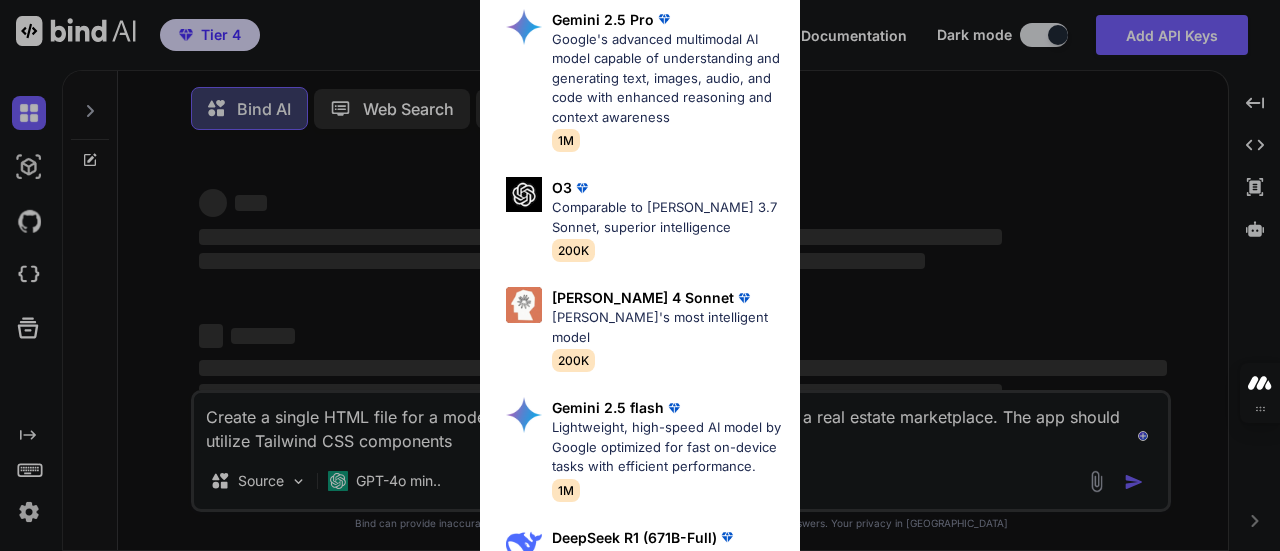 type on "x" 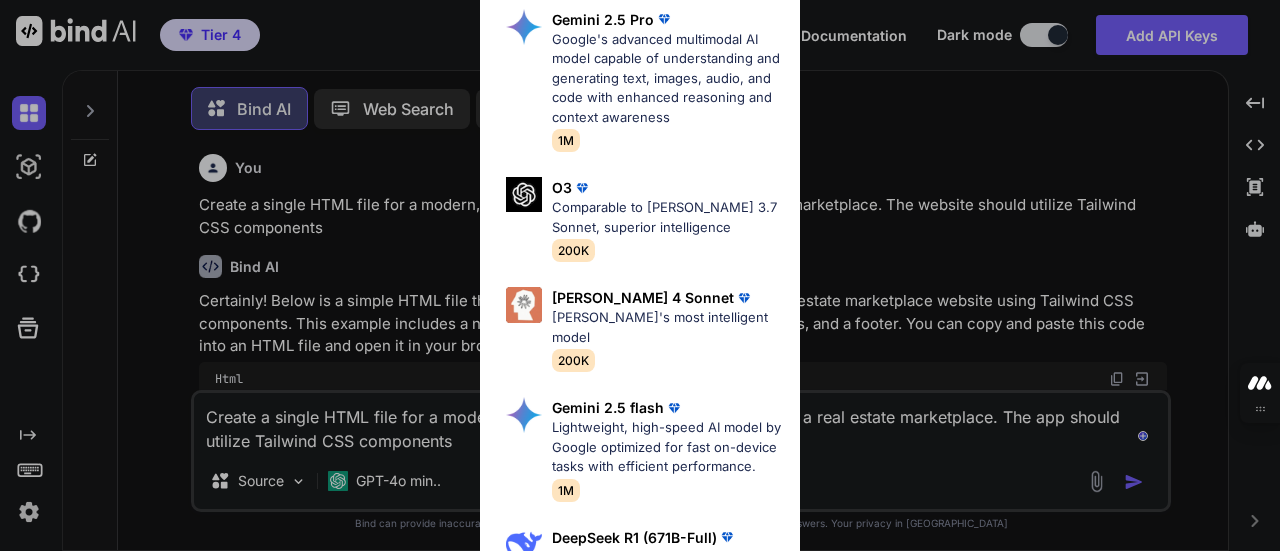 scroll, scrollTop: 8, scrollLeft: 0, axis: vertical 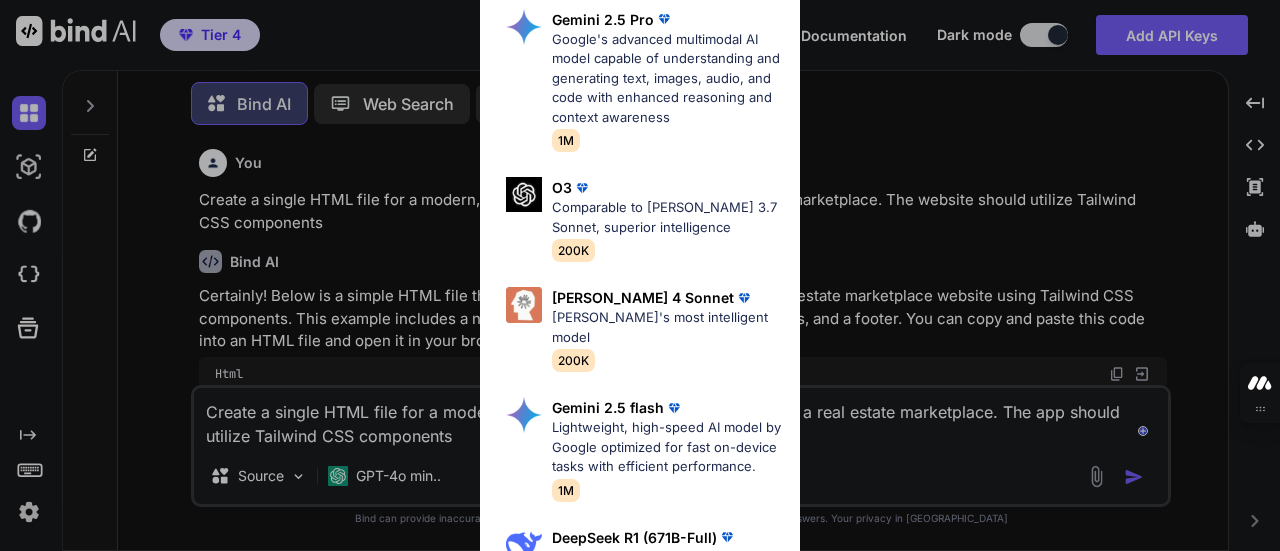 click on "Ultra Models Gemini 2.5 Pro Google's advanced multimodal AI model capable of understanding and generating text, images, audio, and code with enhanced reasoning and context awareness 1M O3 Comparable to [PERSON_NAME] 3.7 Sonnet, superior intelligence 200K [PERSON_NAME] 4 Sonnet [PERSON_NAME]'s most intelligent model 200K Gemini 2.5 flash Lightweight, high-speed AI model by Google optimized for fast on-device tasks with efficient performance. 1M DeepSeek R1 (671B-Full) Full version of R1, served via DeepSeek API 131K [PERSON_NAME] 3.7 Sonnet (Anthropic) [PERSON_NAME]'s most intelligent model 200K O4 mini OpenAI's most advanced reasoning model series 200K DeepSeek R1 (70B-Distill US Hosted) Reasoning at 1000 tokens/second, beats GPT-o1 & [PERSON_NAME] 3.5 Sonnet 128k" at bounding box center (640, 275) 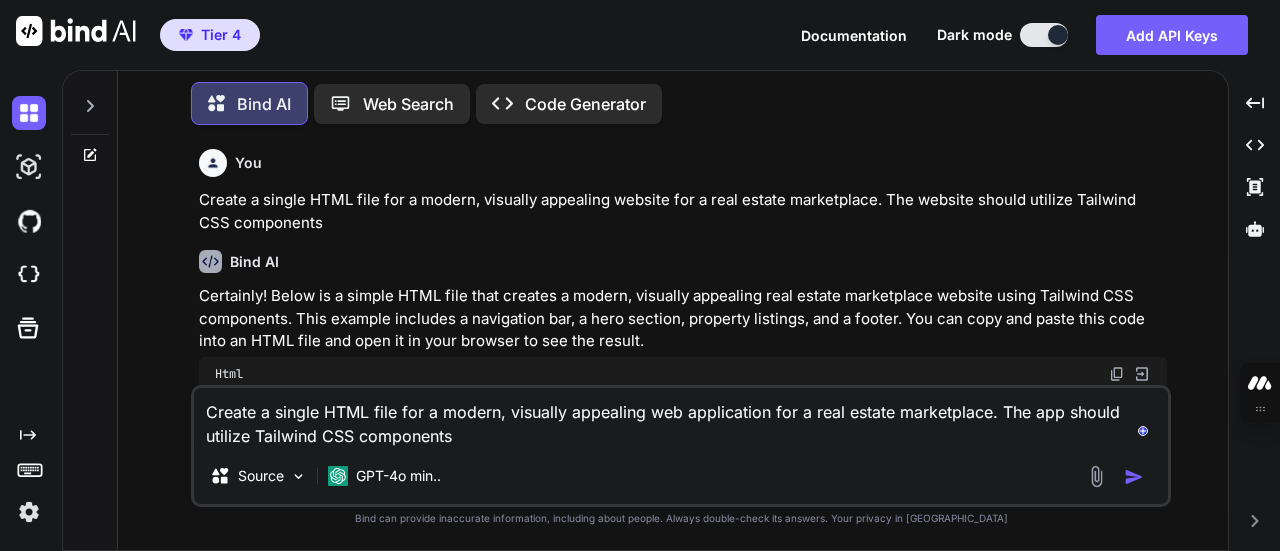 drag, startPoint x: 456, startPoint y: 436, endPoint x: 208, endPoint y: 412, distance: 249.15858 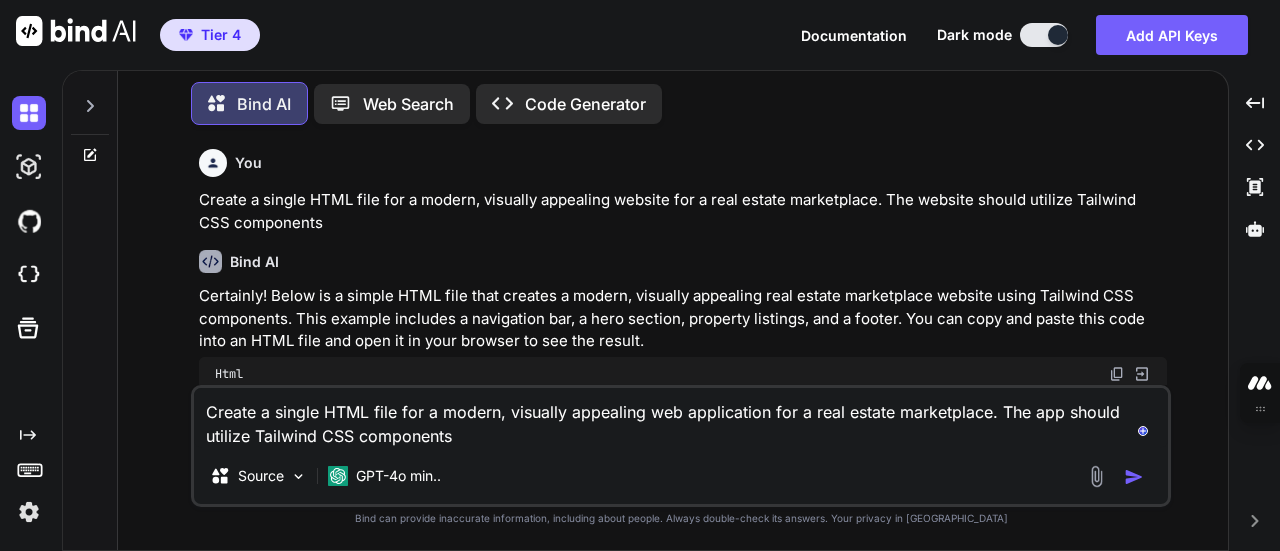 click on "Create a single HTML file for a modern, visually appealing web application for a real estate marketplace. The app should utilize Tailwind CSS components" at bounding box center (681, 418) 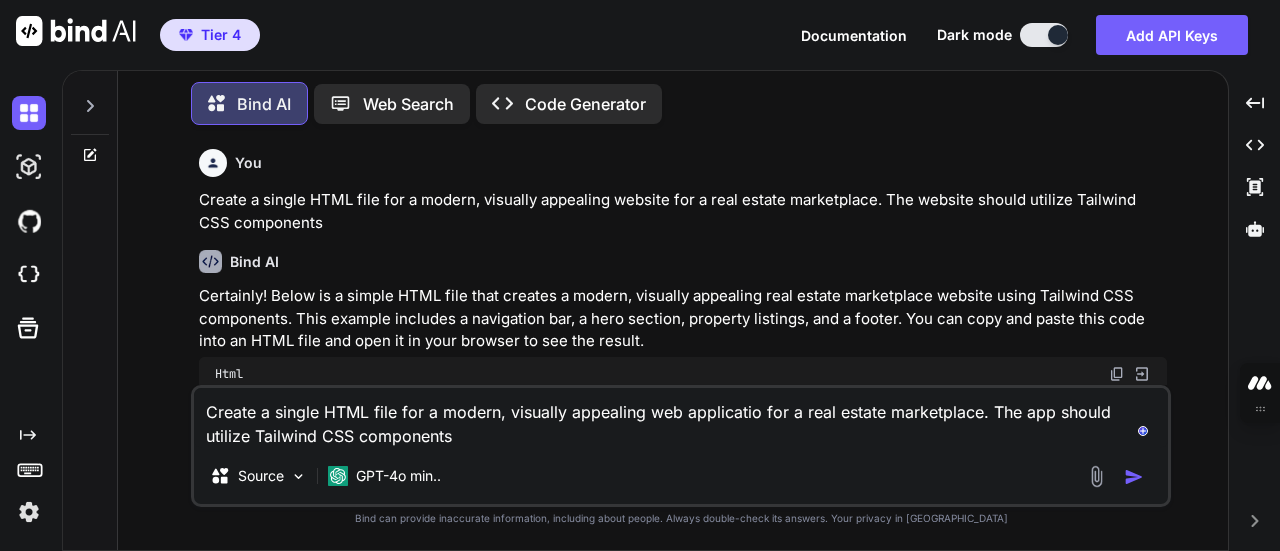 type on "Create a single HTML file for a modern, visually appealing web applicati for a real estate marketplace. The app should utilize Tailwind CSS components" 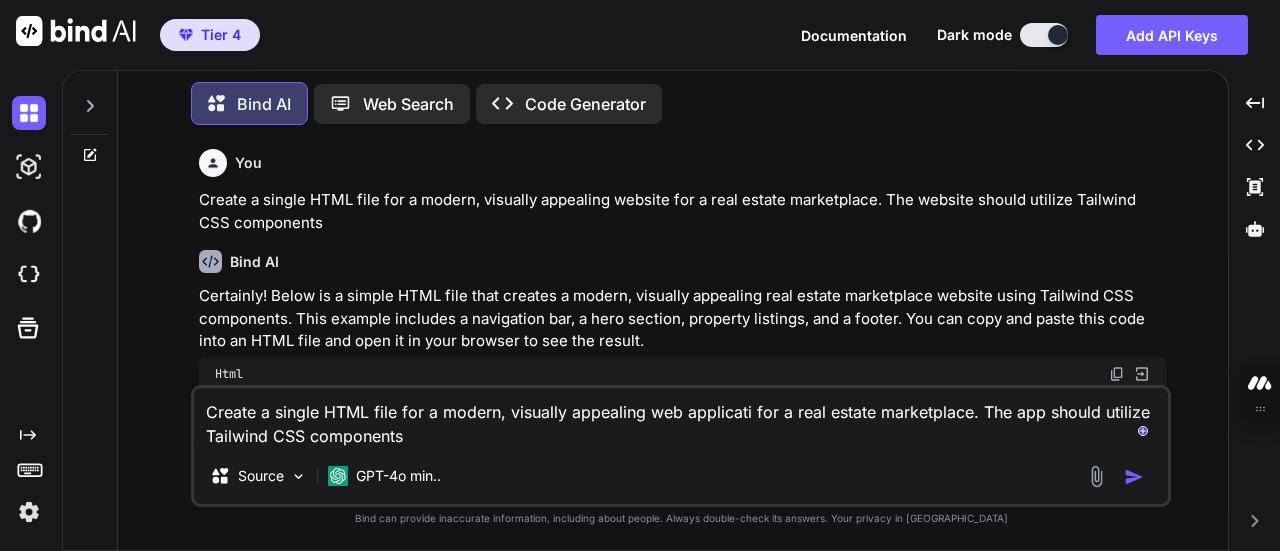 type on "Create a single HTML file for a modern, visually appealing web applicat for a real estate marketplace. The app should utilize Tailwind CSS components" 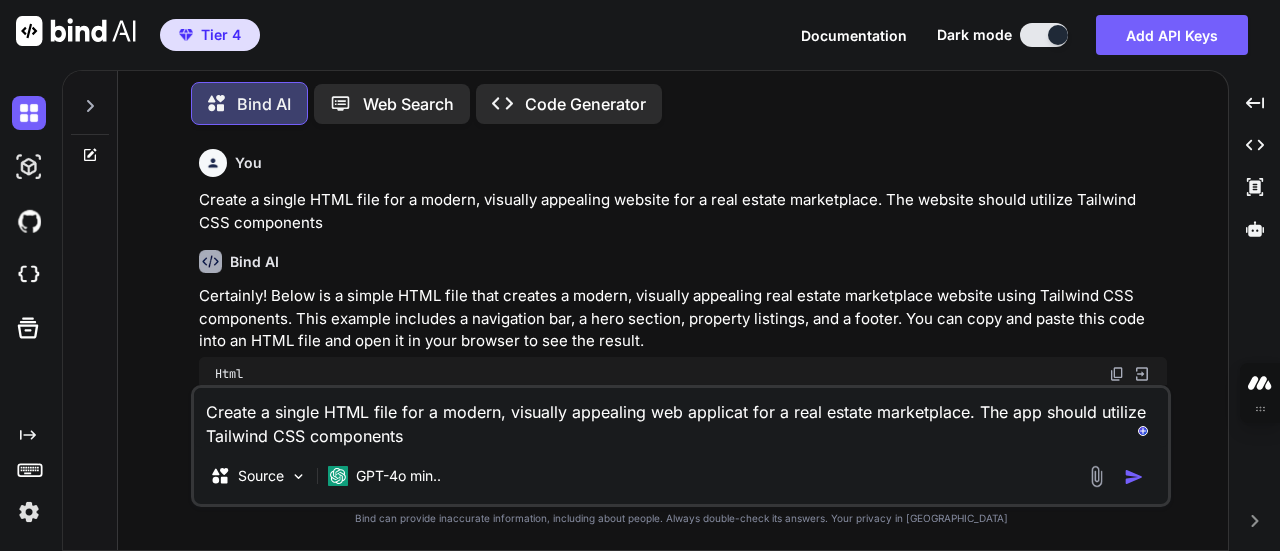 type on "Create a single HTML file for a modern, visually appealing web applica for a real estate marketplace. The app should utilize Tailwind CSS components" 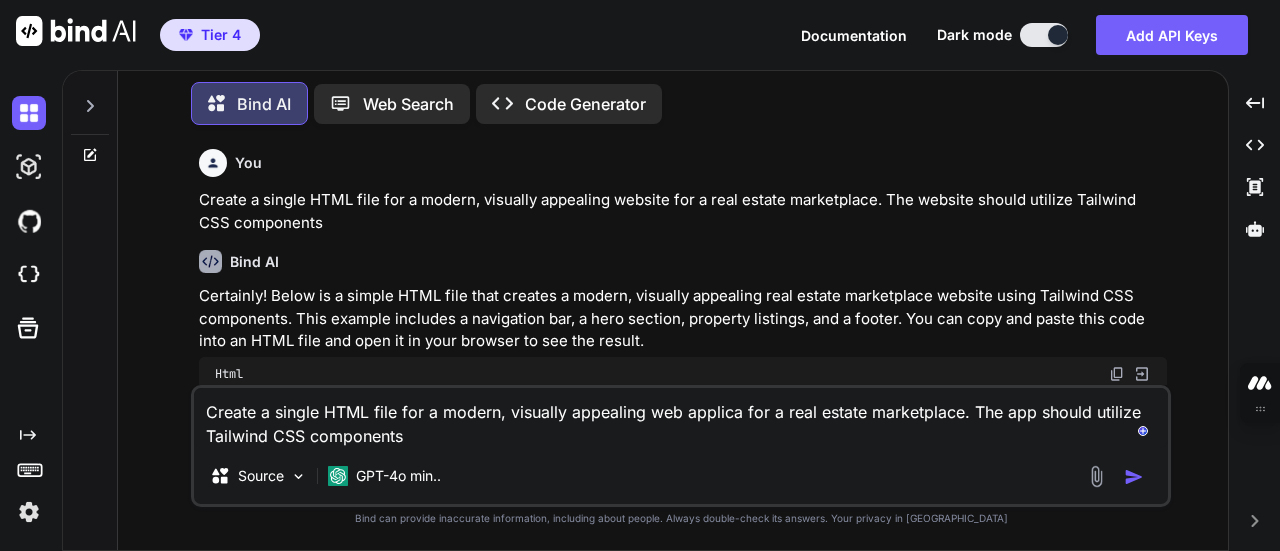 type on "Create a single HTML file for a modern, visually appealing web applic for a real estate marketplace. The app should utilize Tailwind CSS components" 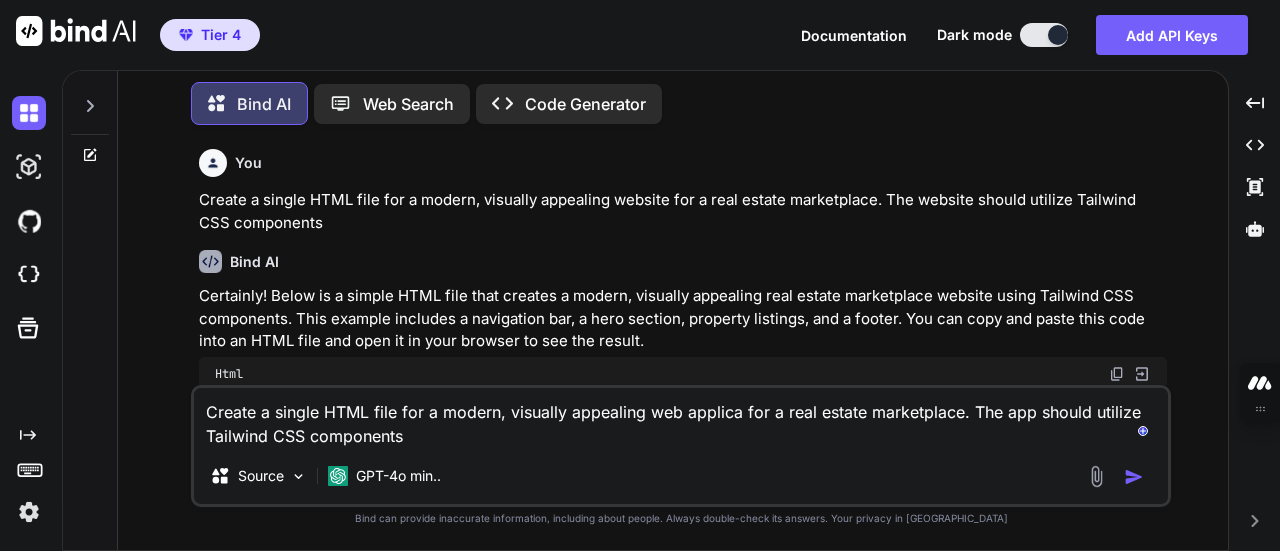 type on "x" 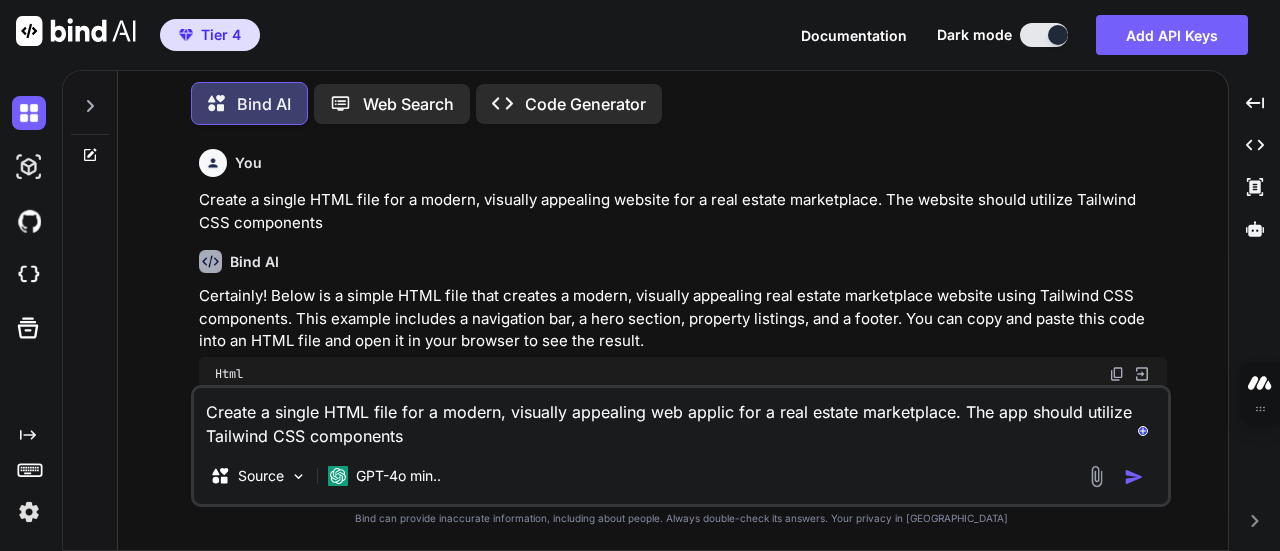 type on "Create a single HTML file for a modern, visually appealing web appli for a real estate marketplace. The app should utilize Tailwind CSS components" 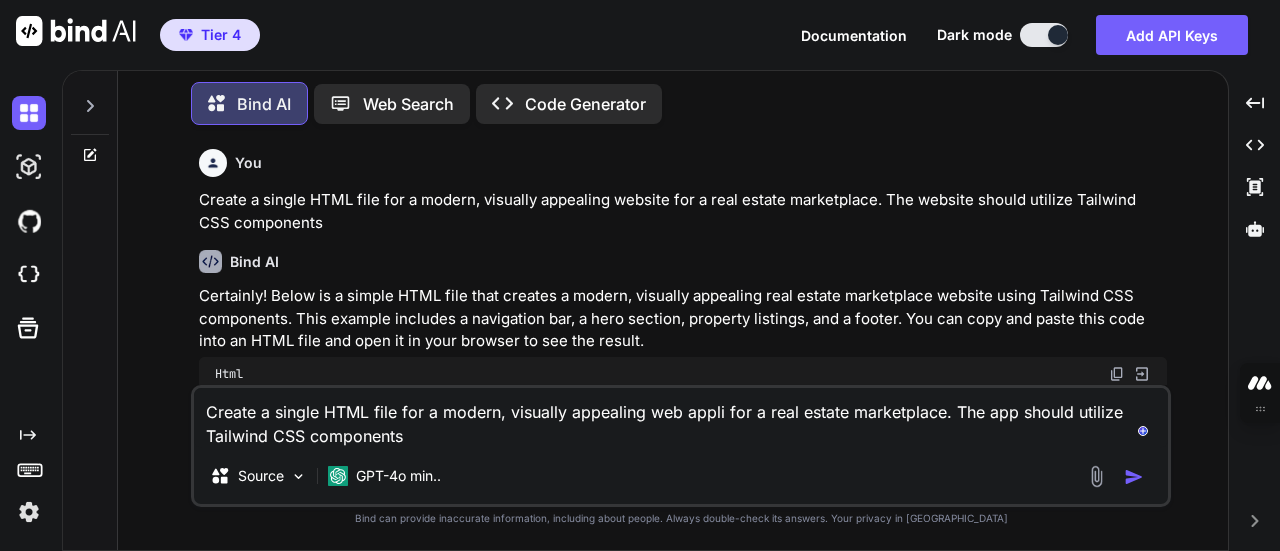 type on "x" 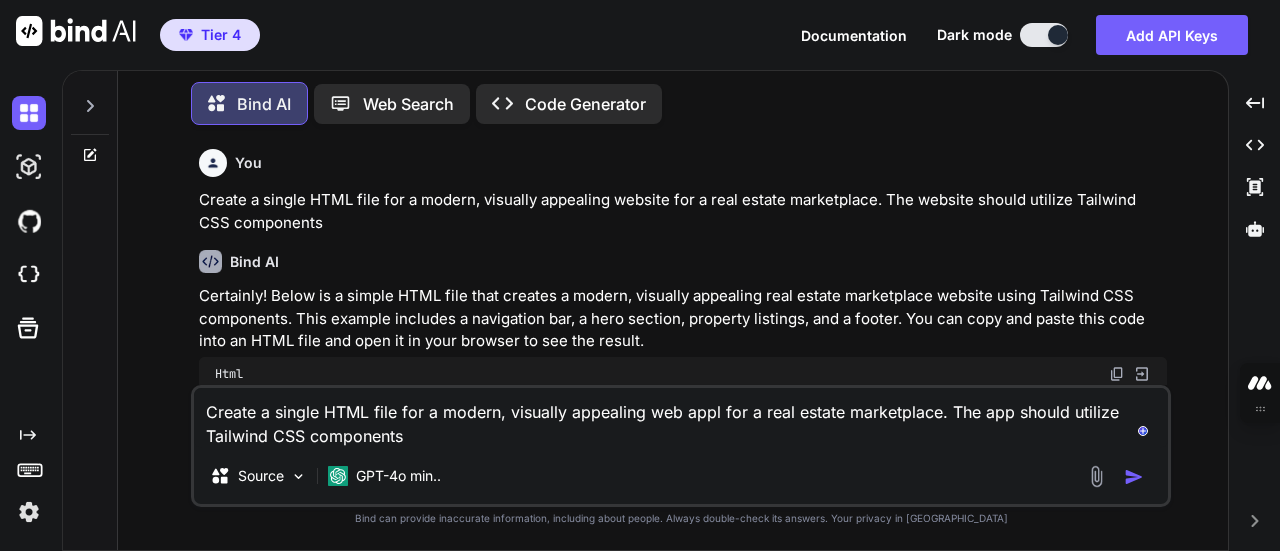 type on "Create a single HTML file for a modern, visually appealing web app for a real estate marketplace. The app should utilize Tailwind CSS components" 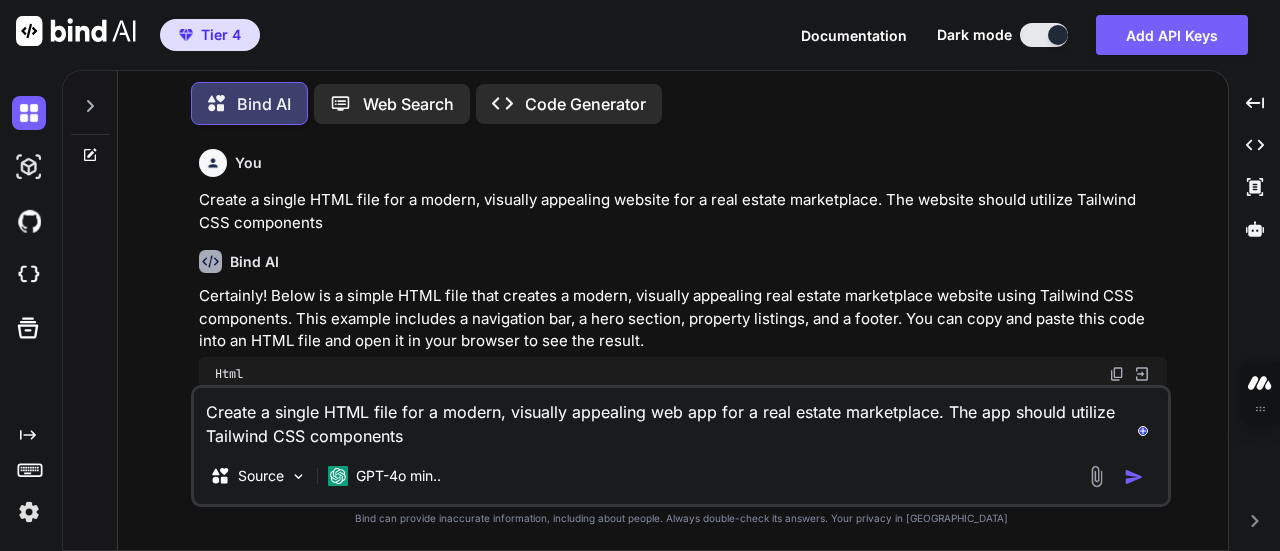 type on "x" 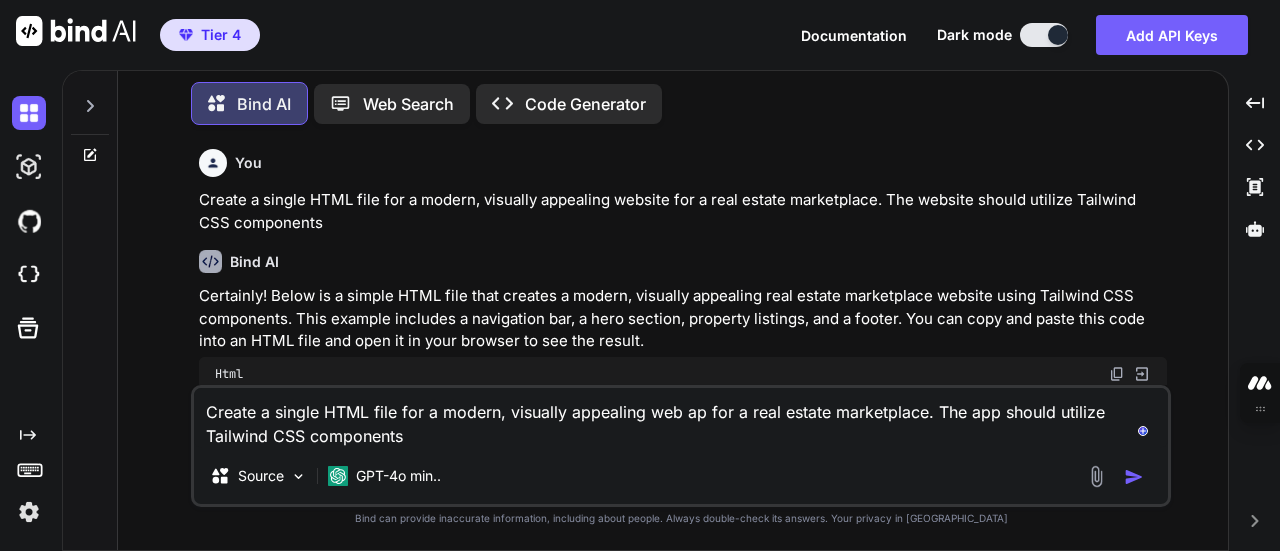 type on "Create a single HTML file for a modern, visually appealing web a for a real estate marketplace. The app should utilize Tailwind CSS components" 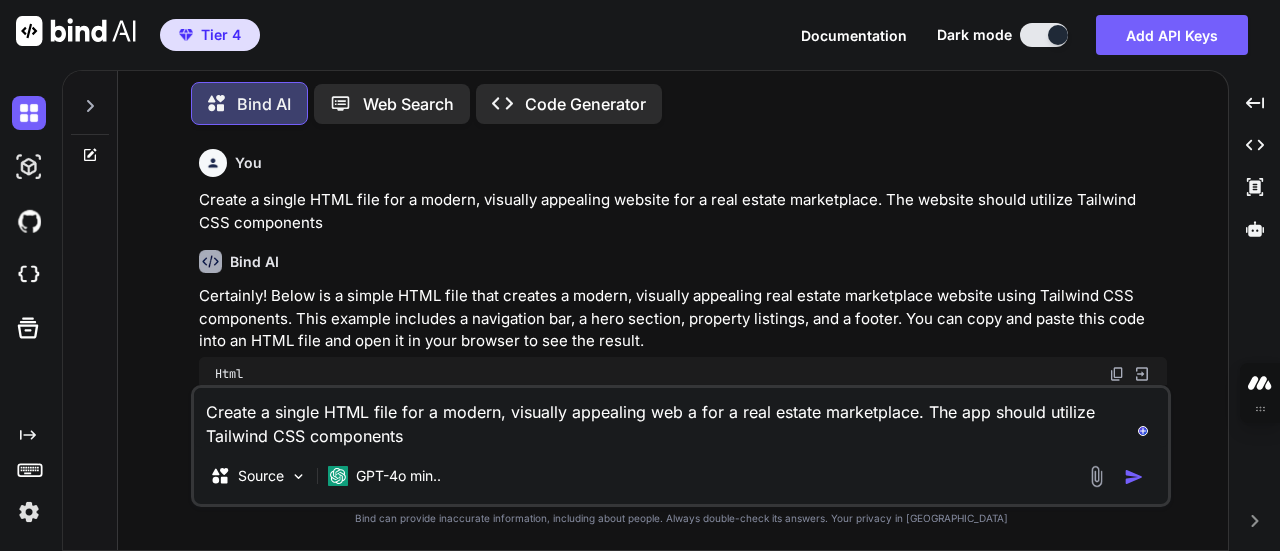 type on "Create a single HTML file for a modern, visually appealing web  for a real estate marketplace. The app should utilize Tailwind CSS components" 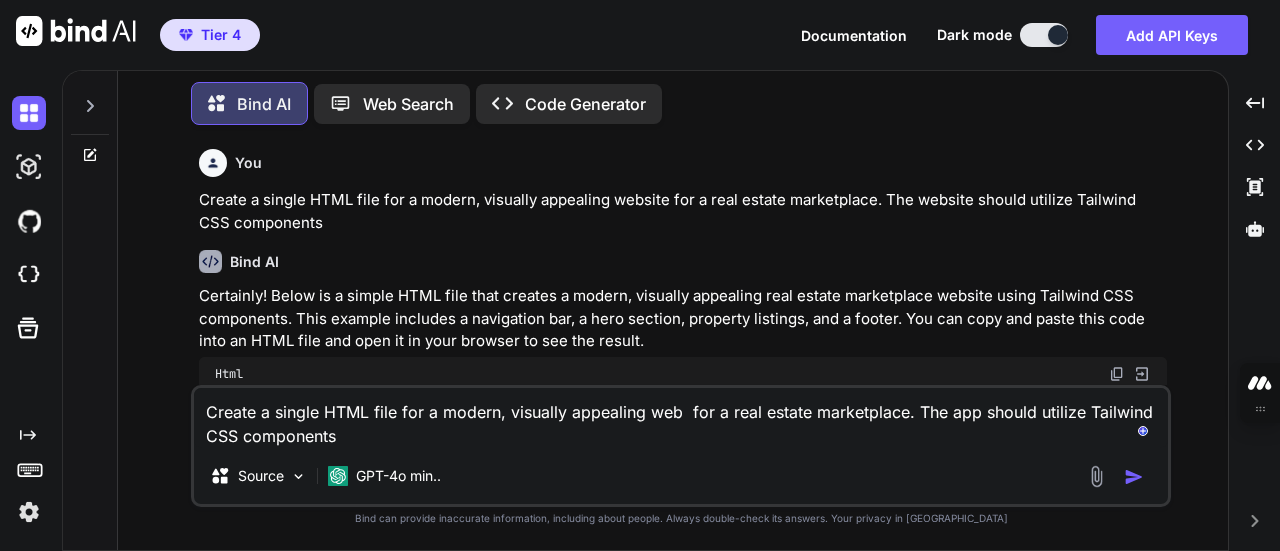 type on "Create a single HTML file for a modern, visually appealing web for a real estate marketplace. The app should utilize Tailwind CSS components" 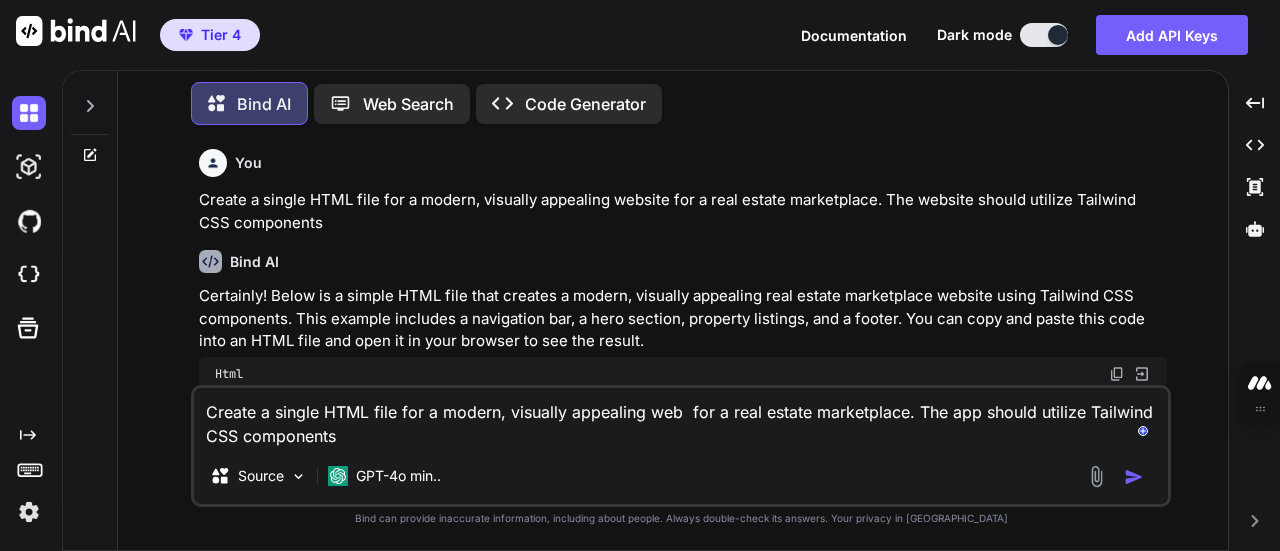 type on "x" 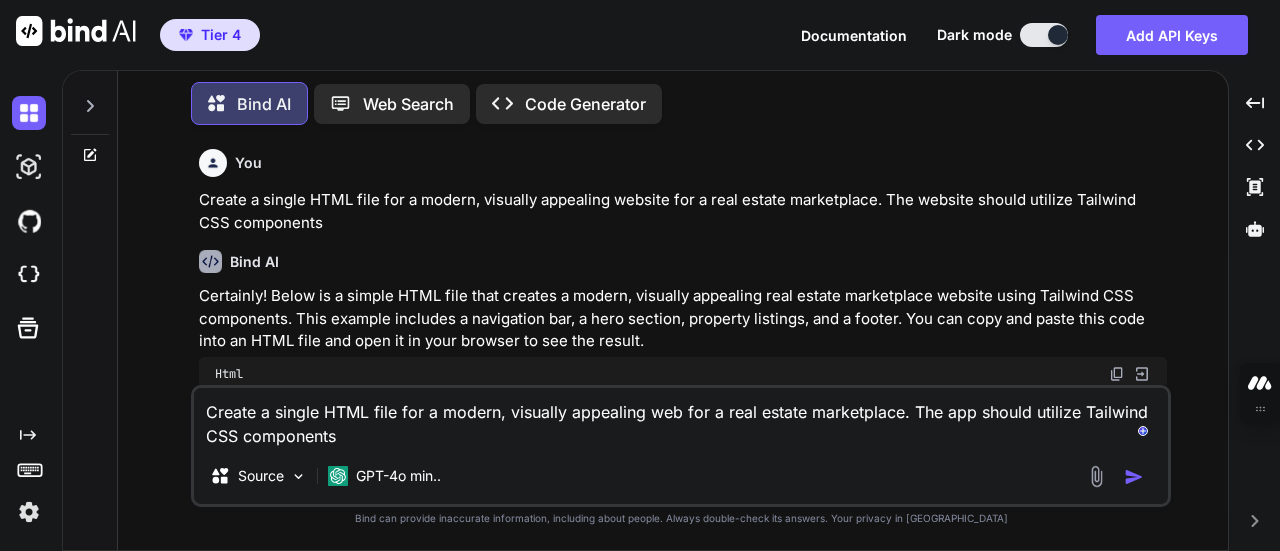 type on "Create a single HTML file for a modern, visually appealing webs for a real estate marketplace. The app should utilize Tailwind CSS components" 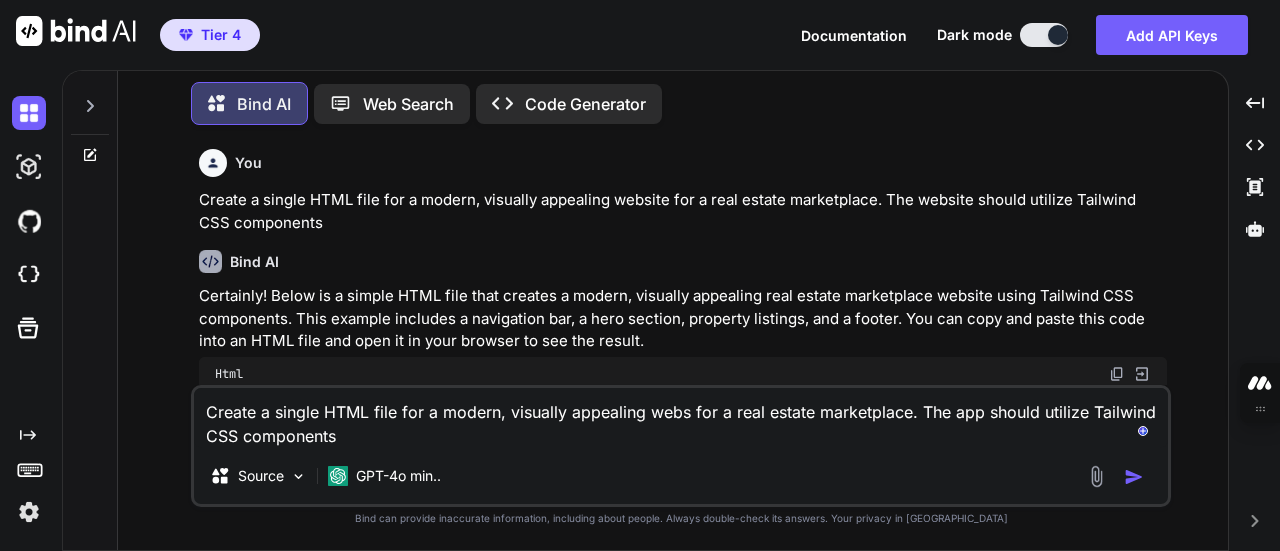 type on "Create a single HTML file for a modern, visually appealing websi for a real estate marketplace. The app should utilize Tailwind CSS components" 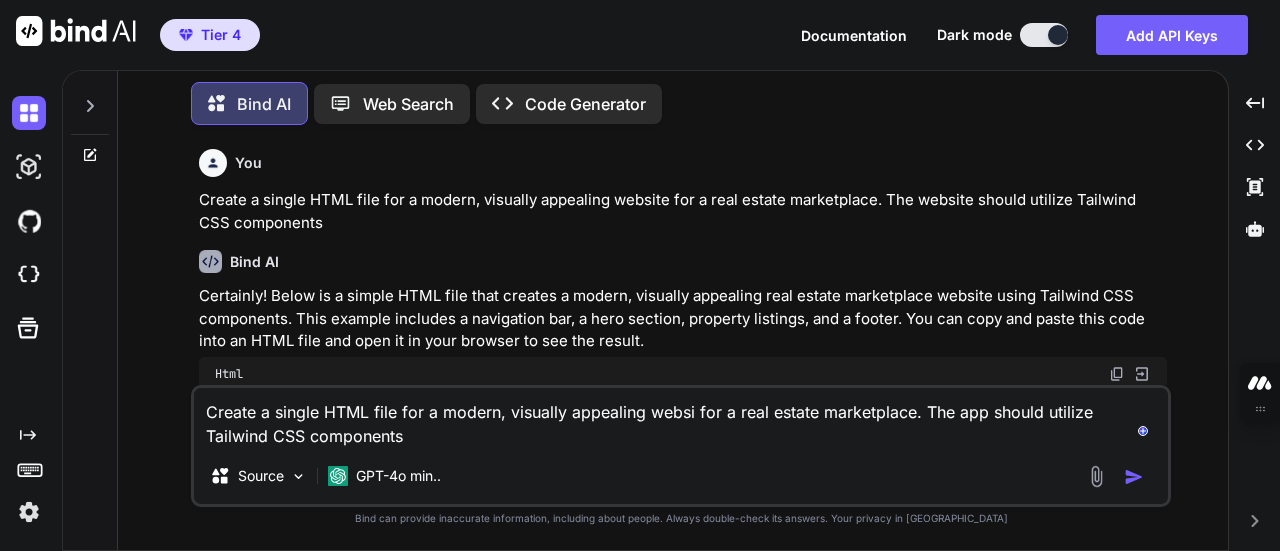 type on "Create a single HTML file for a modern, visually appealing websit for a real estate marketplace. The app should utilize Tailwind CSS components" 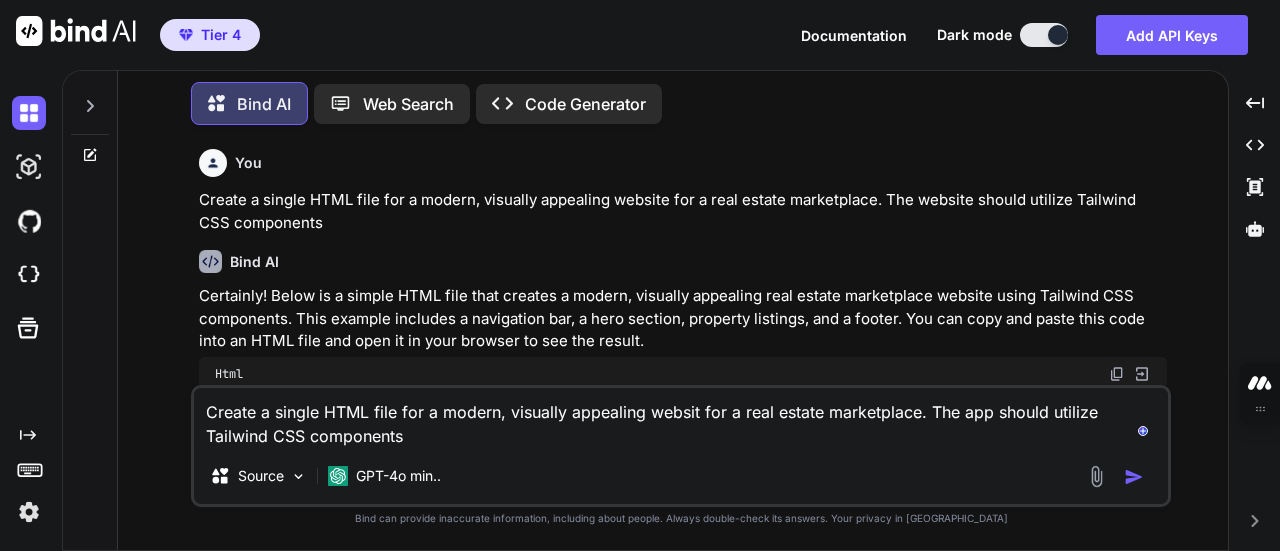 type on "Create a single HTML file for a modern, visually appealing website for a real estate marketplace. The app should utilize Tailwind CSS components" 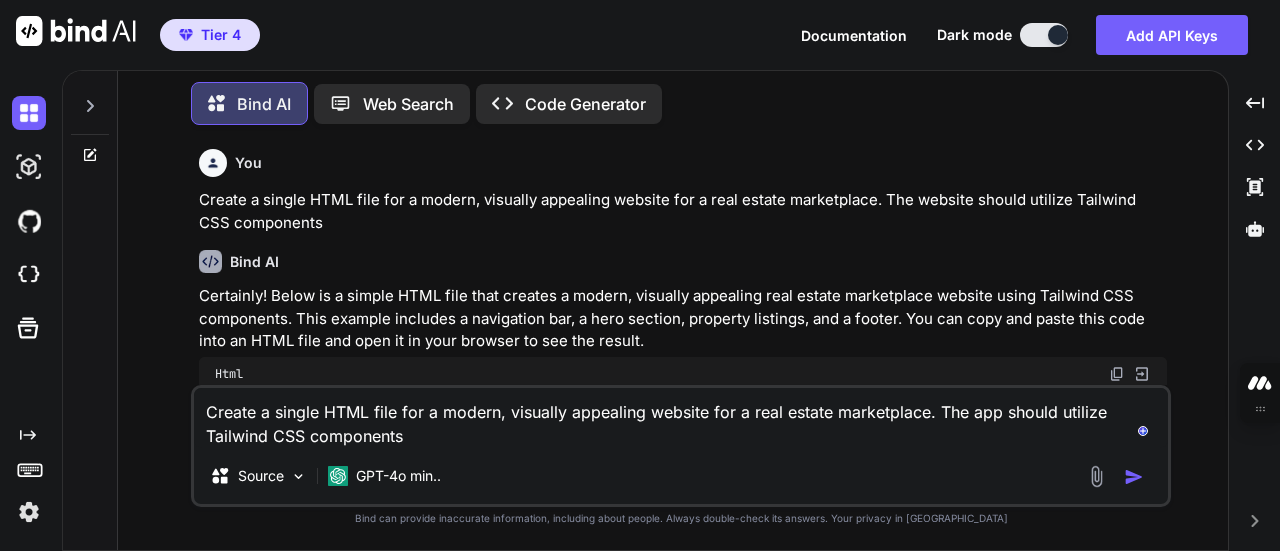 click on "Create a single HTML file for a modern, visually appealing website for a real estate marketplace. The app should utilize Tailwind CSS components" at bounding box center (681, 418) 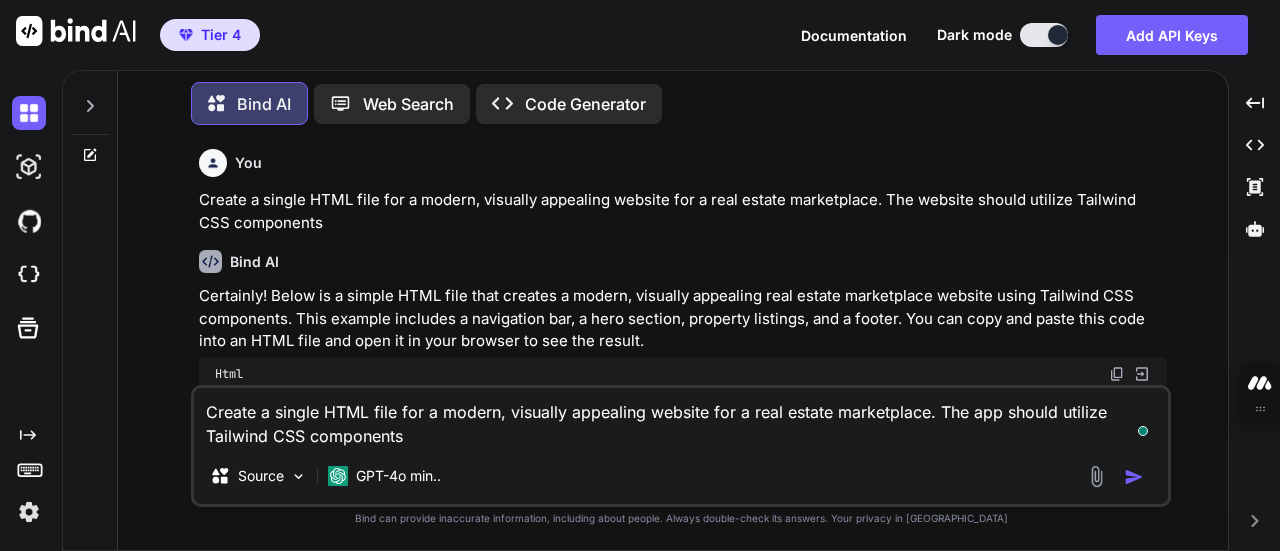 type on "Create a single HTML file for a modern, visually appealing website for a real estate marketplac. The app should utilize Tailwind CSS components" 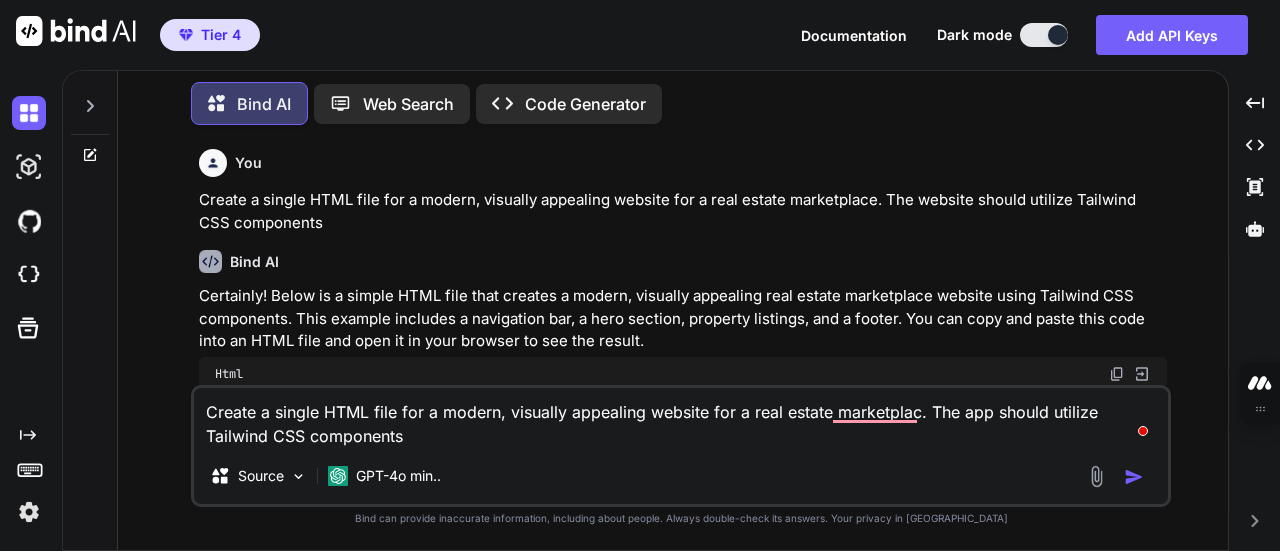 type on "Create a single HTML file for a modern, visually appealing website for a real estate marketpla. The app should utilize Tailwind CSS components" 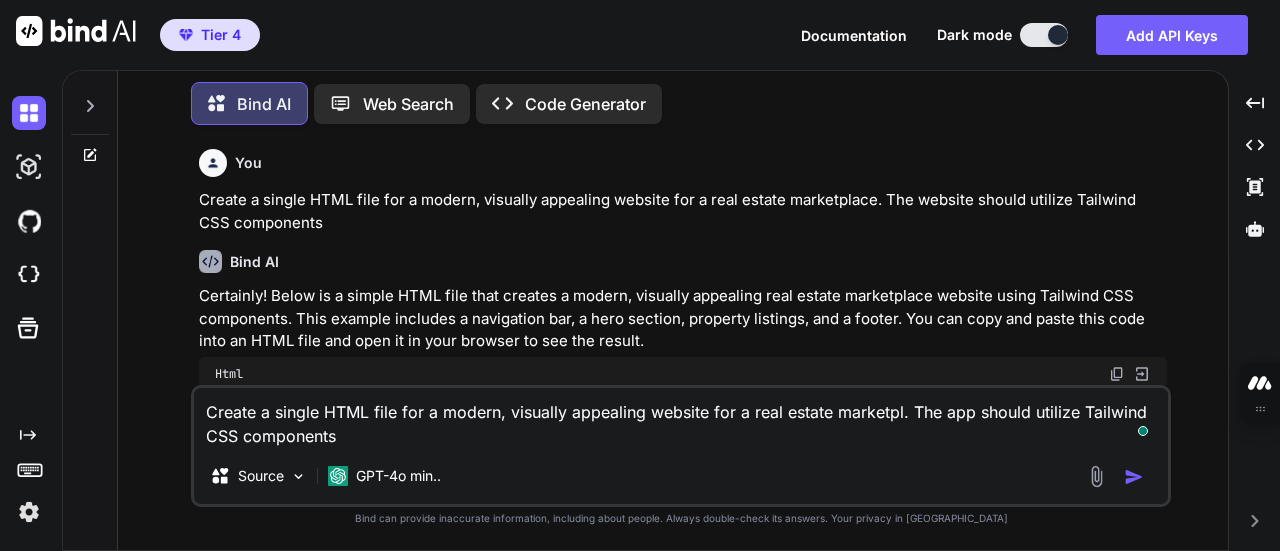 type on "Create a single HTML file for a modern, visually appealing website for a real estate marketp. The app should utilize Tailwind CSS components" 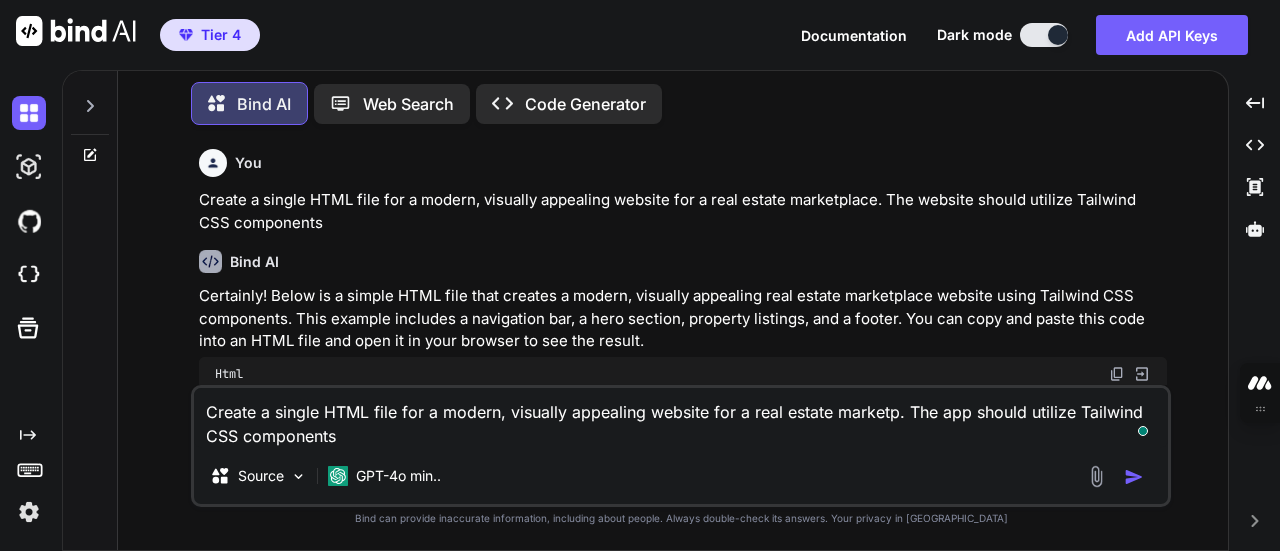 type on "Create a single HTML file for a modern, visually appealing website for a real estate market. The app should utilize Tailwind CSS components" 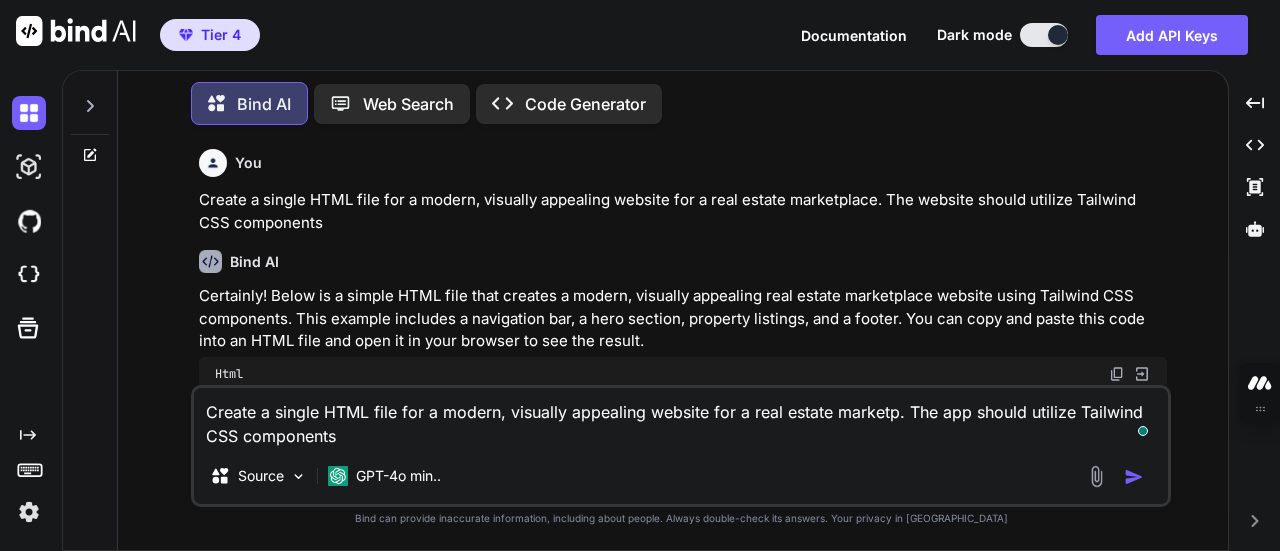 type on "x" 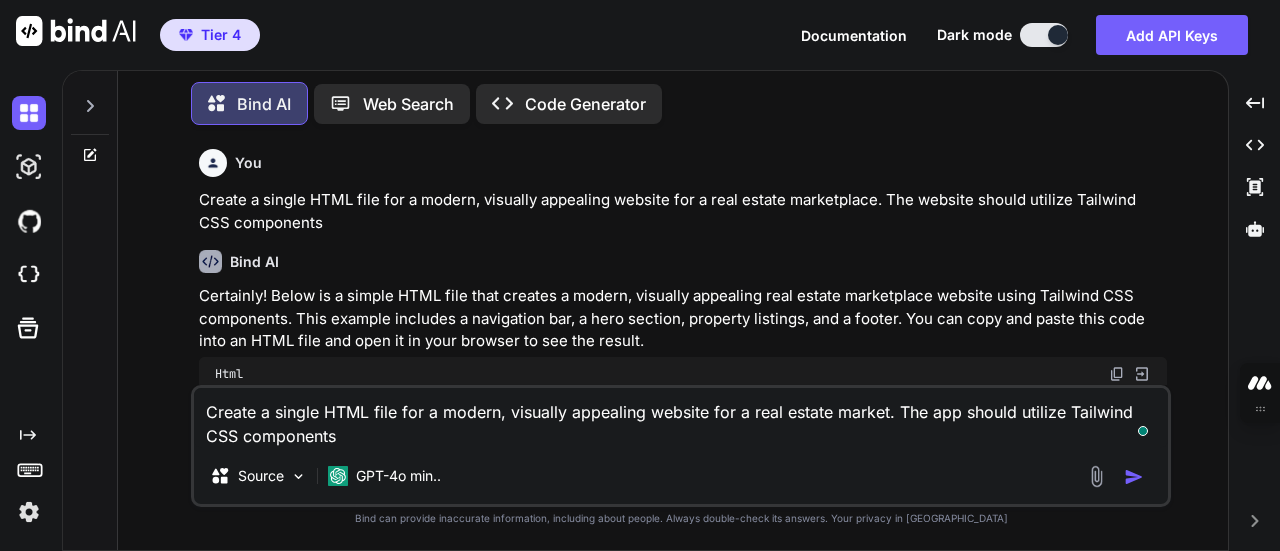 type on "Create a single HTML file for a modern, visually appealing website for a real estate marke. The app should utilize Tailwind CSS components" 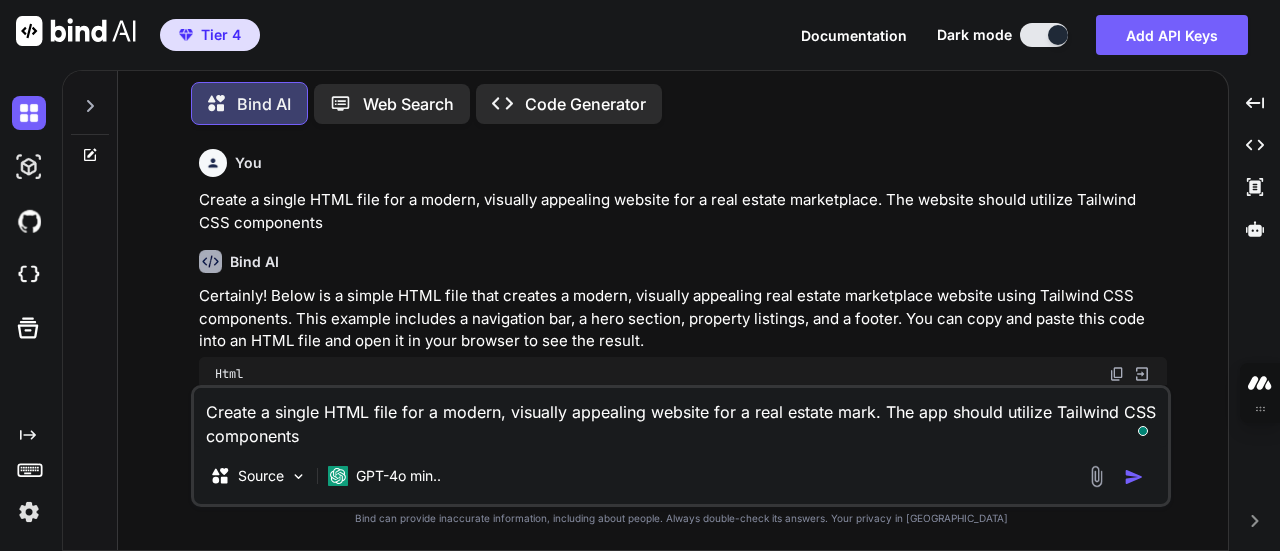 type on "Create a single HTML file for a modern, visually appealing website for a real estate mar. The app should utilize Tailwind CSS components" 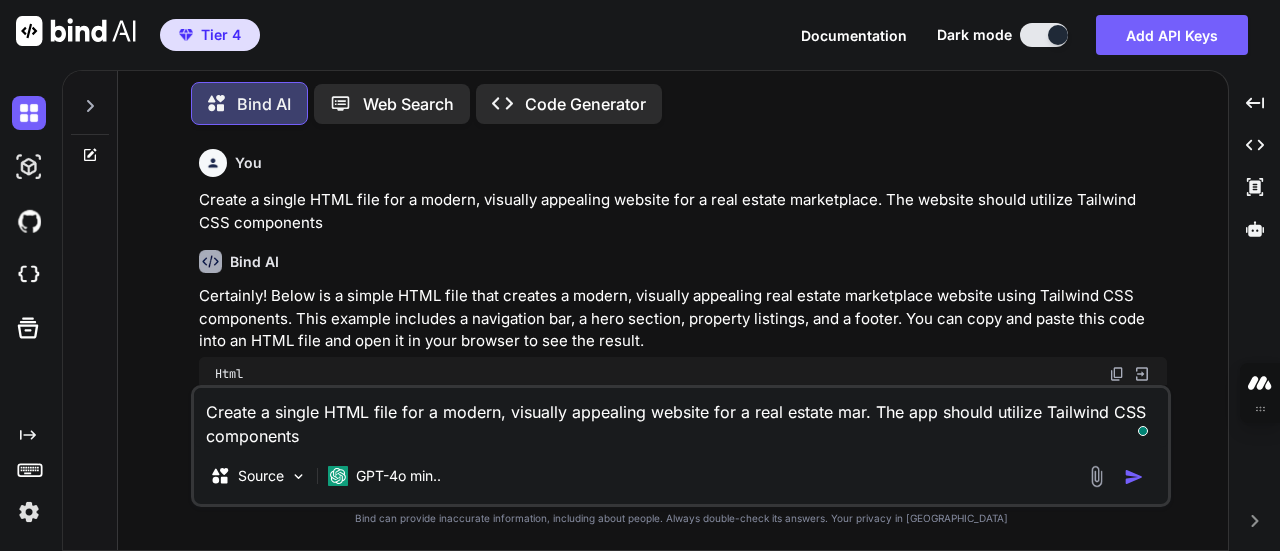 type on "Create a single HTML file for a modern, visually appealing website for a real estate ma. The app should utilize Tailwind CSS components" 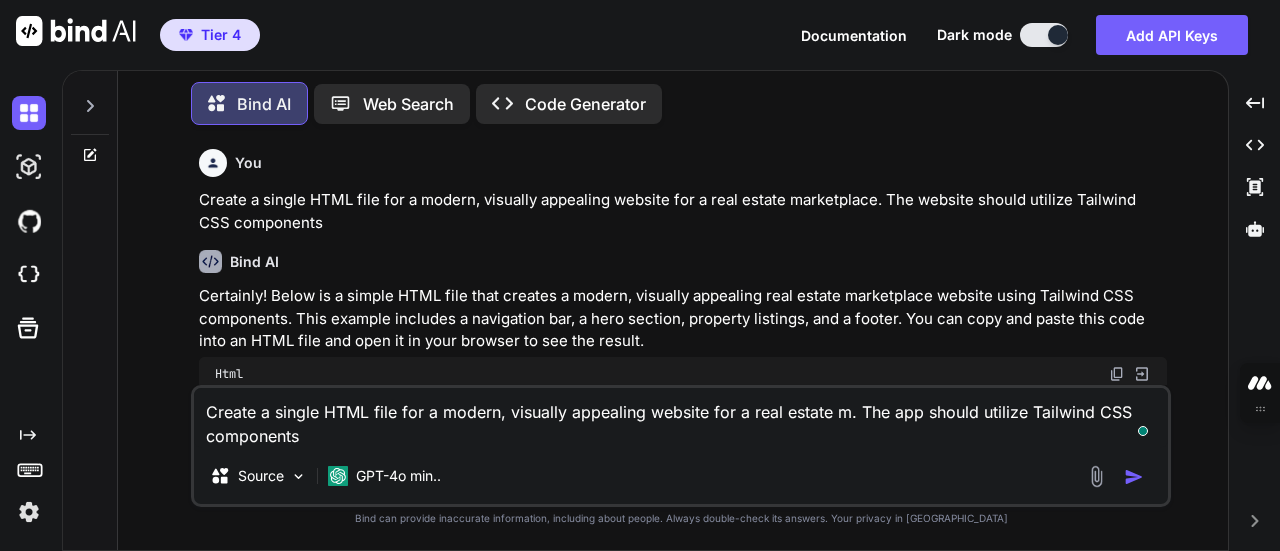 type on "Create a single HTML file for a modern, visually appealing website for a real estate . The app should utilize Tailwind CSS components" 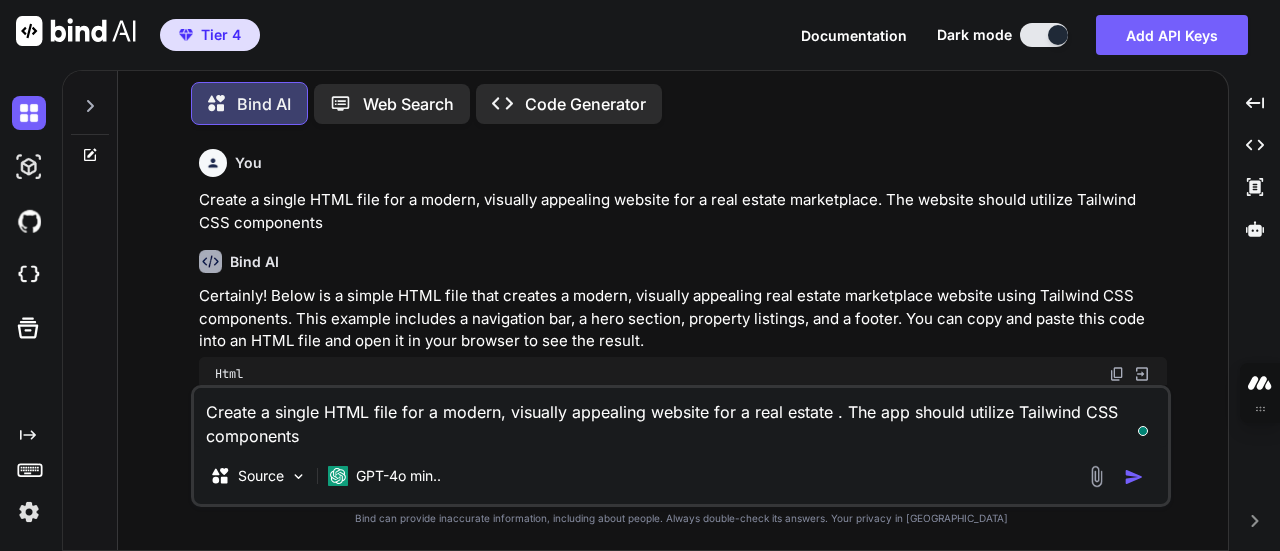 type on "x" 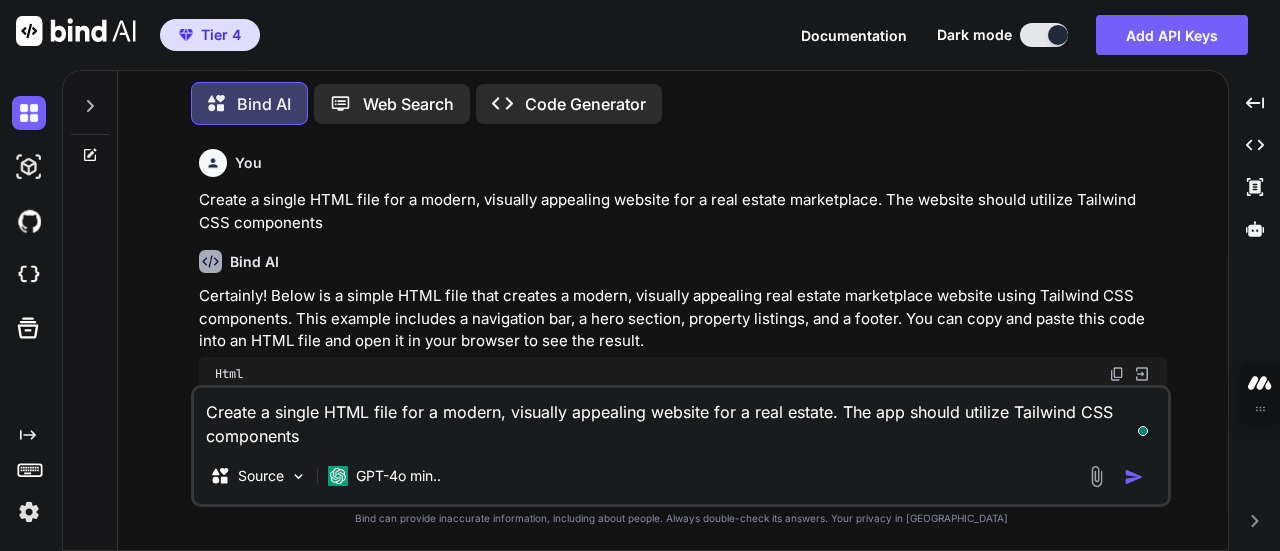 type on "Create a single HTML file for a modern, visually appealing website for a real estat. The app should utilize Tailwind CSS components" 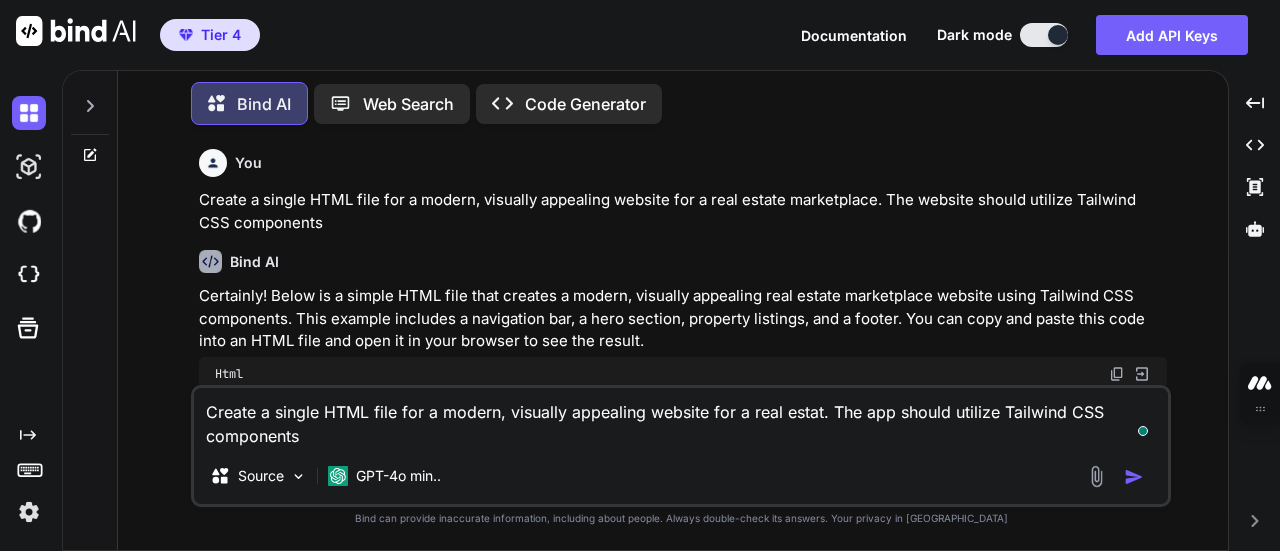type on "Create a single HTML file for a modern, visually appealing website for a real esta. The app should utilize Tailwind CSS components" 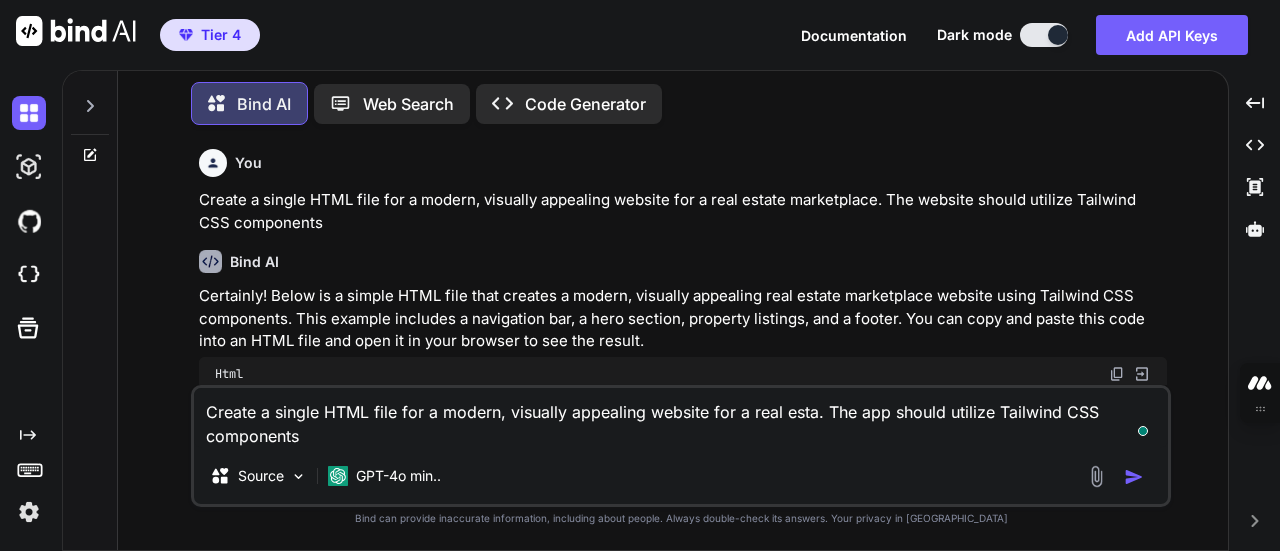 type on "Create a single HTML file for a modern, visually appealing website for a real est. The app should utilize Tailwind CSS components" 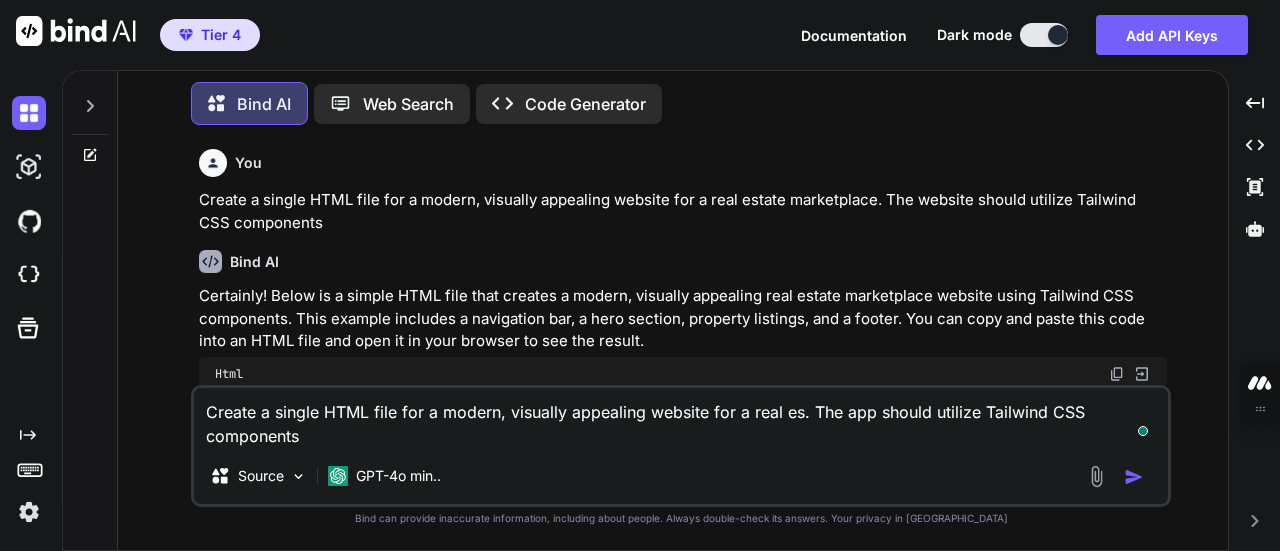 type on "Create a single HTML file for a modern, visually appealing website for a real e. The app should utilize Tailwind CSS components" 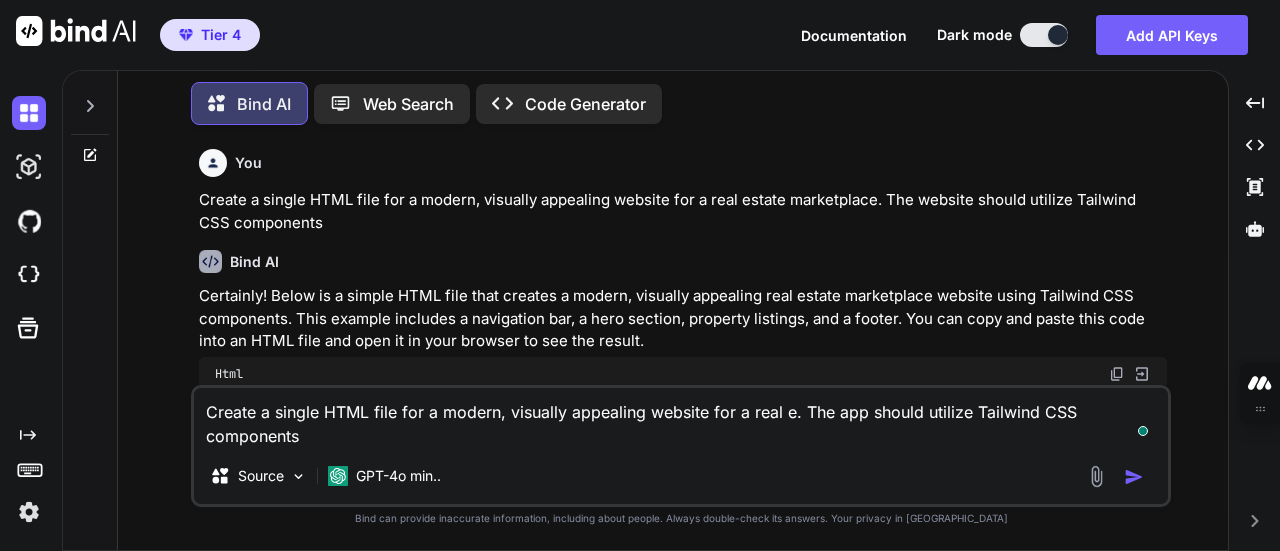 type on "Create a single HTML file for a modern, visually appealing website for a real . The app should utilize Tailwind CSS components" 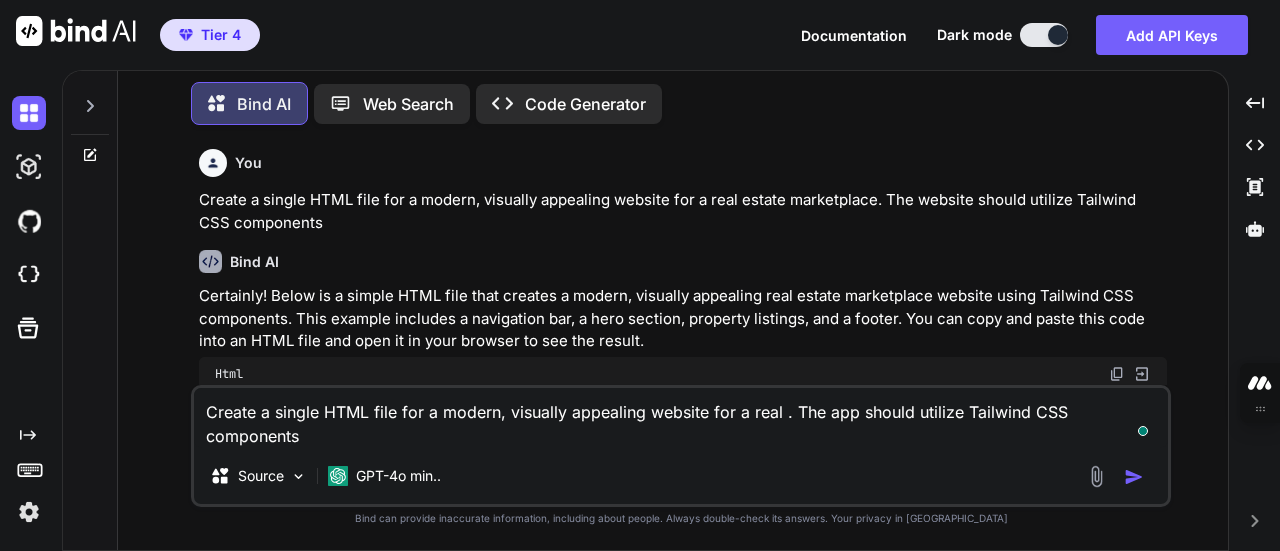 type on "Create a single HTML file for a modern, visually appealing website for a real. The app should utilize Tailwind CSS components" 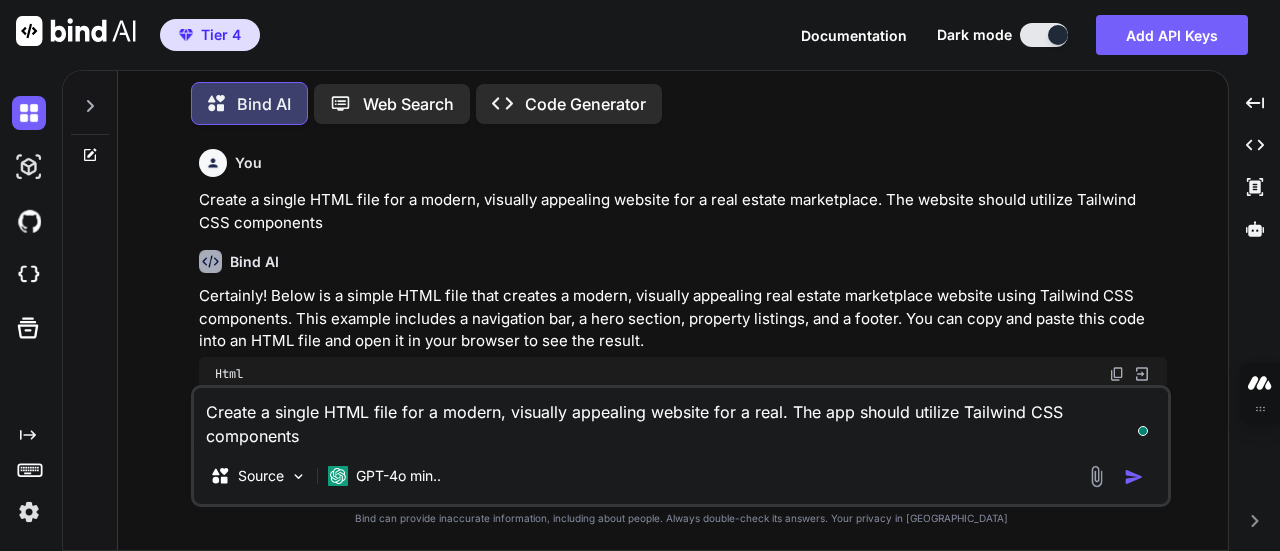 type on "x" 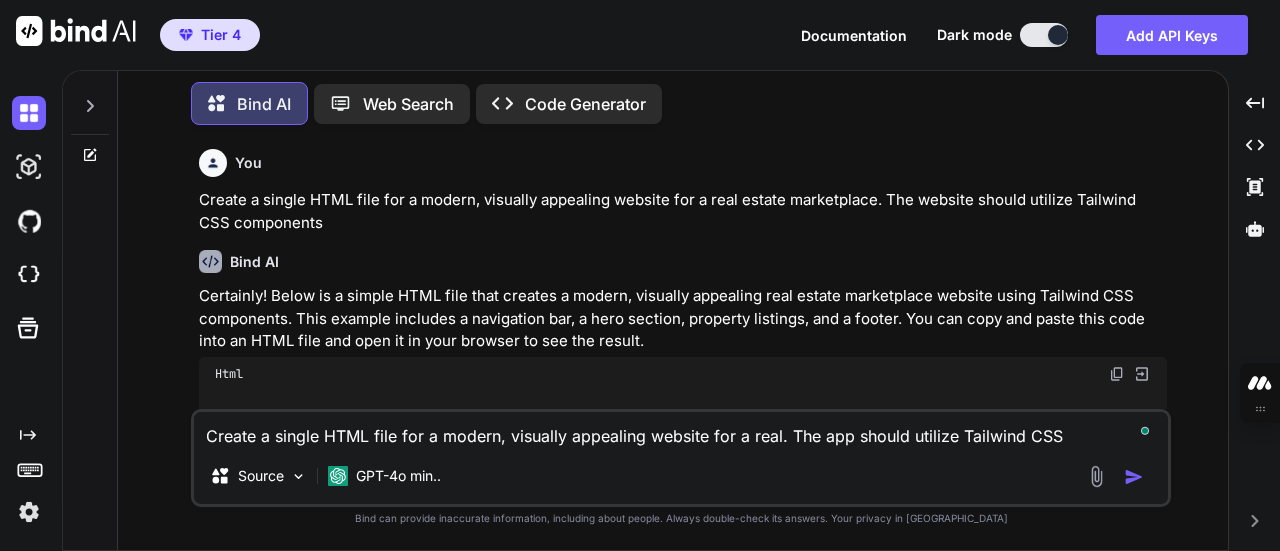 type on "Create a single HTML file for a modern, visually appealing website for a rea. The app should utilize Tailwind CSS components" 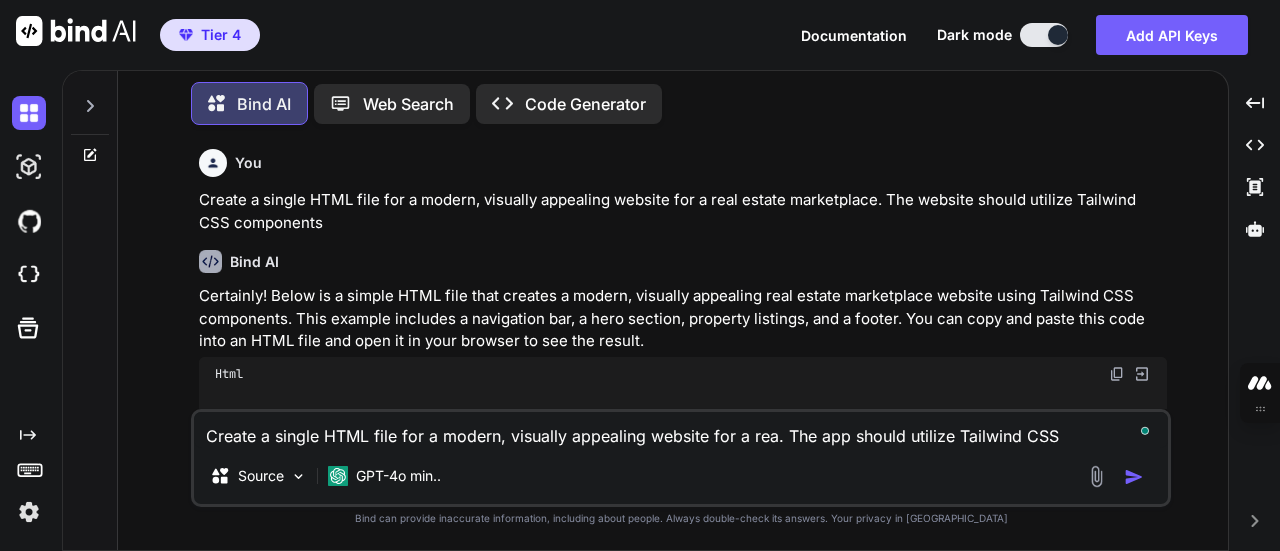 type on "Create a single HTML file for a modern, visually appealing website for a re. The app should utilize Tailwind CSS components" 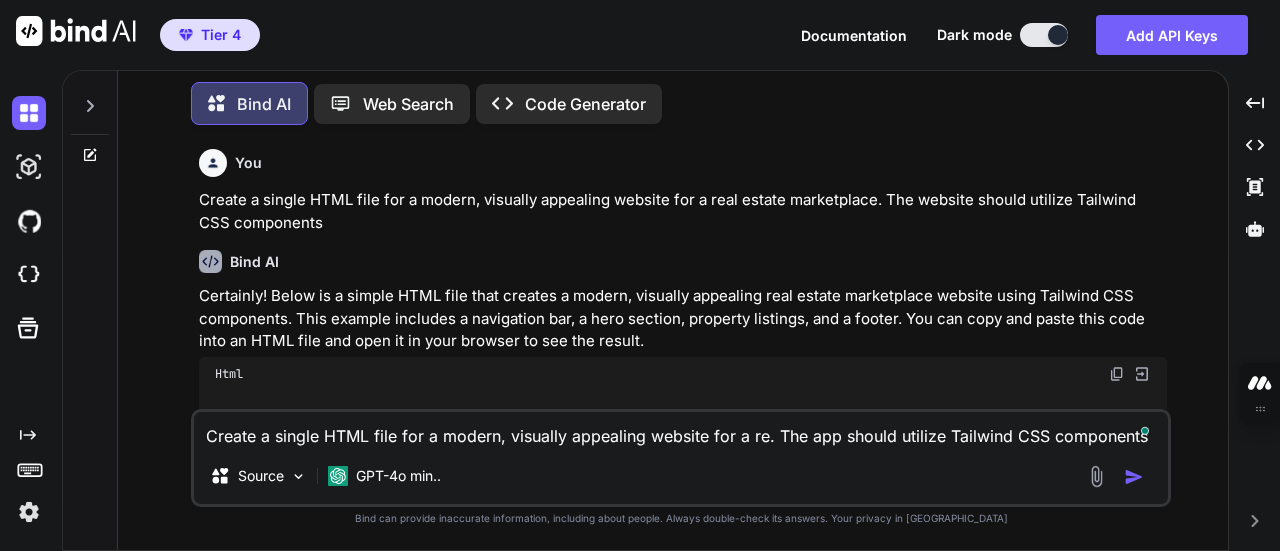 type on "Create a single HTML file for a modern, visually appealing website for a r. The app should utilize Tailwind CSS components" 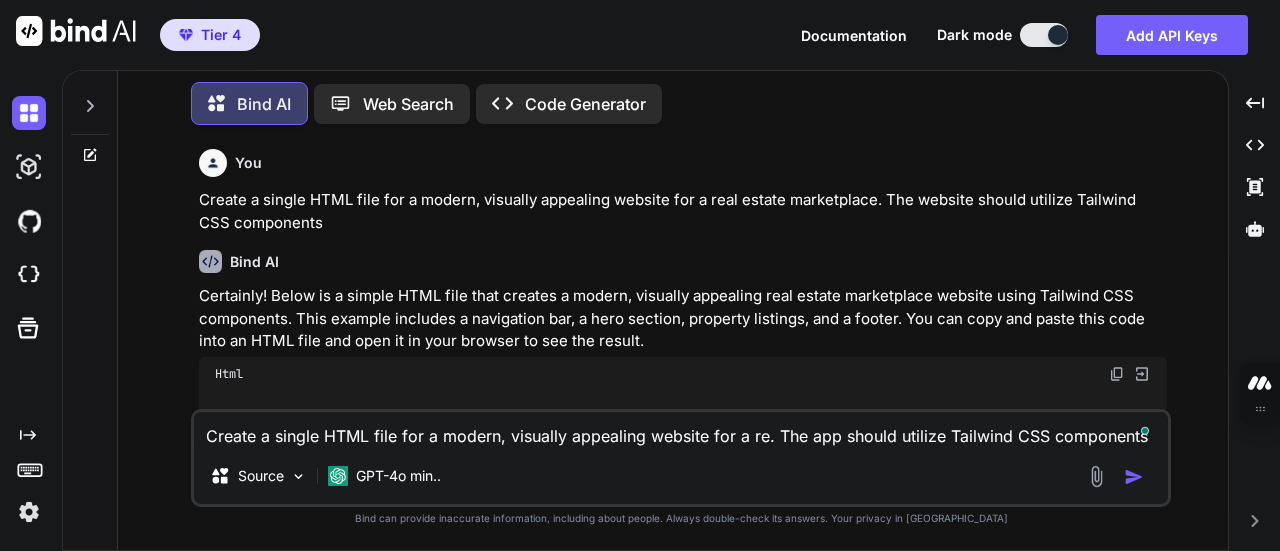 type on "x" 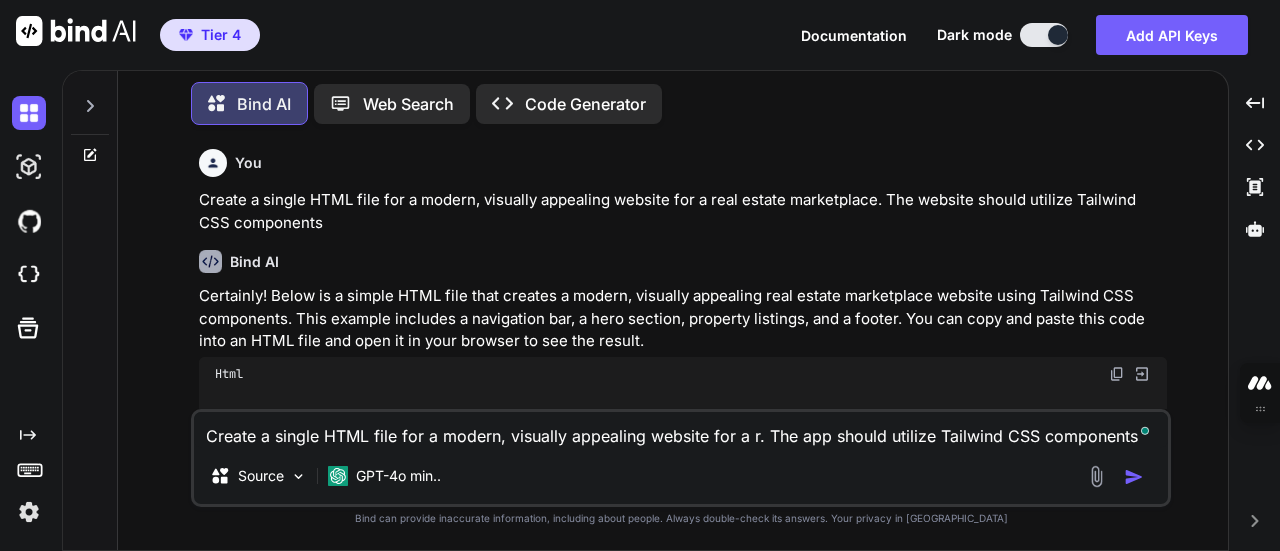 type on "Create a single HTML file for a modern, visually appealing website for a ro. The app should utilize Tailwind CSS components" 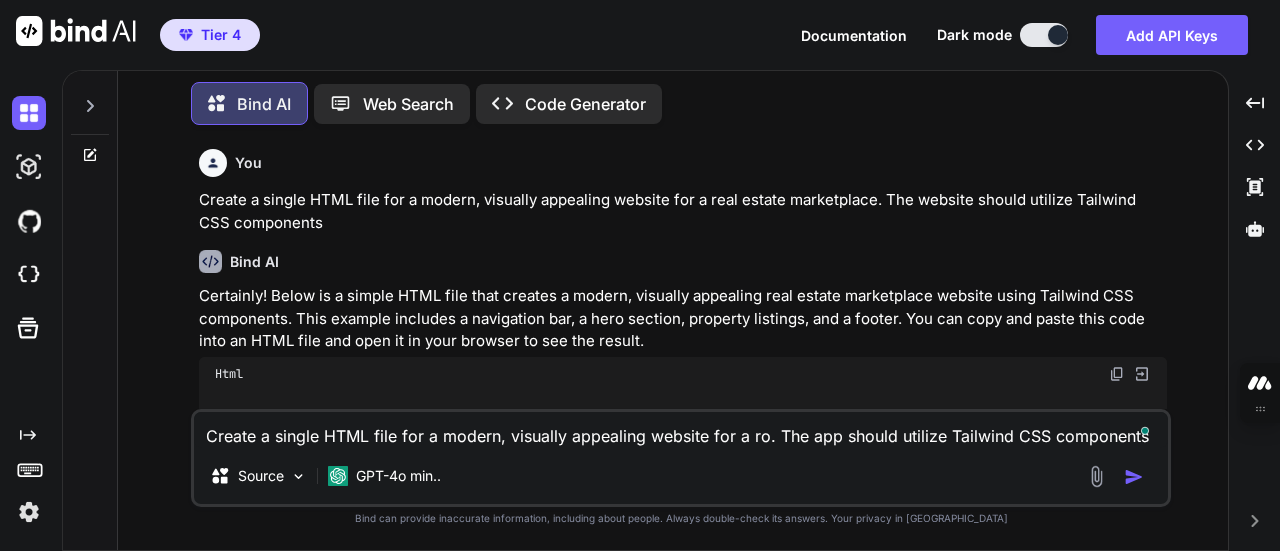 type on "Create a single HTML file for a modern, visually appealing website for a roo. The app should utilize Tailwind CSS components" 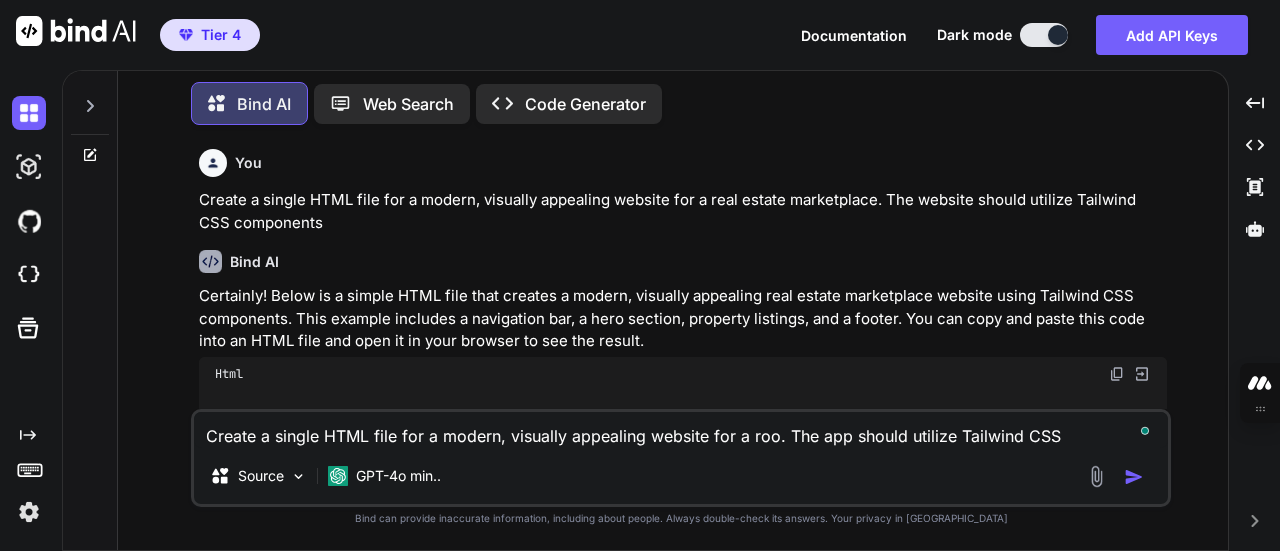 type on "x" 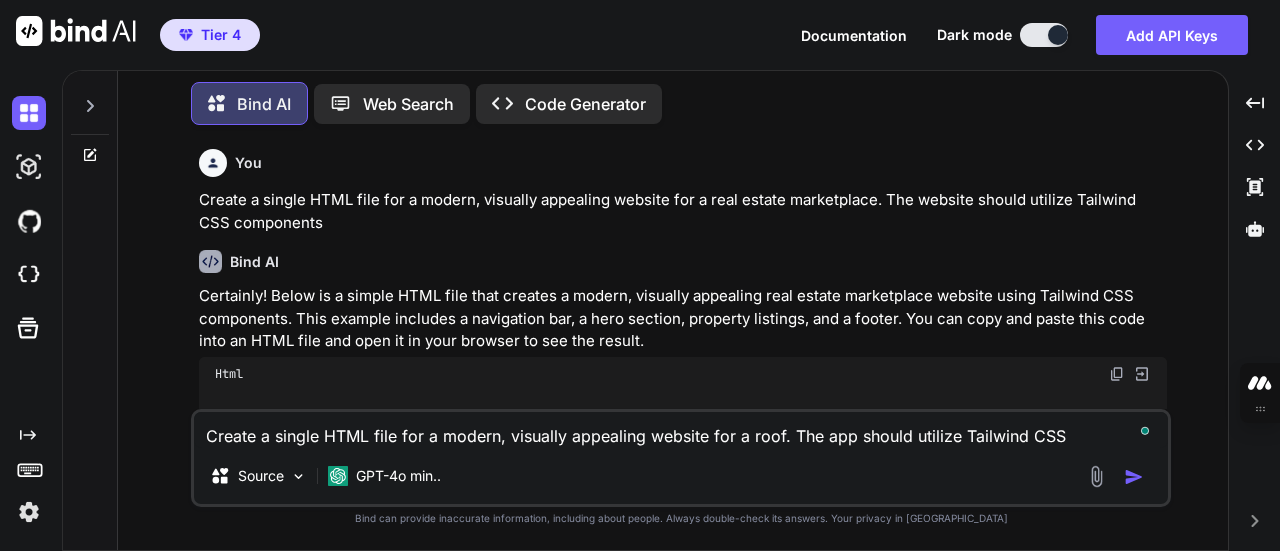 type on "Create a single HTML file for a modern, visually appealing website for a roofi. The app should utilize Tailwind CSS components" 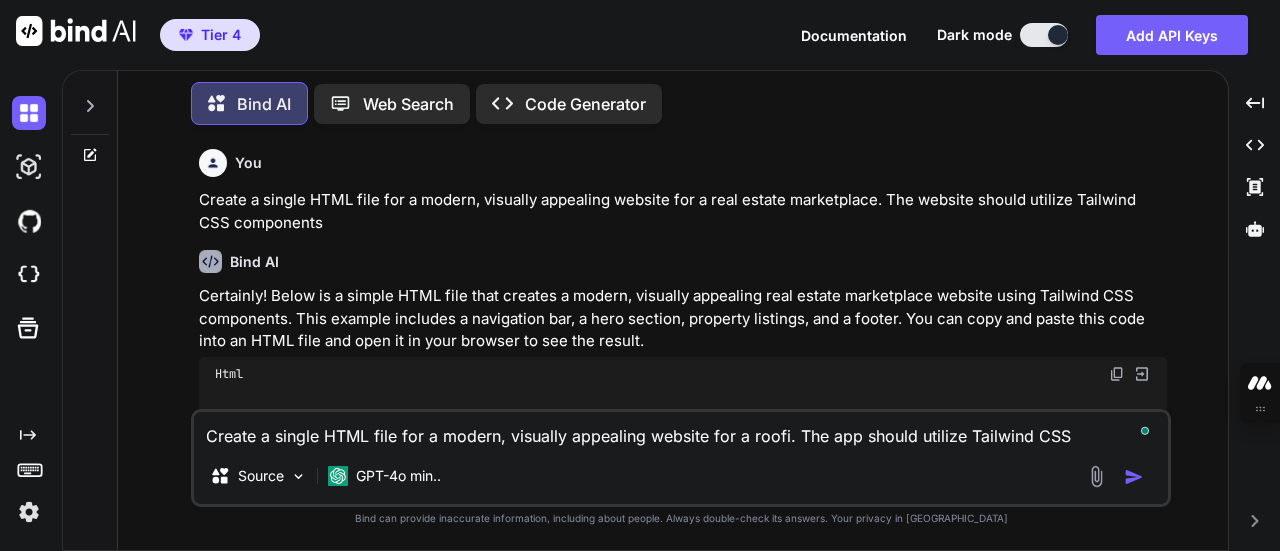 type on "x" 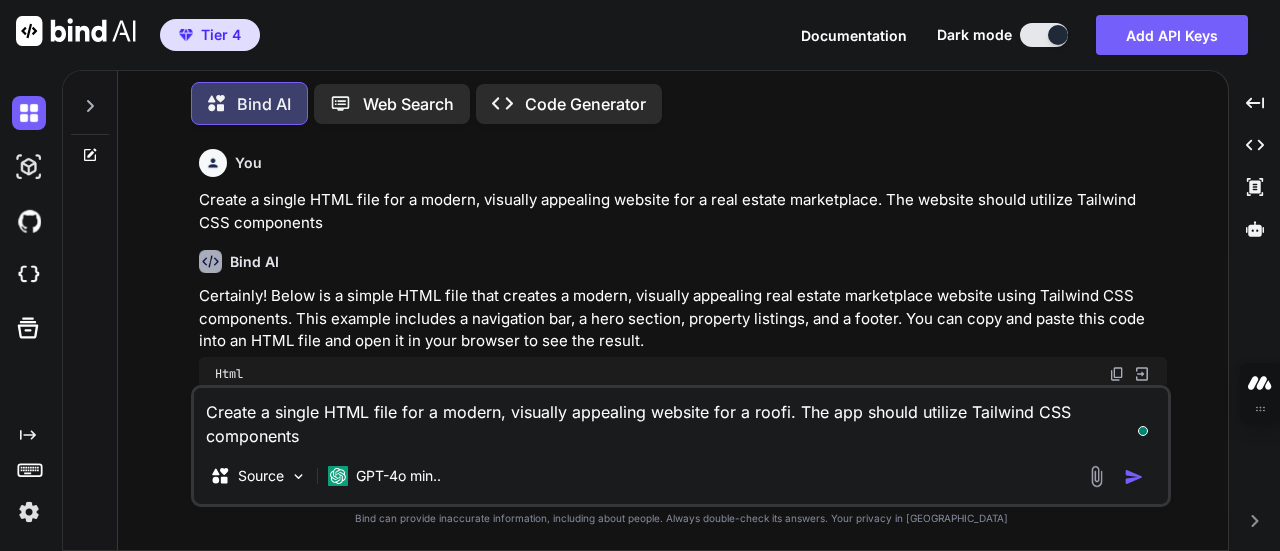 type on "Create a single HTML file for a modern, visually appealing website for a roofin. The app should utilize Tailwind CSS components" 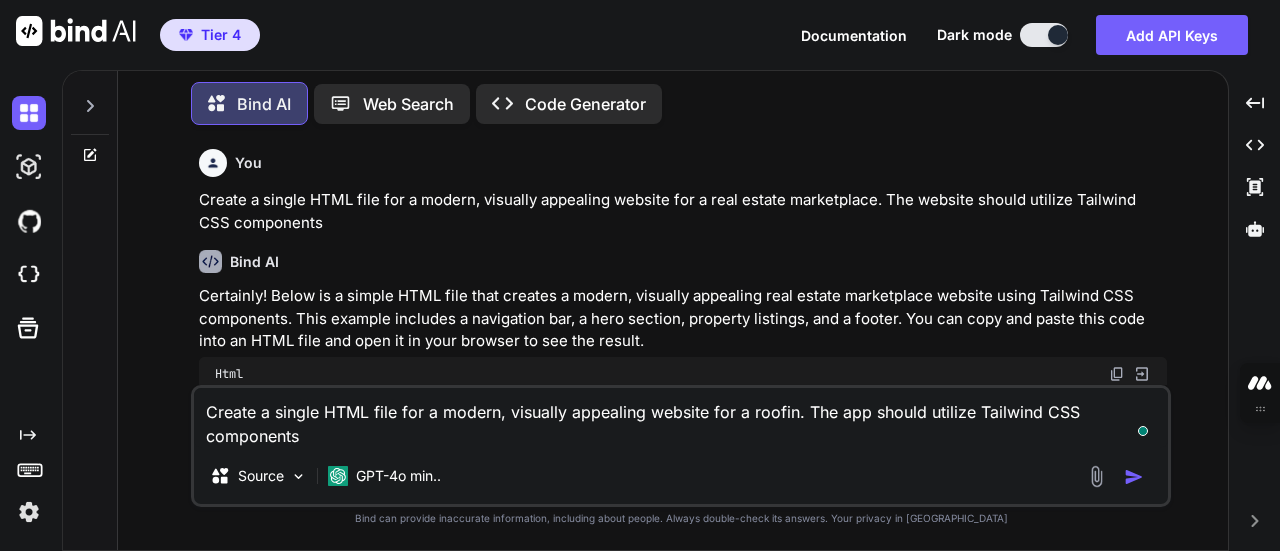 type on "Create a single HTML file for a modern, visually appealing website for a roofing. The app should utilize Tailwind CSS components" 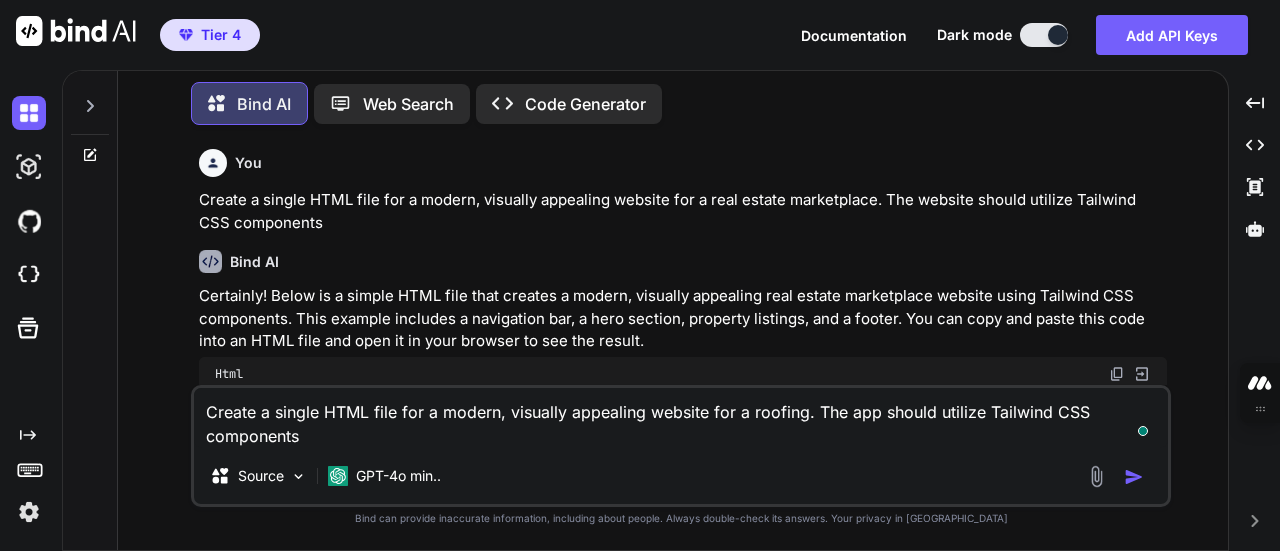 type on "Create a single HTML file for a modern, visually appealing website for a roofing . The app should utilize Tailwind CSS components" 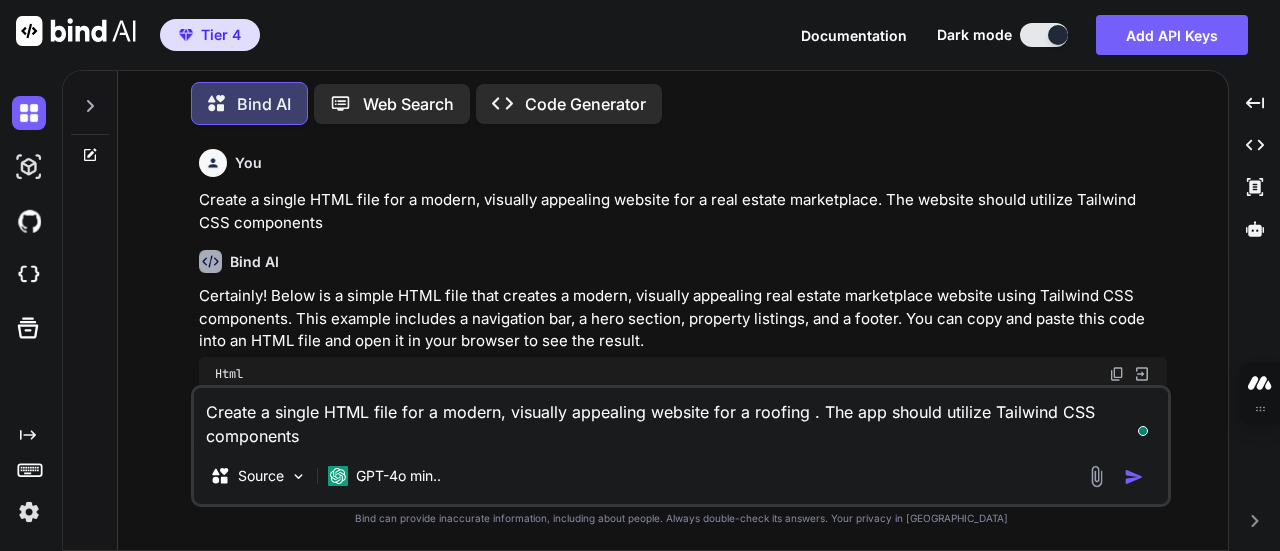 type on "Create a single HTML file for a modern, visually appealing website for a roofing c. The app should utilize Tailwind CSS components" 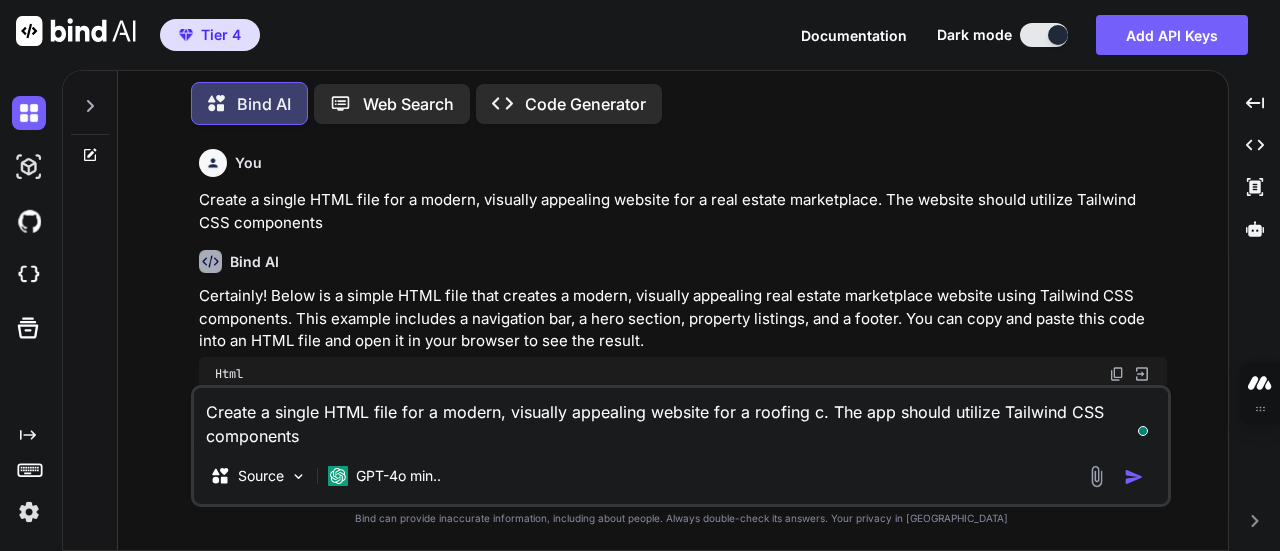type on "Create a single HTML file for a modern, visually appealing website for a roofing co. The app should utilize Tailwind CSS components" 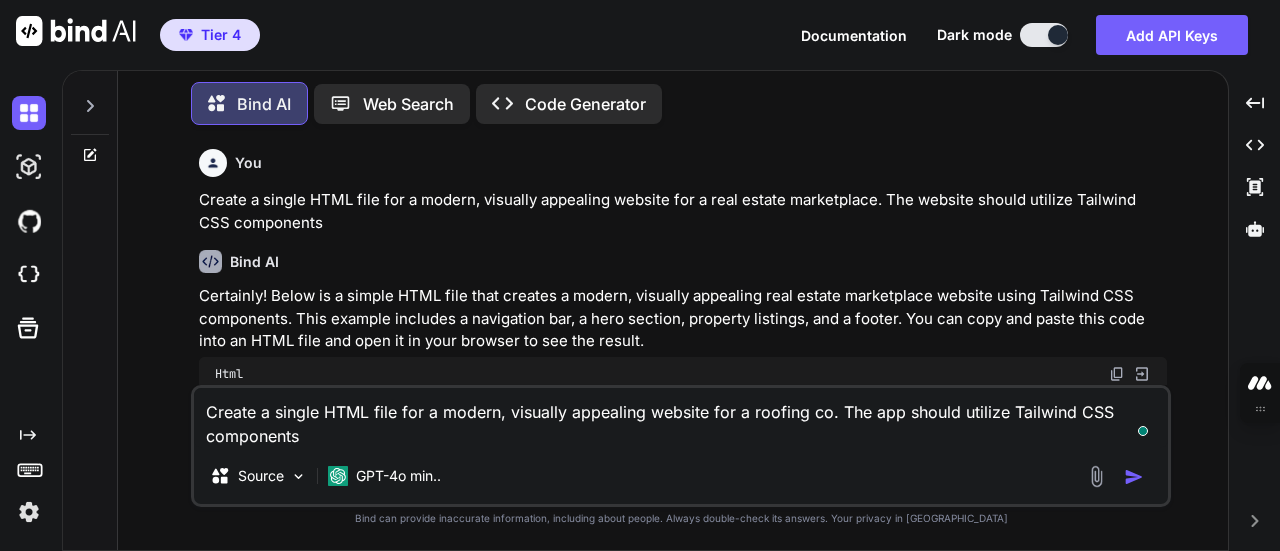 type on "Create a single HTML file for a modern, visually appealing website for a roofing com. The app should utilize Tailwind CSS components" 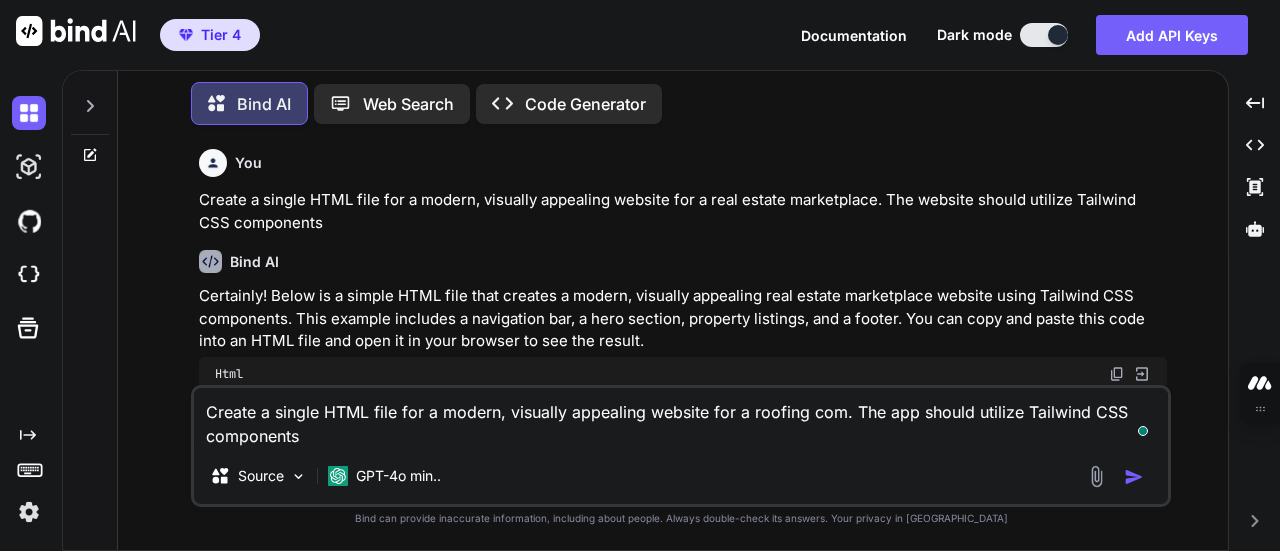 type on "Create a single HTML file for a modern, visually appealing website for a roofing comp. The app should utilize Tailwind CSS components" 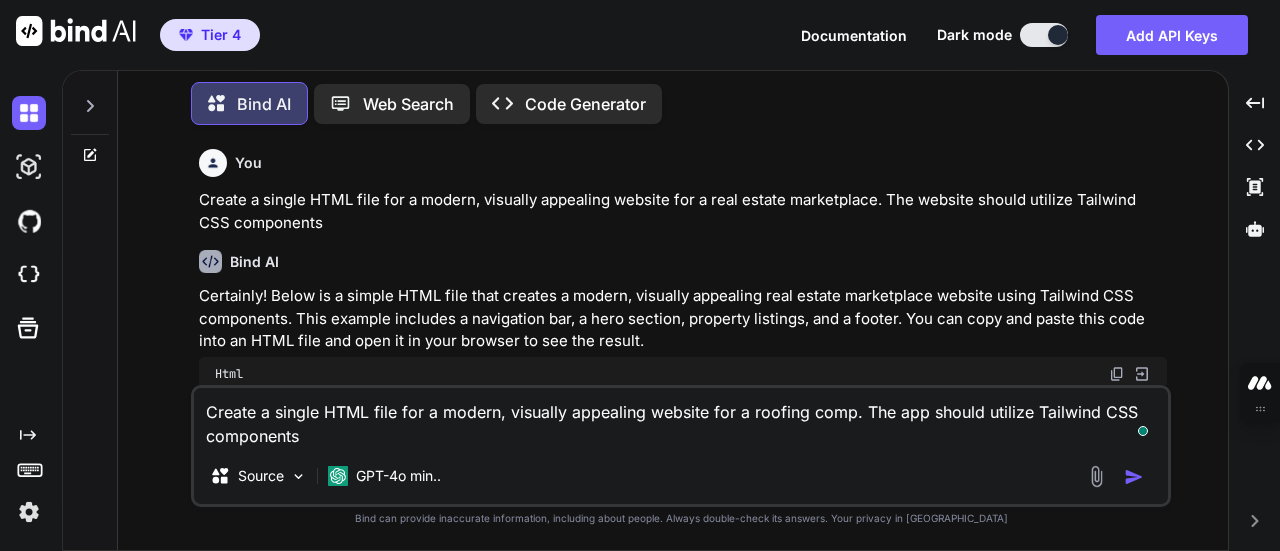 type on "Create a single HTML file for a modern, visually appealing website for a roofing compa. The app should utilize Tailwind CSS components" 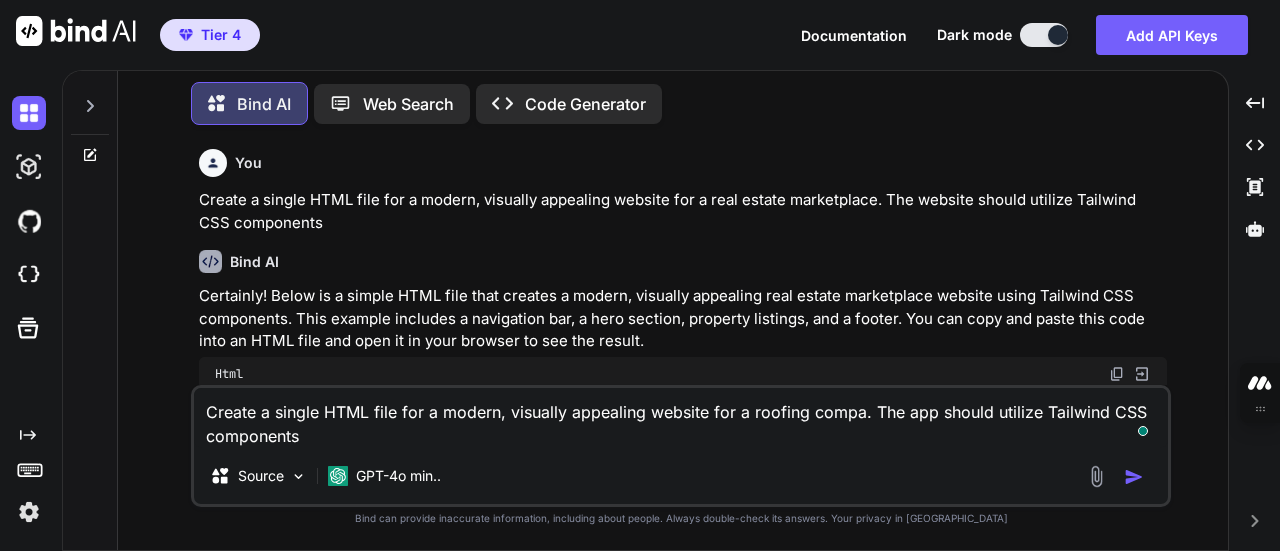 type on "Create a single HTML file for a modern, visually appealing website for a roofing compan. The app should utilize Tailwind CSS components" 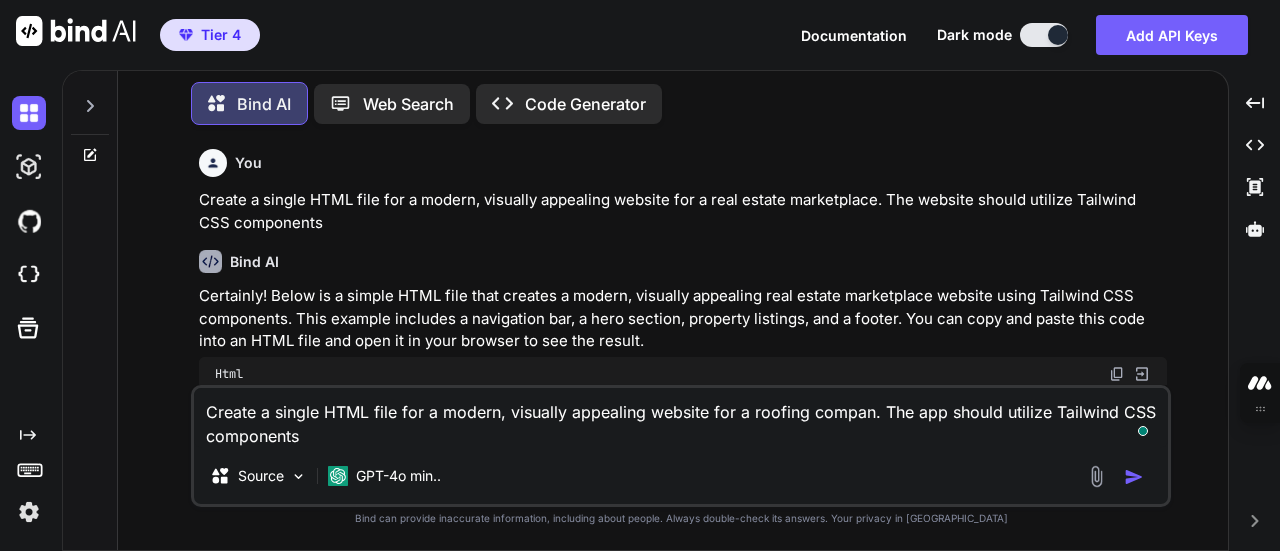type on "Create a single HTML file for a modern, visually appealing website for a roofing company. The app should utilize Tailwind CSS components" 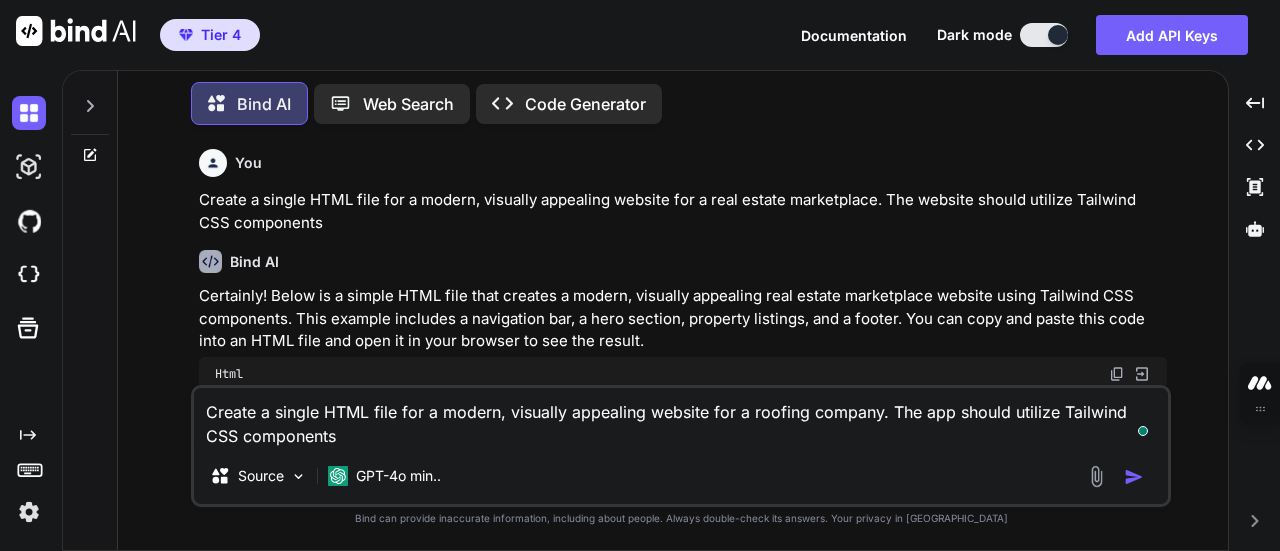click on "Create a single HTML file for a modern, visually appealing website for a roofing company. The app should utilize Tailwind CSS components" at bounding box center [681, 418] 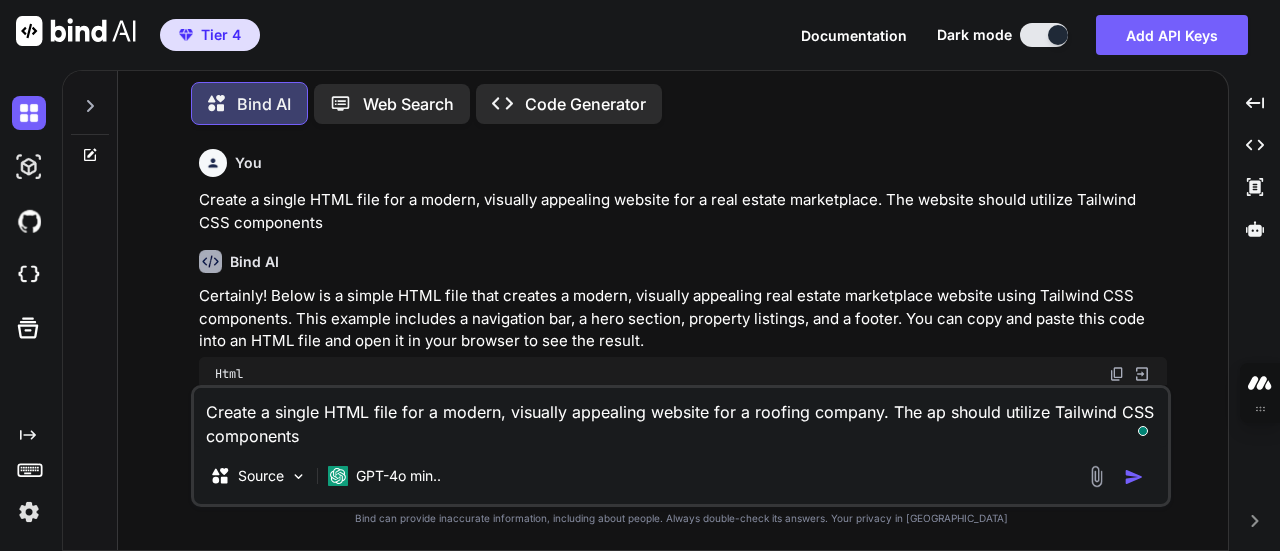 type on "Create a single HTML file for a modern, visually appealing website for a roofing company. The a should utilize Tailwind CSS components" 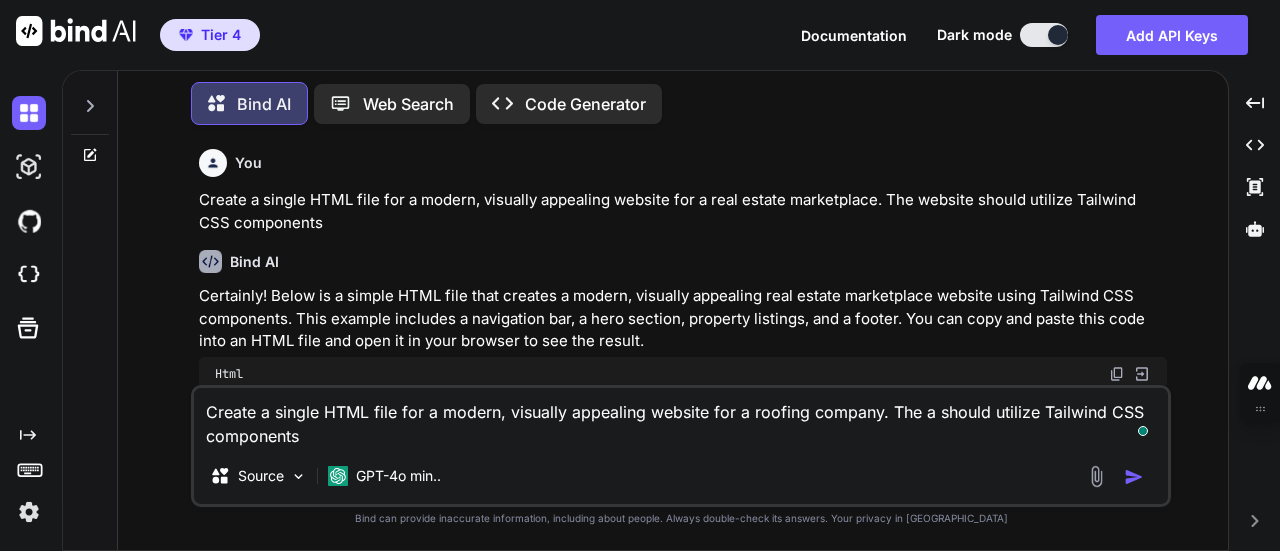 type on "Create a single HTML file for a modern, visually appealing website for a roofing company. The  should utilize Tailwind CSS components" 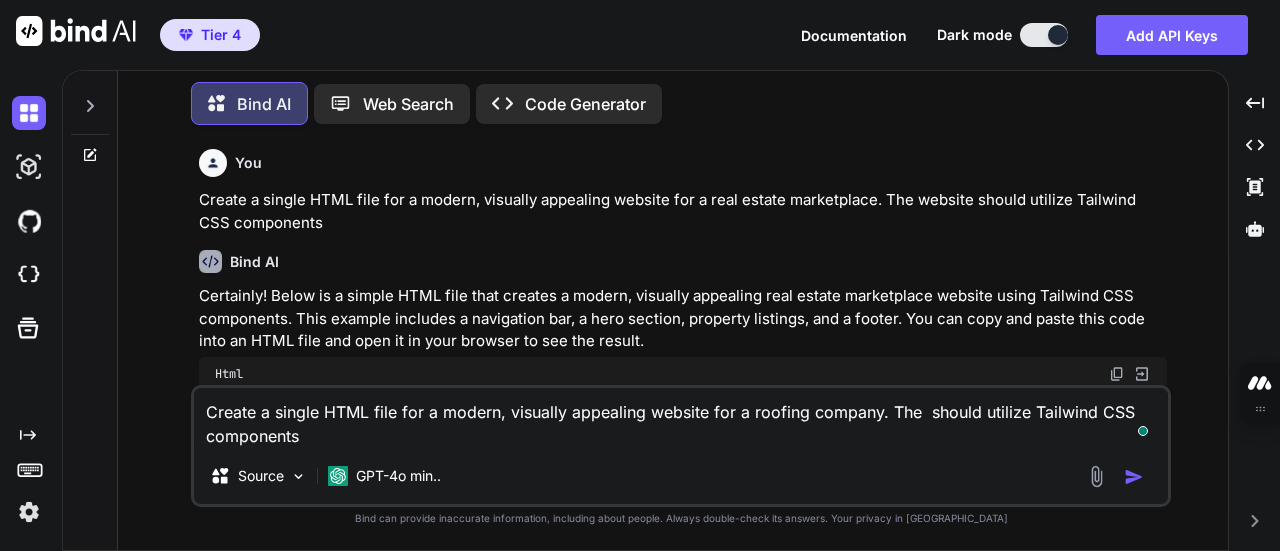 type on "Create a single HTML file for a modern, visually appealing website for a roofing company. The w should utilize Tailwind CSS components" 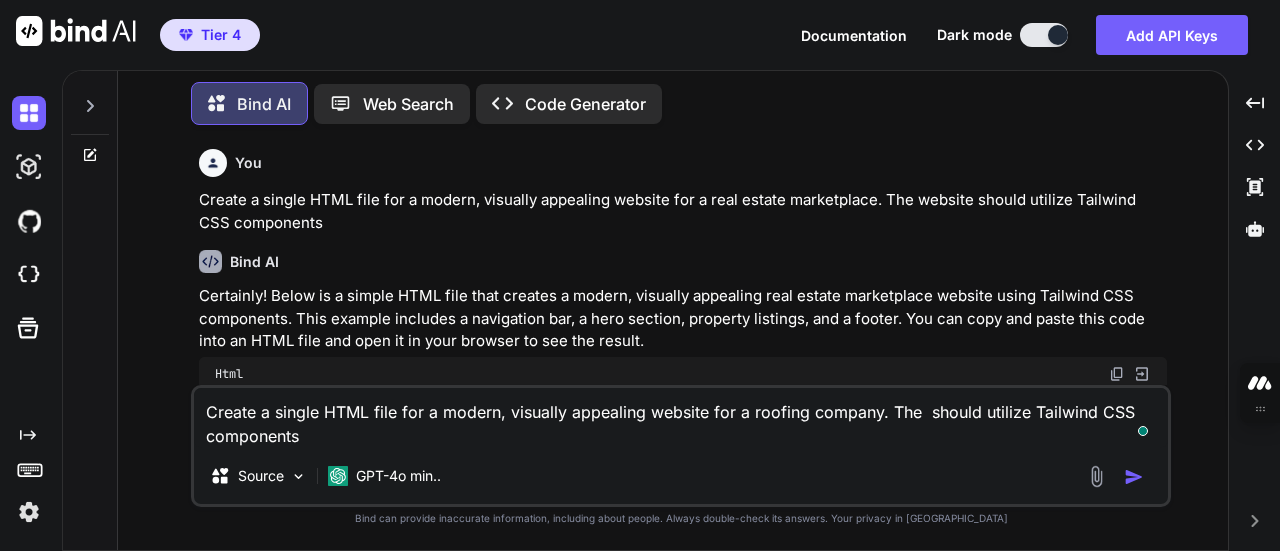 type on "x" 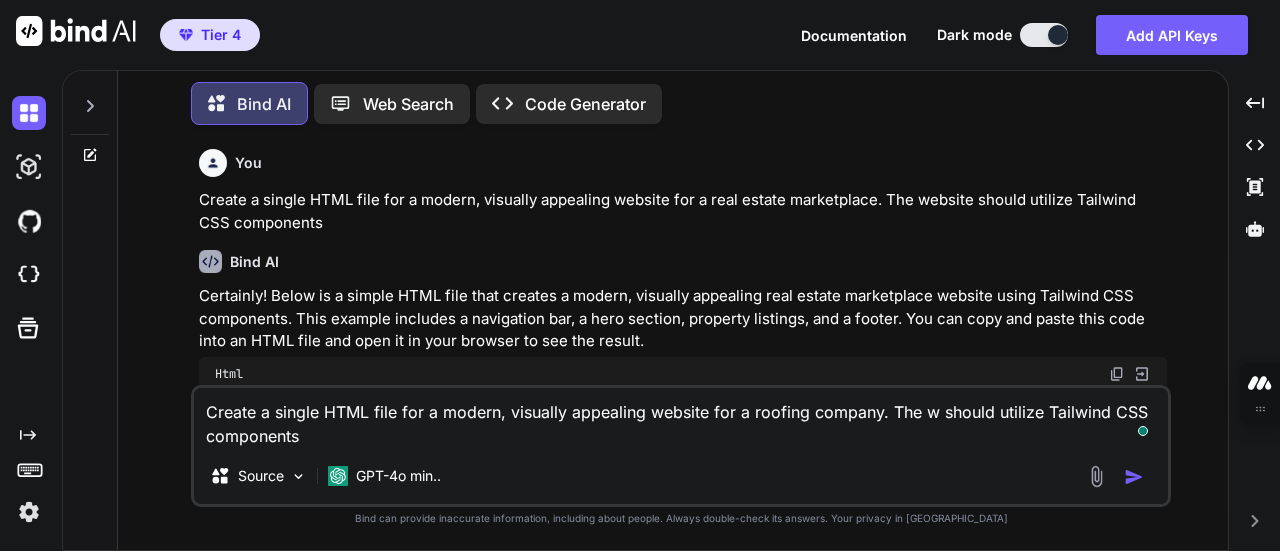 type on "Create a single HTML file for a modern, visually appealing website for a roofing company. The we should utilize Tailwind CSS components" 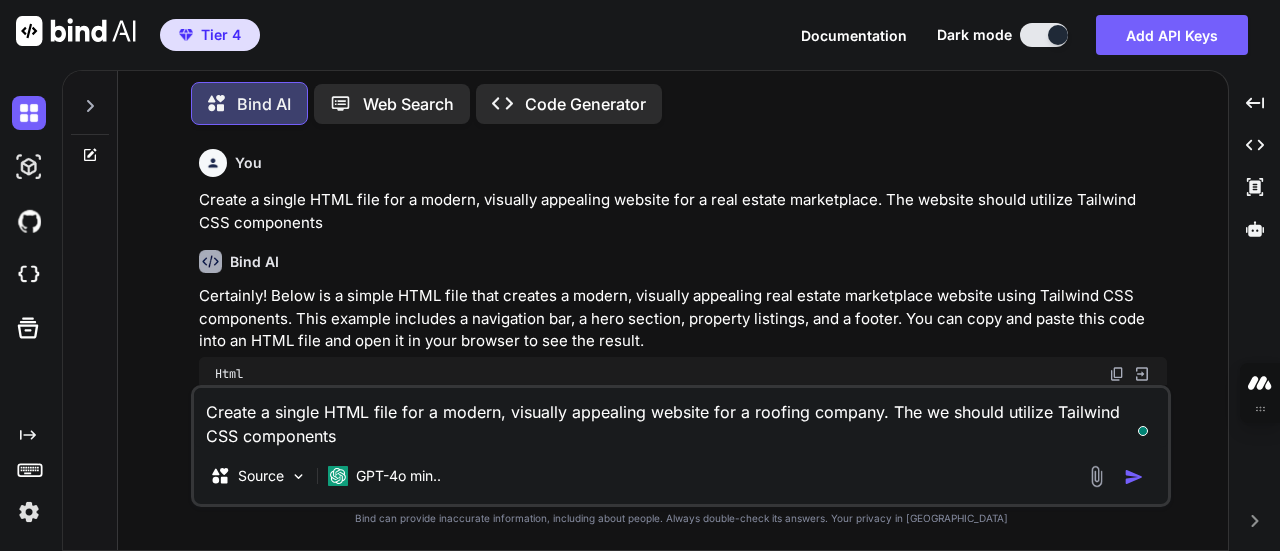 type on "Create a single HTML file for a modern, visually appealing website for a roofing company. The web should utilize Tailwind CSS components" 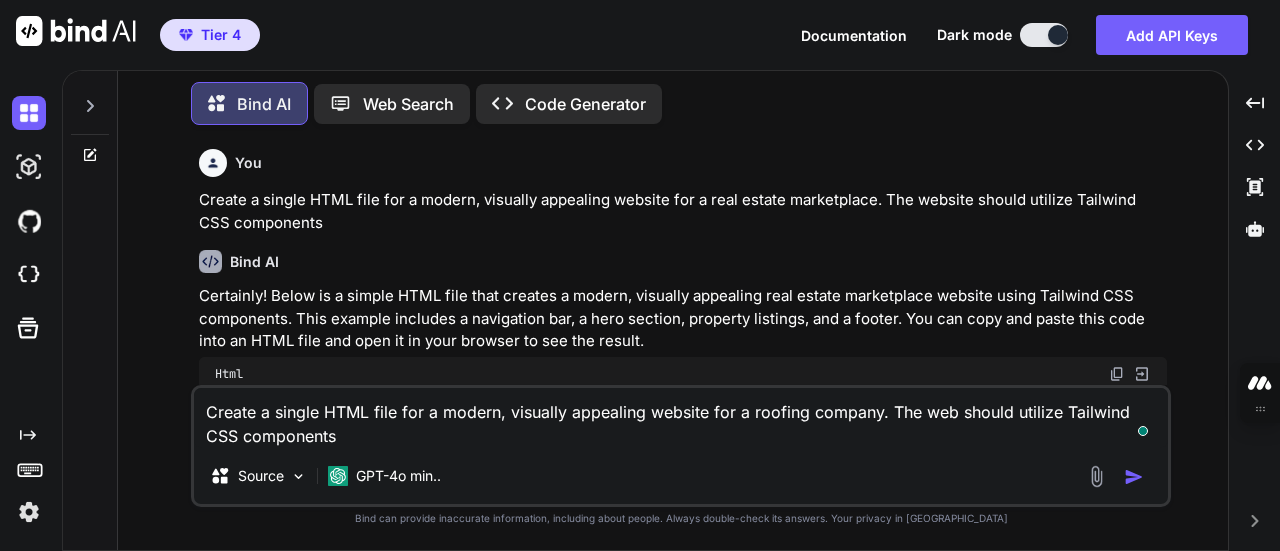 type on "x" 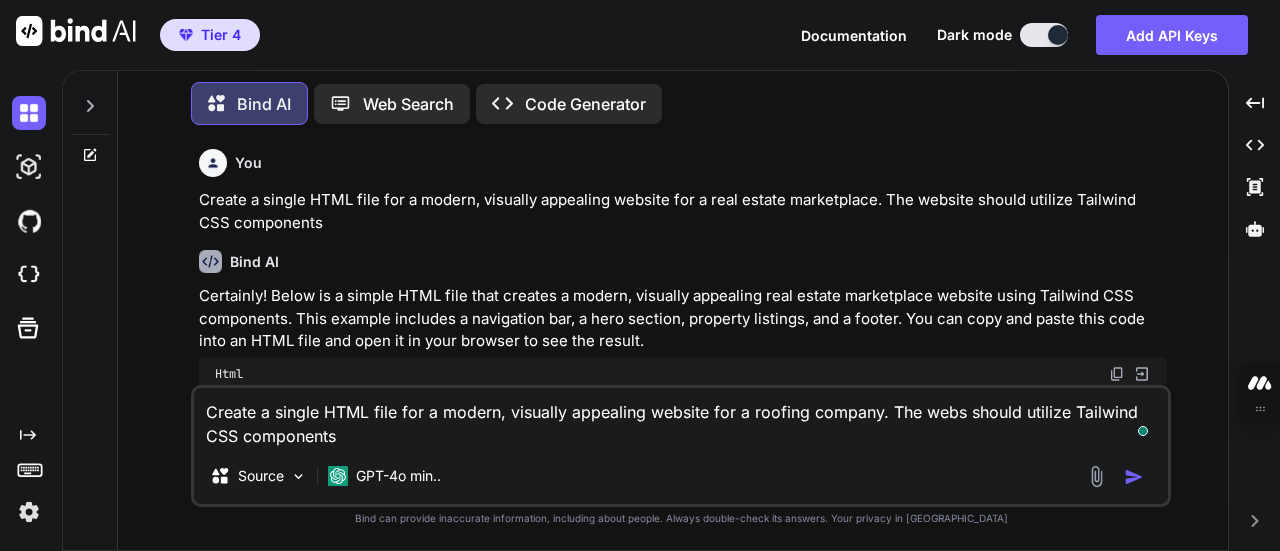 type on "Create a single HTML file for a modern, visually appealing website for a roofing company. The websi should utilize Tailwind CSS components" 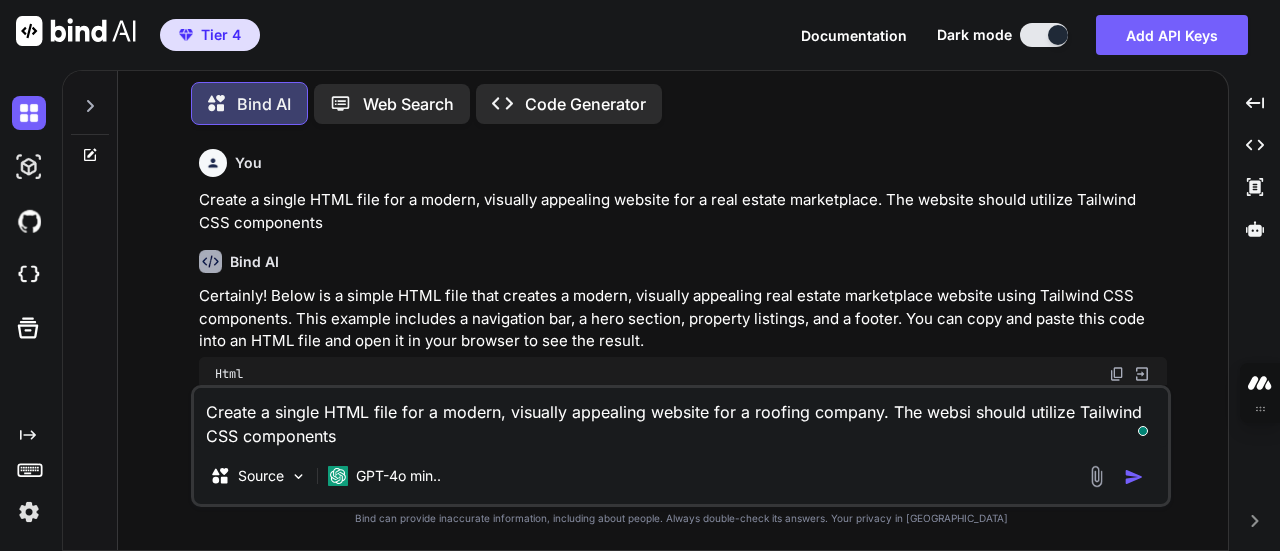 type on "Create a single HTML file for a modern, visually appealing website for a roofing company. The websit should utilize Tailwind CSS components" 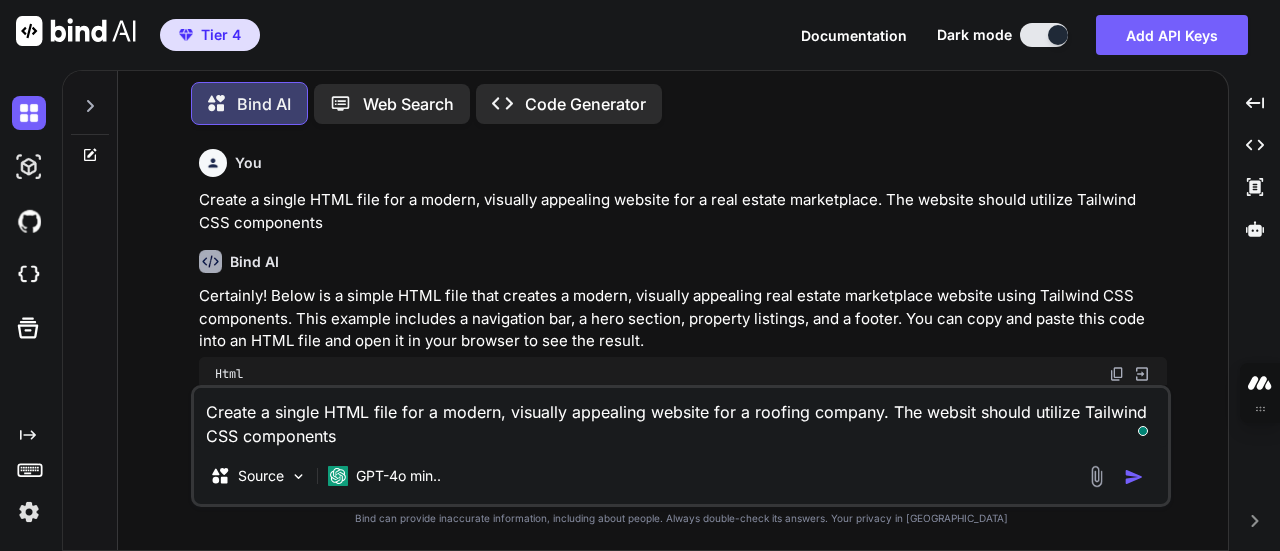 type on "Create a single HTML file for a modern, visually appealing website for a roofing company. The website should utilize Tailwind CSS components" 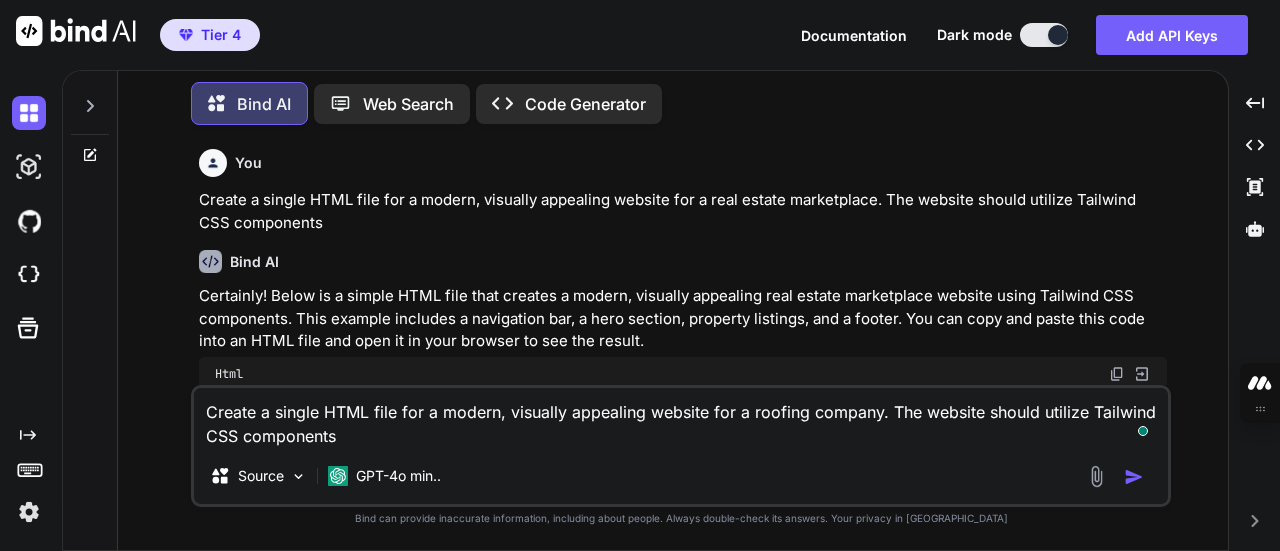 drag, startPoint x: 350, startPoint y: 428, endPoint x: 201, endPoint y: 412, distance: 149.8566 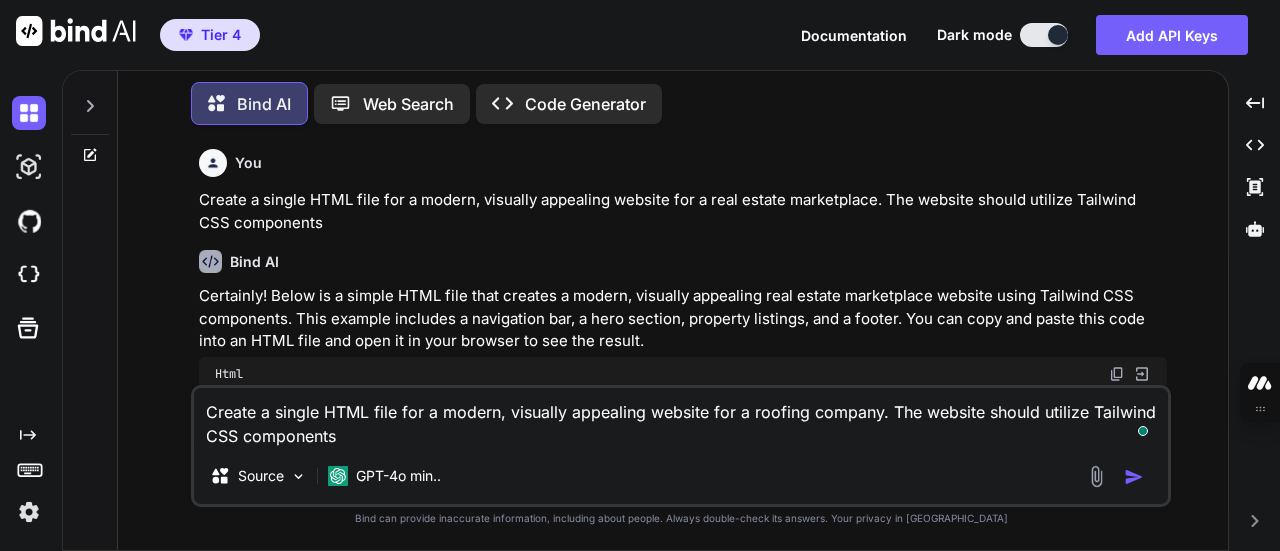 click on "Create a single HTML file for a modern, visually appealing website for a roofing company. The website should utilize Tailwind CSS components" at bounding box center (681, 418) 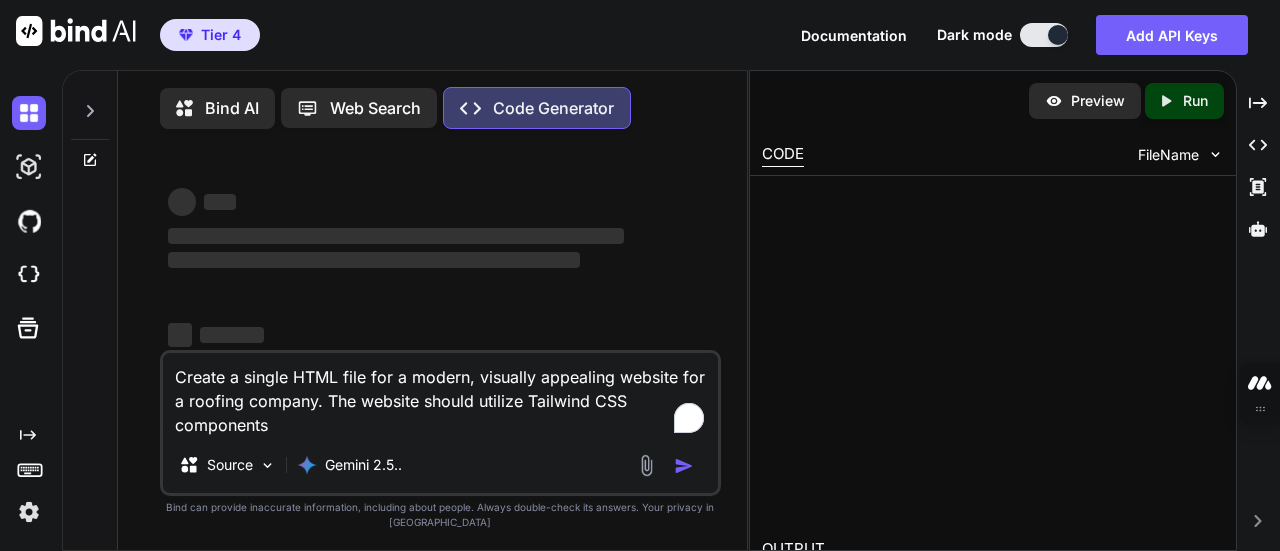 type on "x" 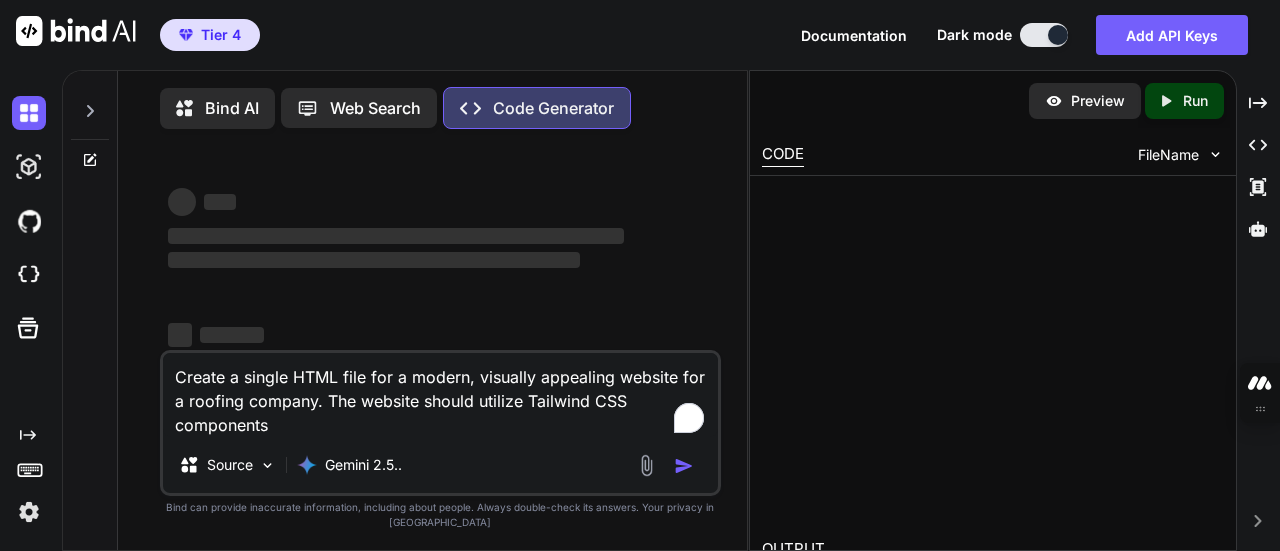 type on "Create a single HTML file for a modern, visually appealing website for a roofing company. The website should utilize Tailwind CSS components" 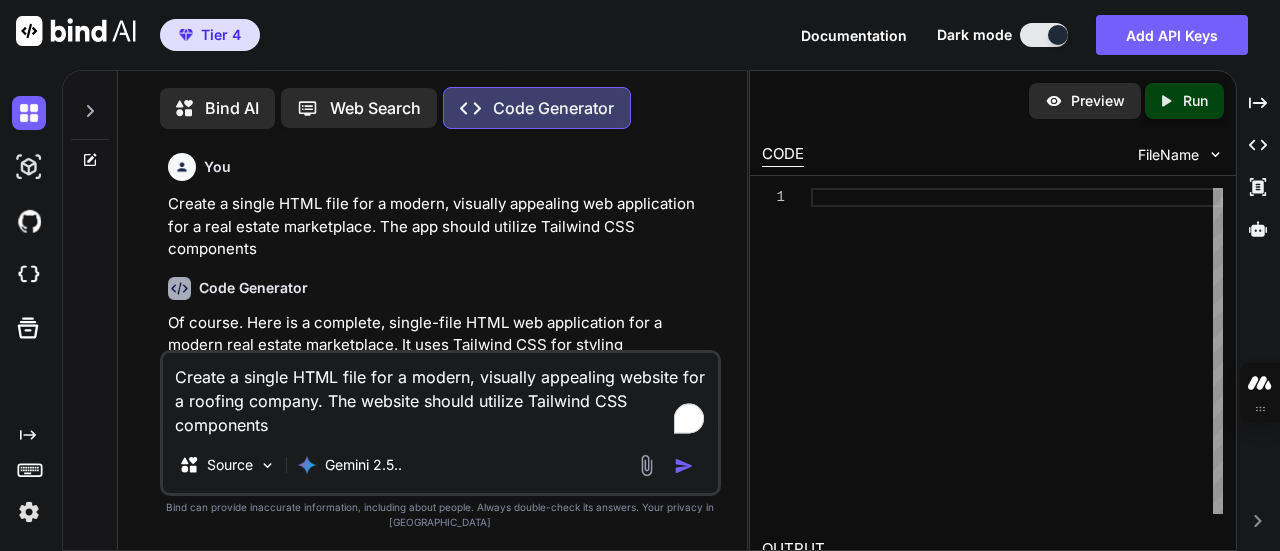 scroll, scrollTop: 7, scrollLeft: 0, axis: vertical 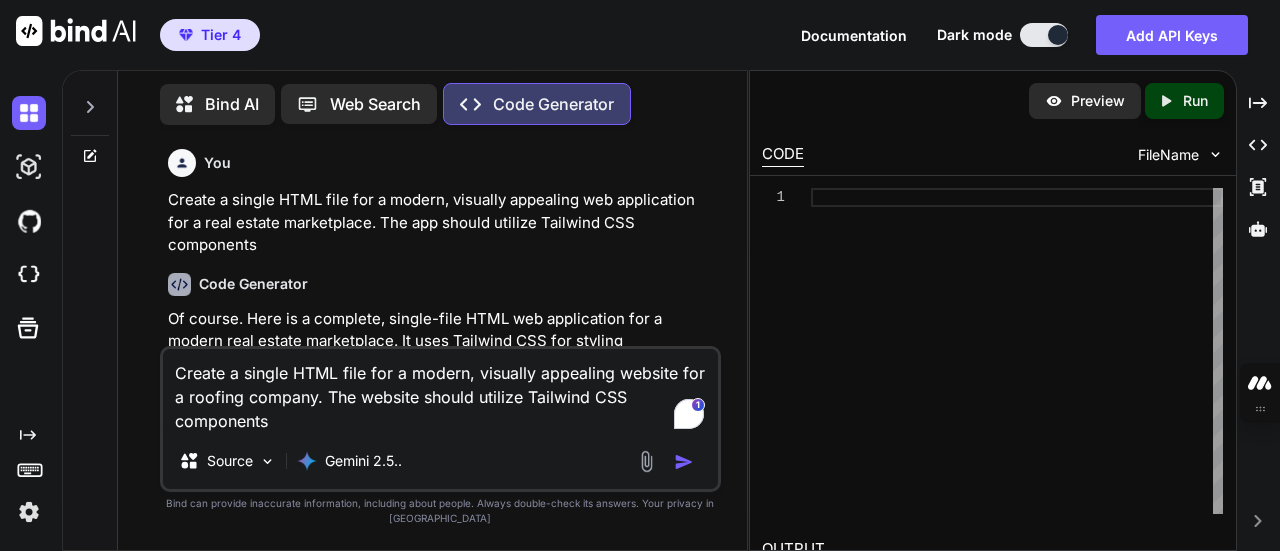 click at bounding box center [684, 462] 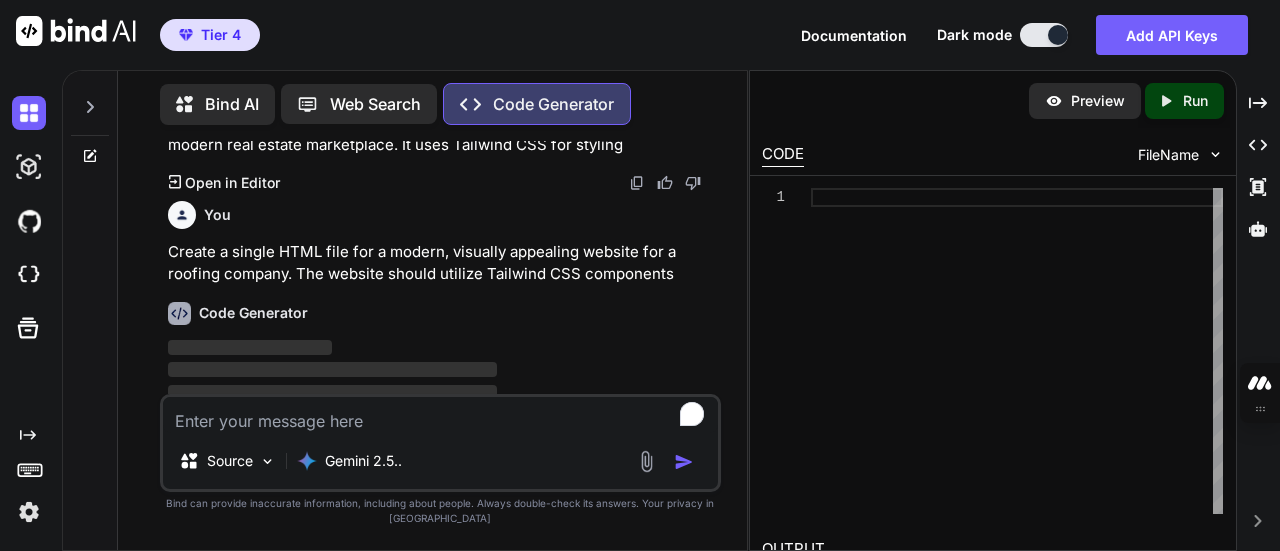 scroll, scrollTop: 205, scrollLeft: 0, axis: vertical 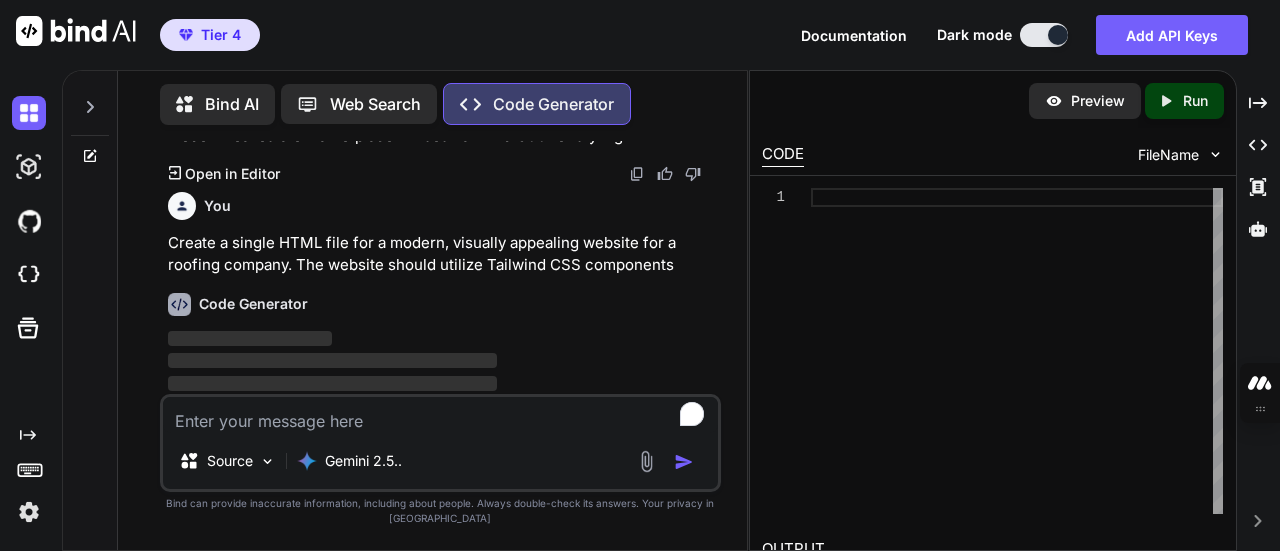 click 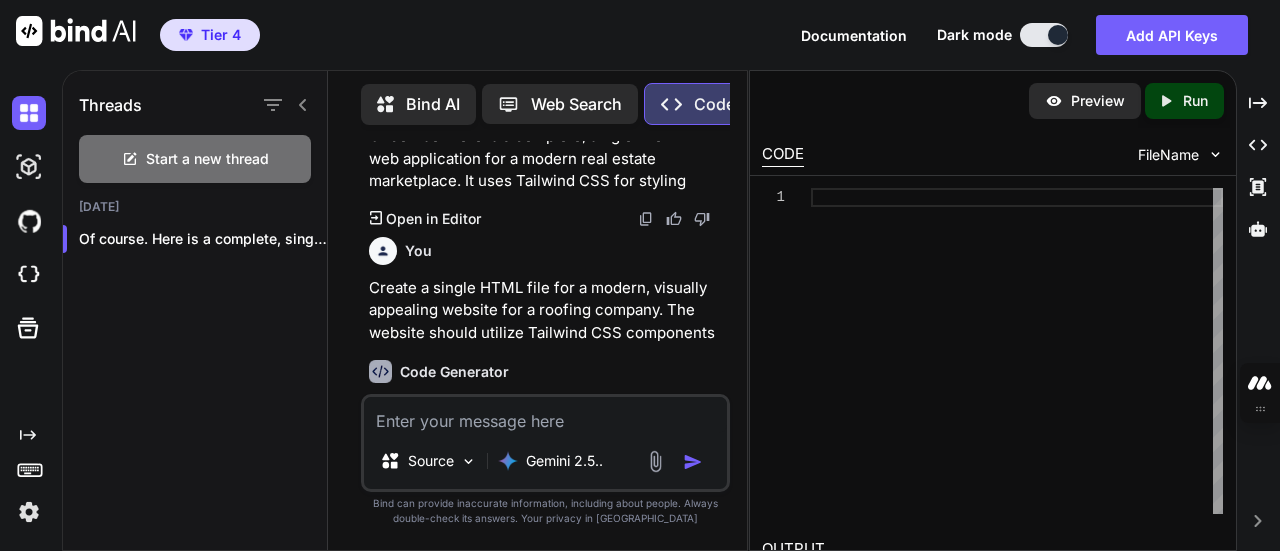 scroll, scrollTop: 272, scrollLeft: 0, axis: vertical 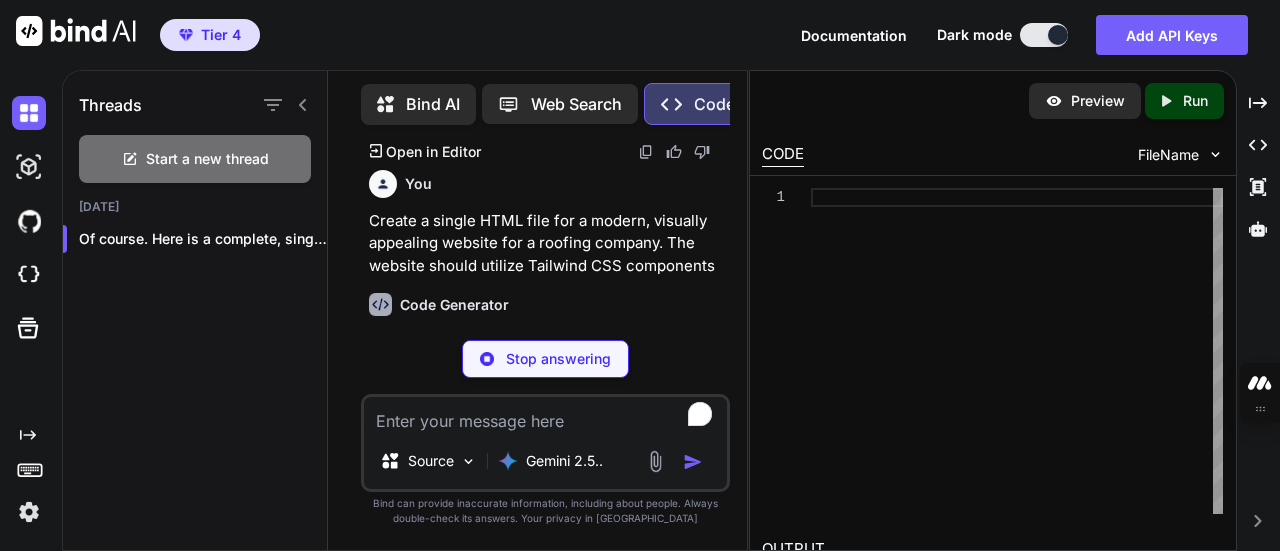 click on "Code Generator Of course. Here is a complete, single-file HTML website for a modern roofing company. It is designed to be professional, trustworthy, and visually appealing, leveraging the power and simplicity of Tailwind CSS.
Key Features of this Template:
Fully Responsive:  Looks great on desktops, tablets, and mobile phones.
Modern Design:  Clean layout, professional color scheme, and subtle animations.
Component-Based:  Sections are clearly defined (Hero, Services, Why Choose Us, Testimonials, etc.).
Trust-Building Elements:  Includes sections for testimonials, key benefits, and a project gallery to build customer confidence.
Clear Calls-to-Action (CTAs):  Prominent buttons and a contact form to encourage user engagement.
Single-File Simplicity:  Everything is in one HTML file. No build process required. Just open it in a browser.
How to Use:
Save:  Copy the code below and save it
Created with Pixso. Open in Editor" at bounding box center [547, 617] 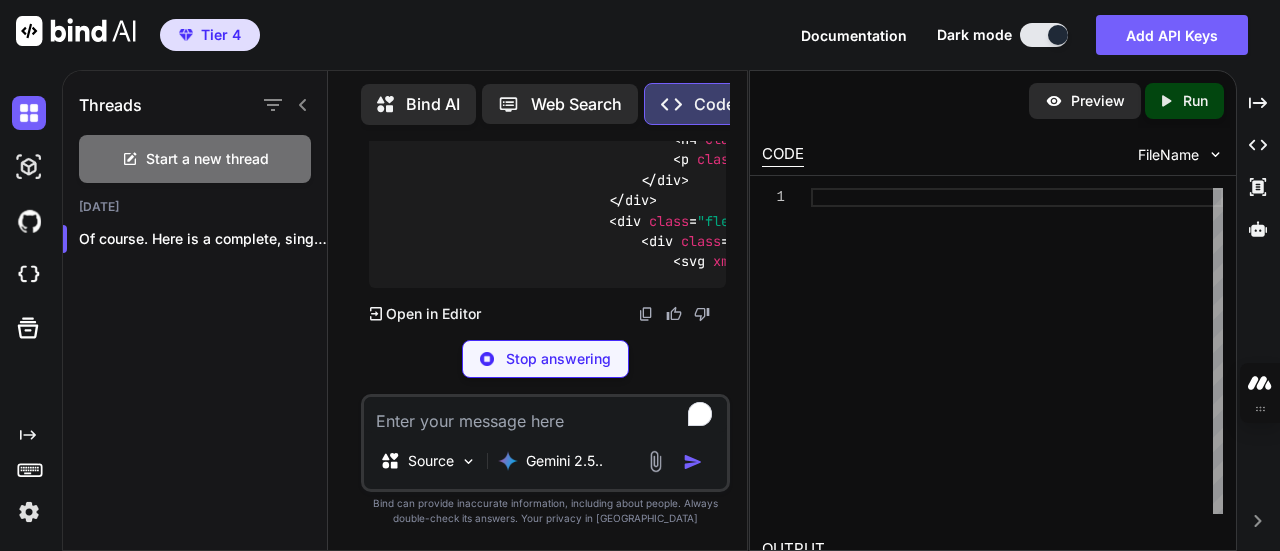 scroll, scrollTop: 3950, scrollLeft: 0, axis: vertical 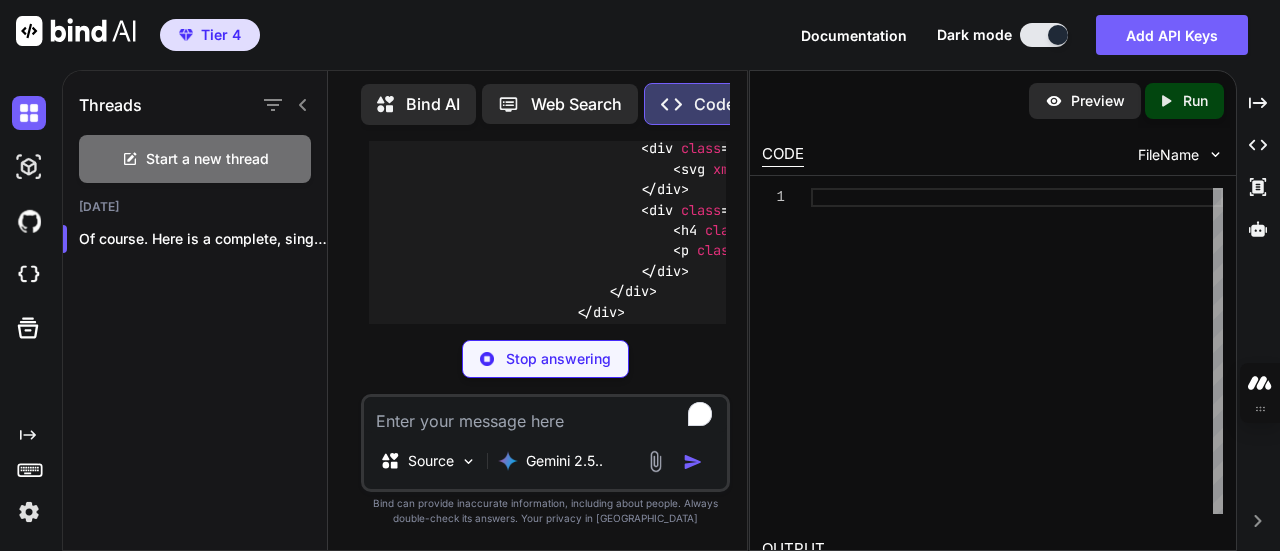 click on "<!DOCTYPE  html >
< html   lang = "en" >
< head >
< meta   charset = "UTF-8" >
< meta   name = "viewport"   content = "width=device-width, initial-scale=1.0" >
< title > ProRoof Solutions | Your Trusted Roofing Experts </ title >
<!-- Tailwind CSS via CDN -->
< script   src = "[URL][DOMAIN_NAME]" > </ script >
<!-- Google Fonts -->
< link   rel = "preconnect"   href = "[URL][DOMAIN_NAME]" >
< link   rel = "preconnect"   href = "[URL][DOMAIN_NAME]"   crossorigin >
< link   href = "[URL][DOMAIN_NAME]"   rel = "stylesheet" >
<!-- Custom Tailwind Configuration -->
< script >
tailwind. config  = {
theme : {
extend : {
fontFamily : {
'sans' : [ 'Poppins' ,  'sans-serif' ],
},
colors : {
:  >" at bounding box center (2033, -219) 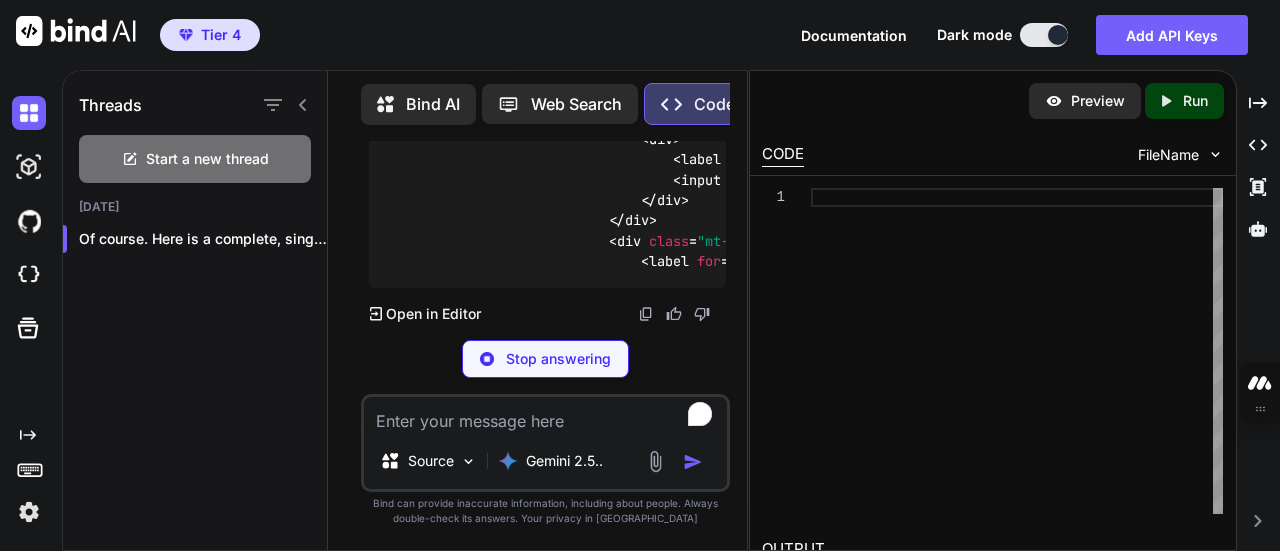 scroll, scrollTop: 6399, scrollLeft: 0, axis: vertical 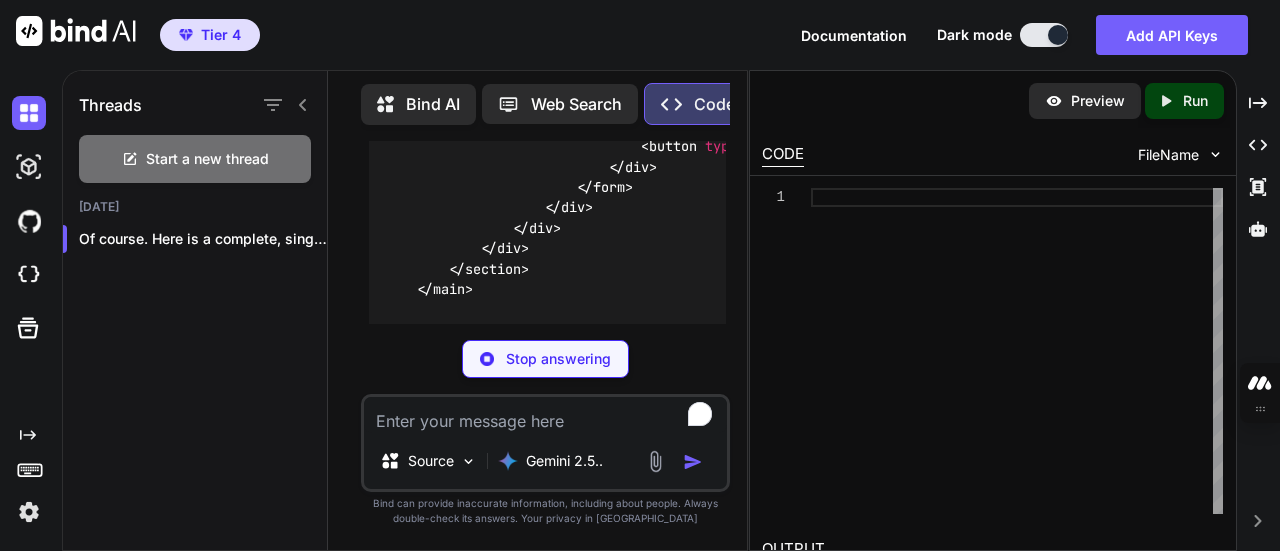 type on "x" 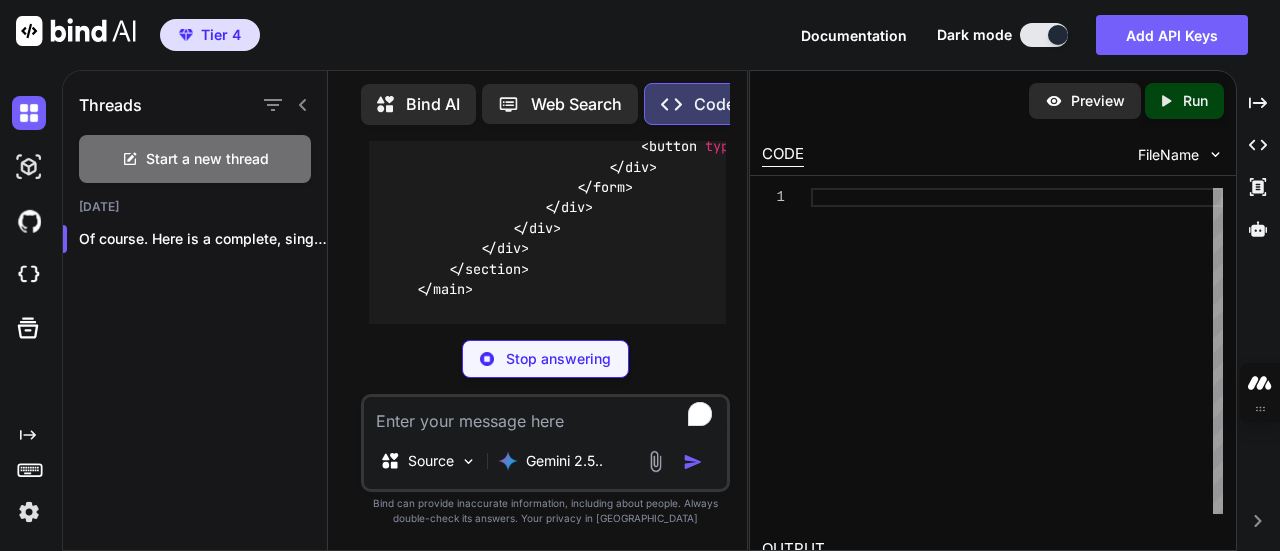 type on "</body>
</html>" 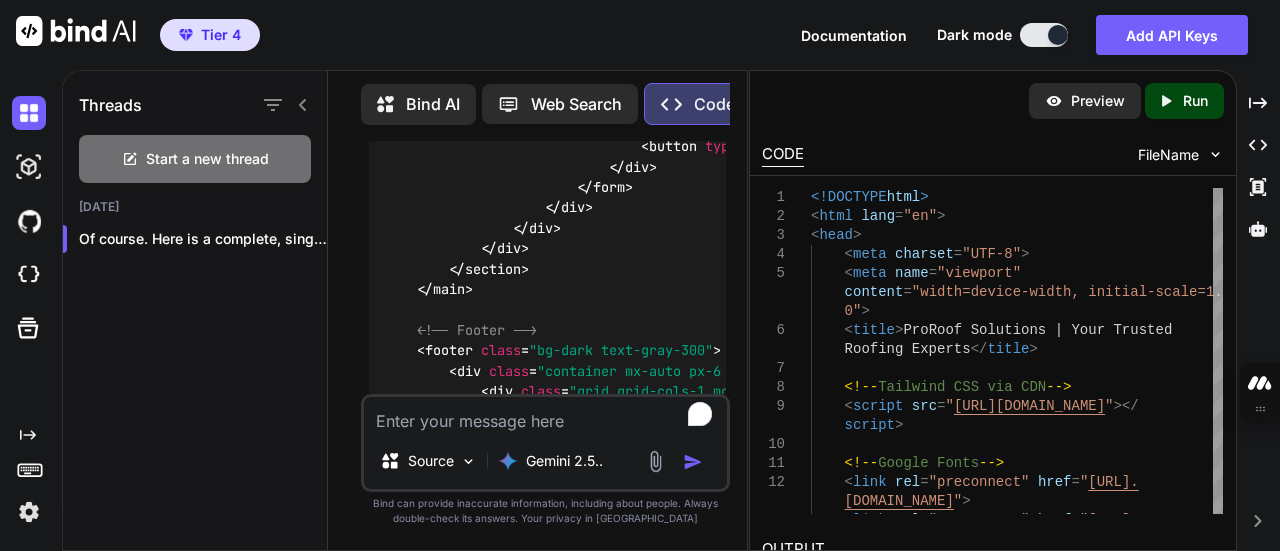 click on "<!DOCTYPE  html >
< html   lang = "en" >
< head >
< meta   charset = "UTF-8" >
< meta   name = "viewport"   content = "width=device-width, initial-scale=1.0" >
< title > ProRoof Solutions | Your Trusted Roofing Experts </ title >
<!-- Tailwind CSS via CDN -->
< script   src = "[URL][DOMAIN_NAME]" > </ script >
<!-- Google Fonts -->
< link   rel = "preconnect"   href = "[URL][DOMAIN_NAME]" >
< link   rel = "preconnect"   href = "[URL][DOMAIN_NAME]"   crossorigin >
< link   href = "[URL][DOMAIN_NAME]"   rel = "stylesheet" >
<!-- Custom Tailwind Configuration -->
< script >
tailwind. config  = {
theme : {
extend : {
fontFamily : {
'sans' : [ 'Poppins' ,  'sans-serif' ],
},
colors : {
:  >" at bounding box center (4801, -1862) 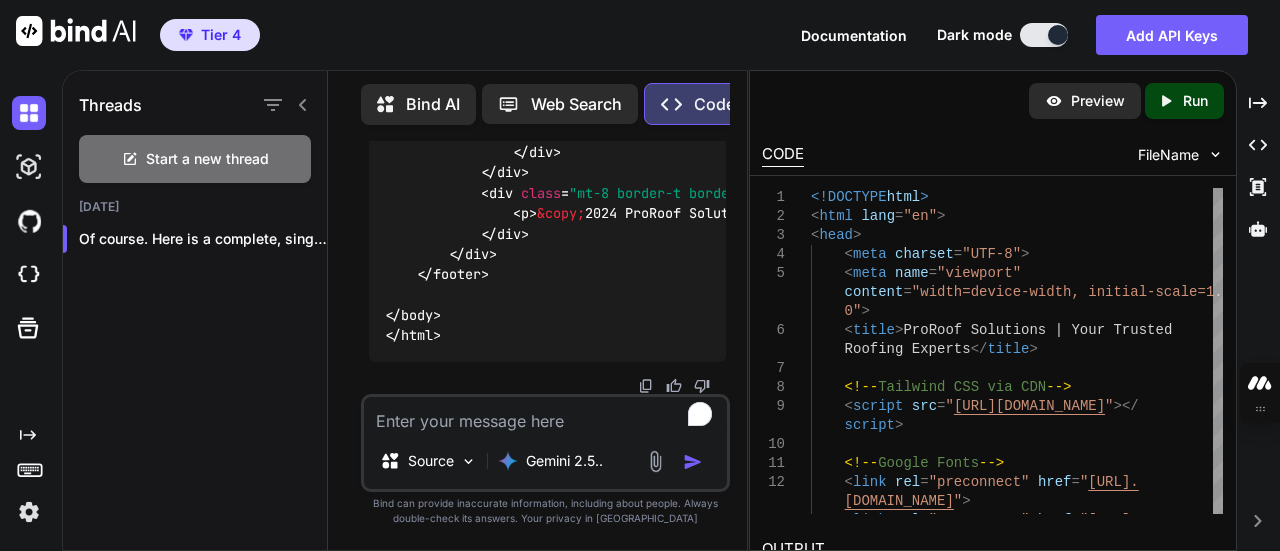 scroll, scrollTop: 7387, scrollLeft: 0, axis: vertical 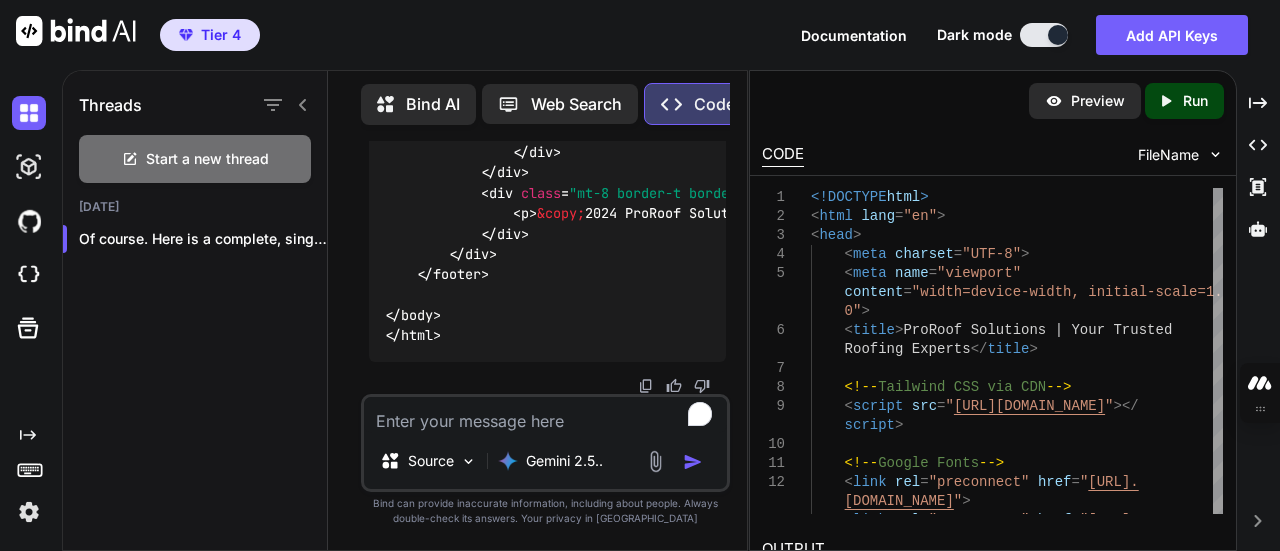 click on "Preview" at bounding box center [1098, 101] 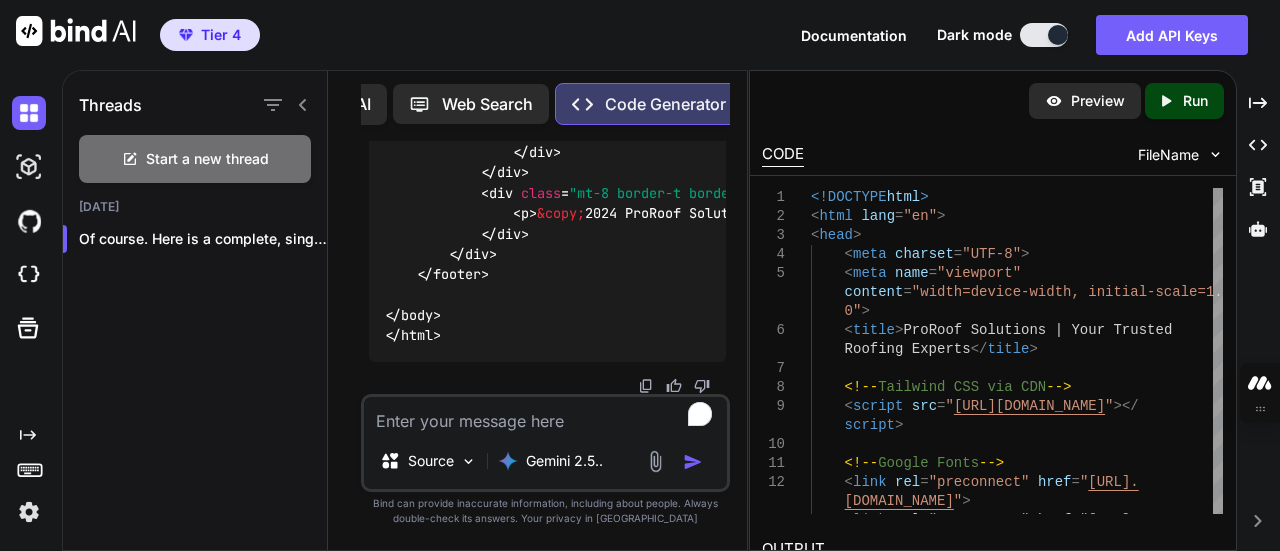 scroll, scrollTop: 0, scrollLeft: 102, axis: horizontal 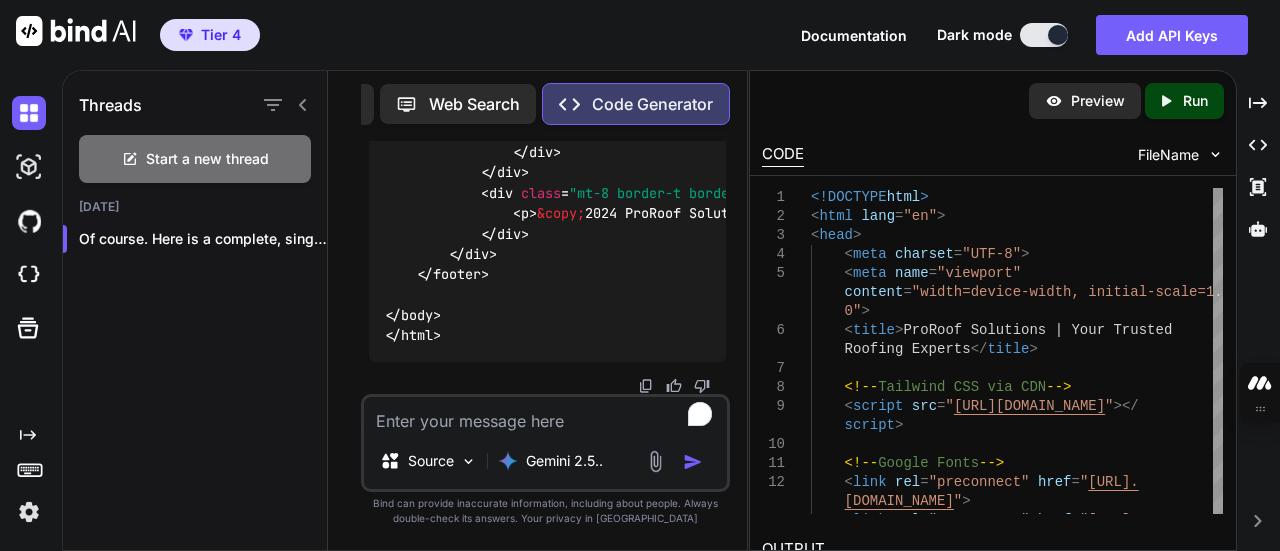 type on "x" 